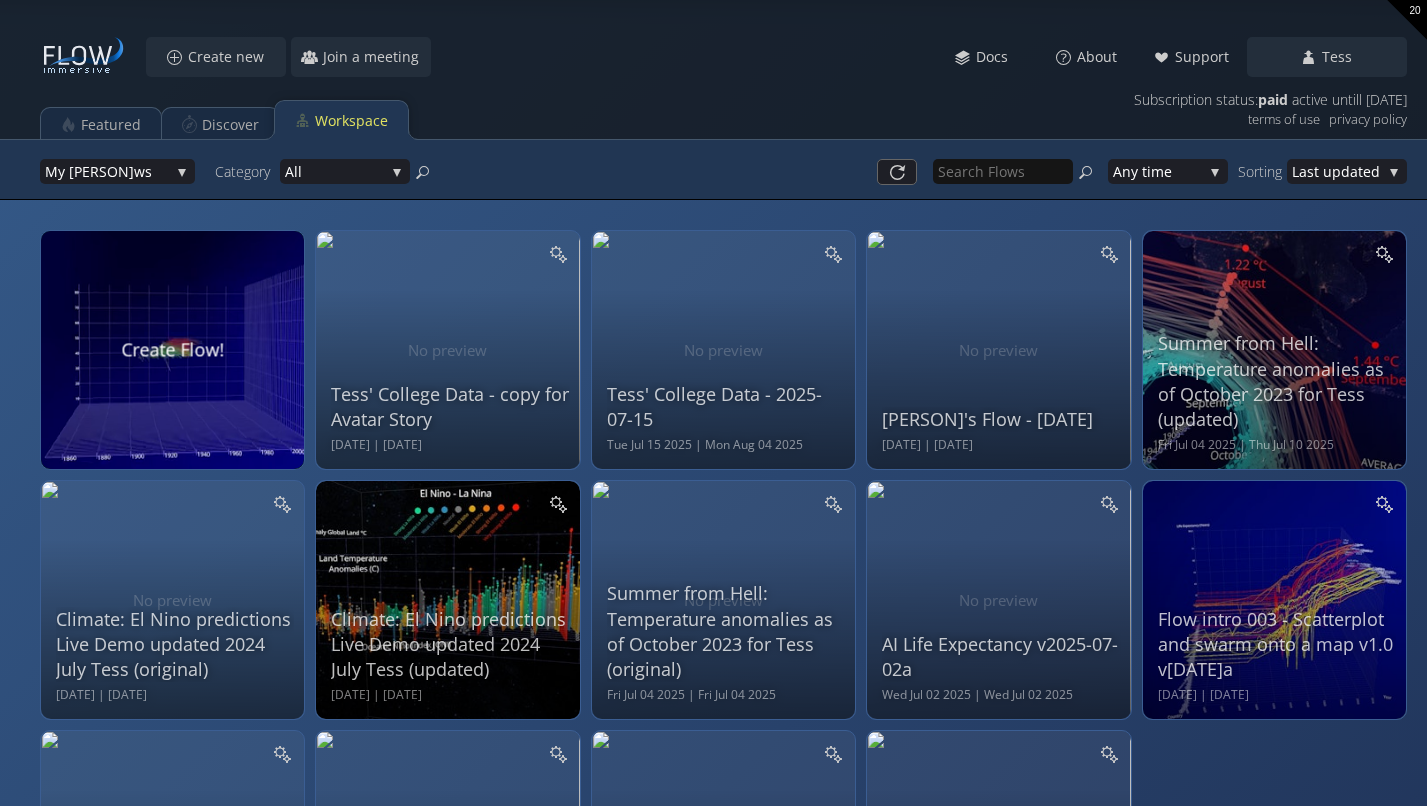 scroll, scrollTop: 0, scrollLeft: 0, axis: both 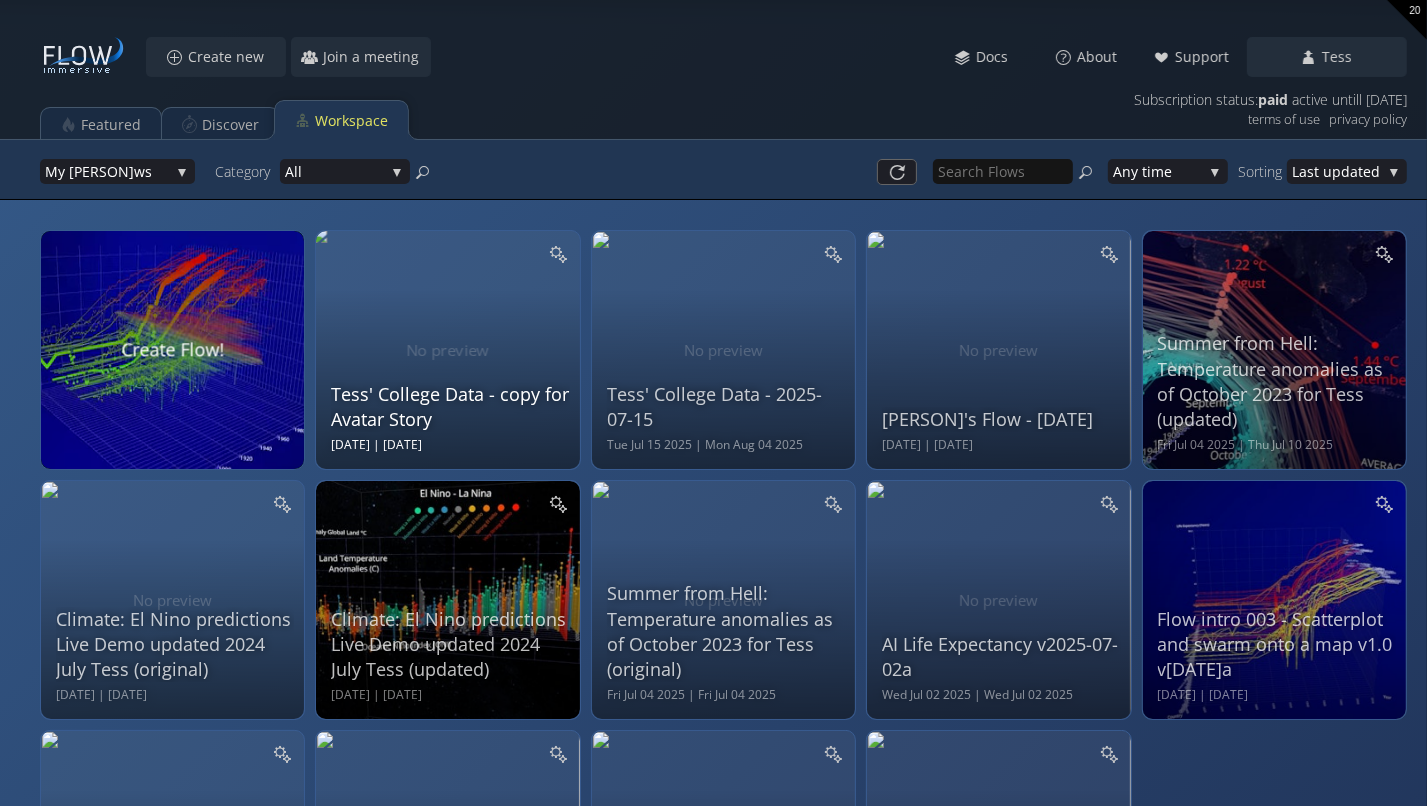 click on "Tess' College Data - copy for Avatar Story
Thu Jul 31 2025 | Tue Aug 05 2025" at bounding box center [450, 347] 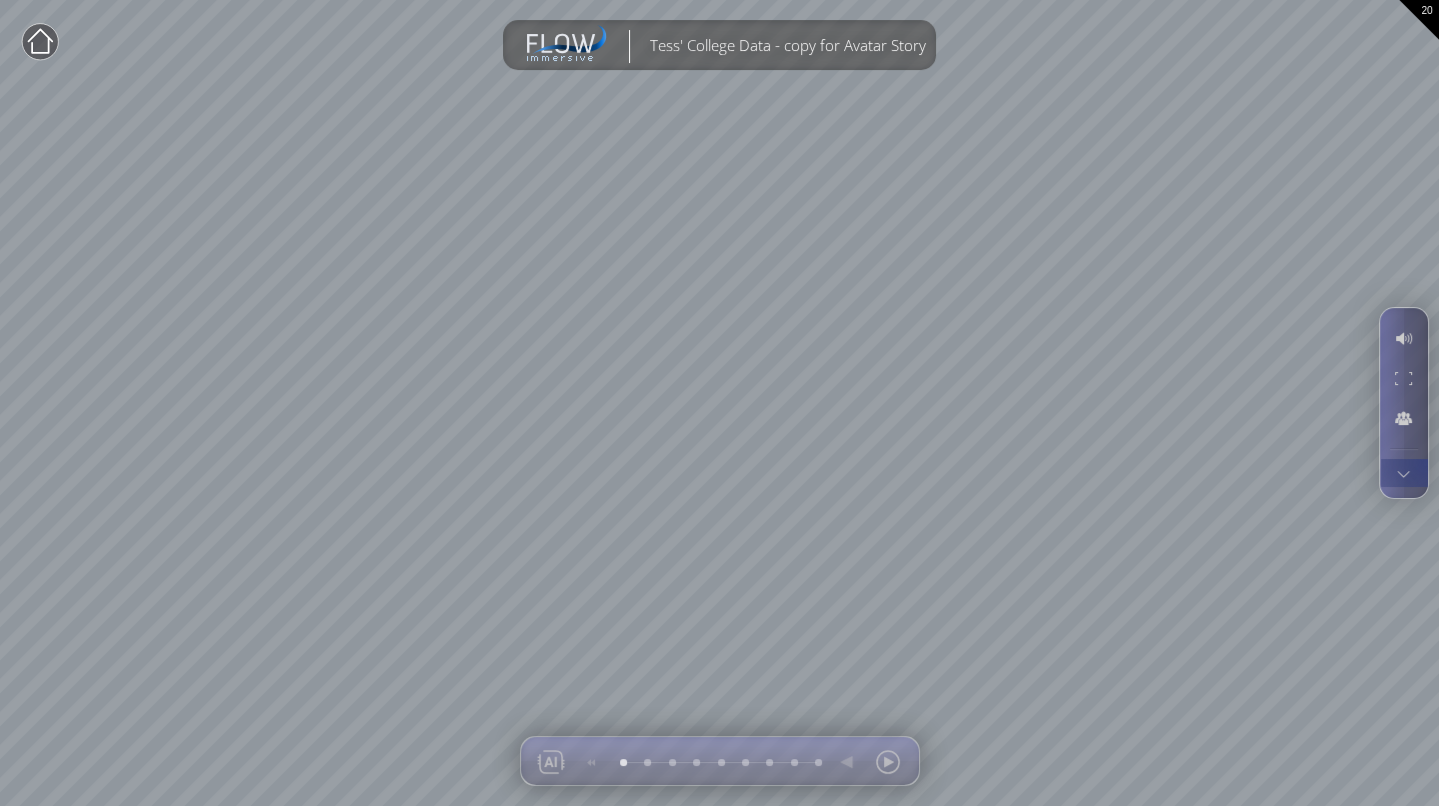 click at bounding box center [1403, 473] 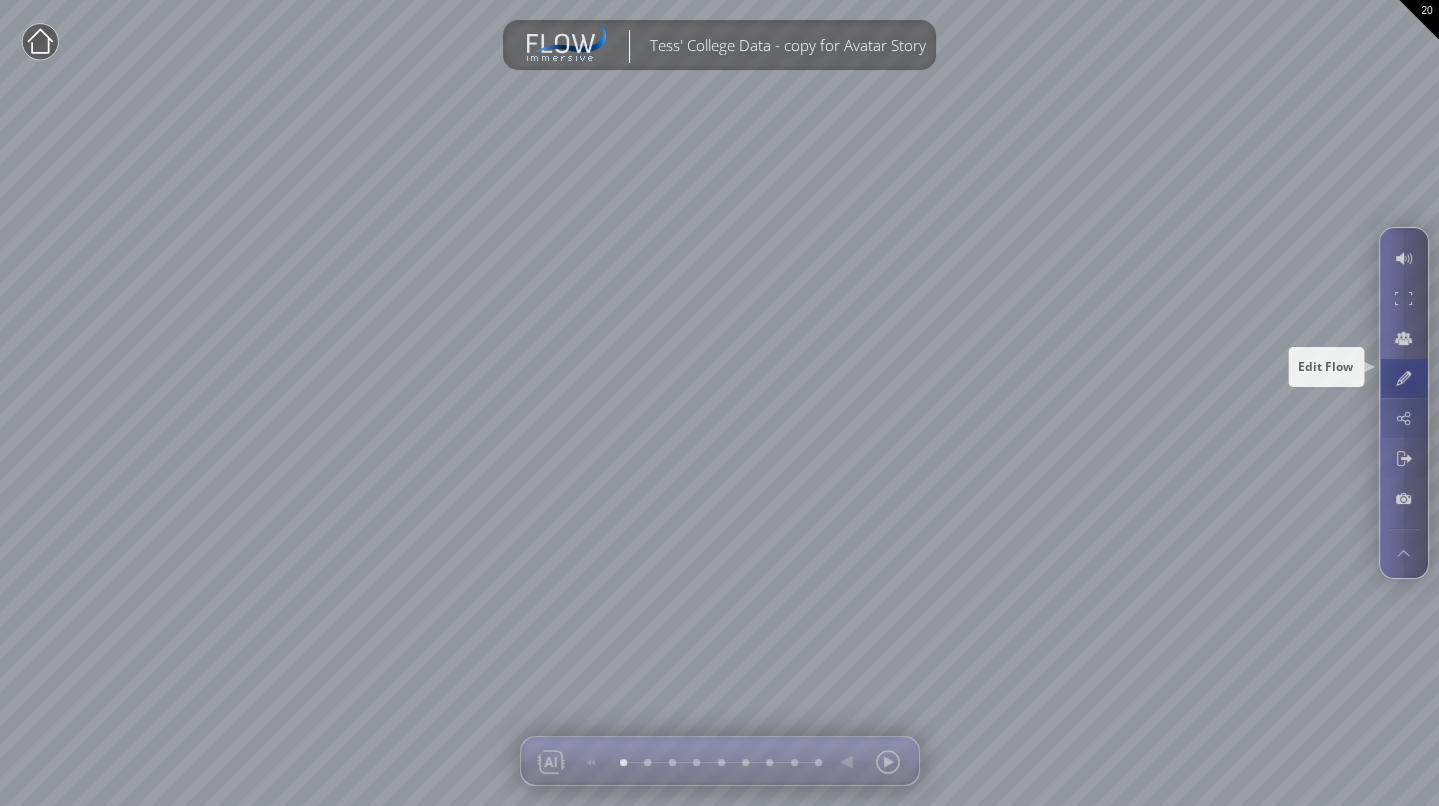 click at bounding box center (1403, 378) 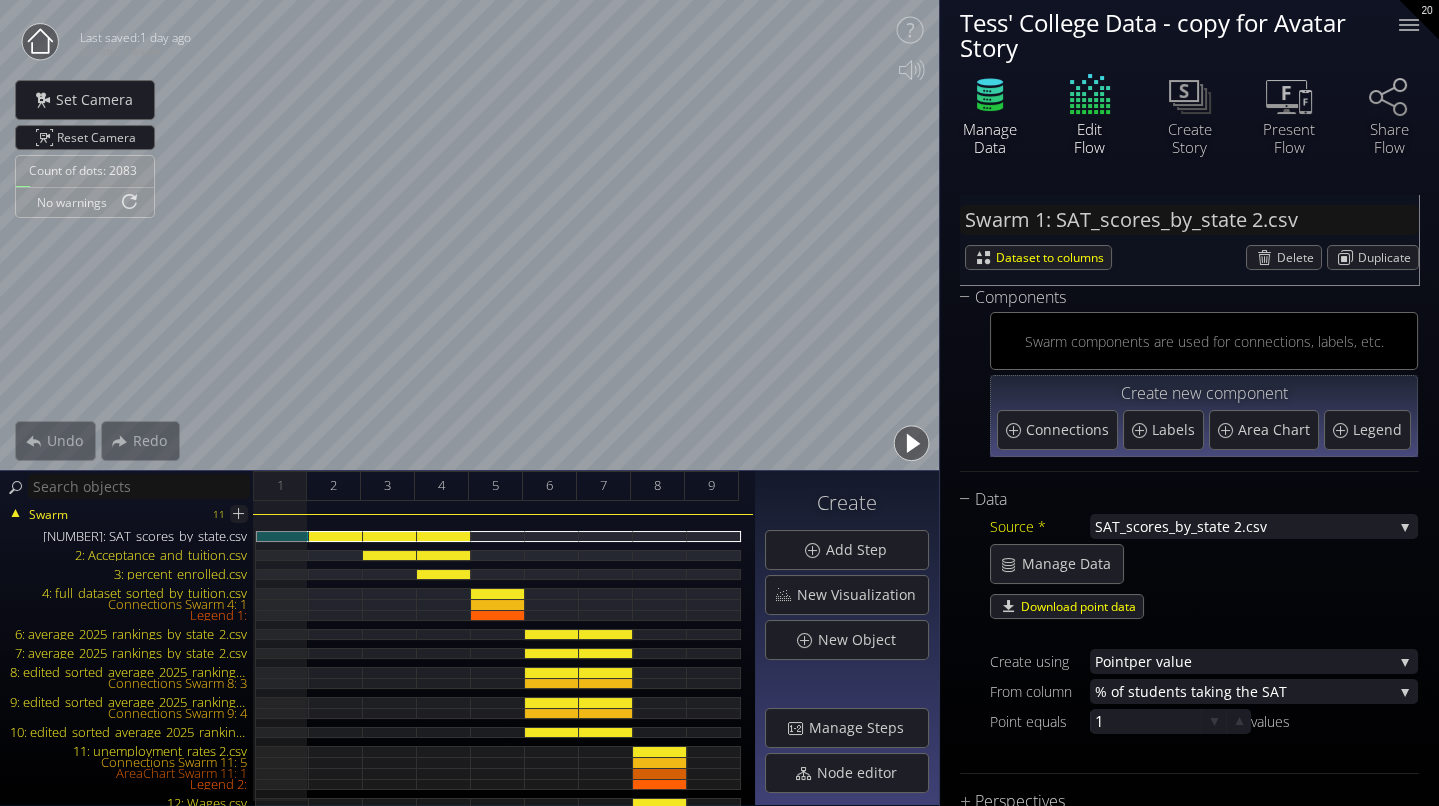 click 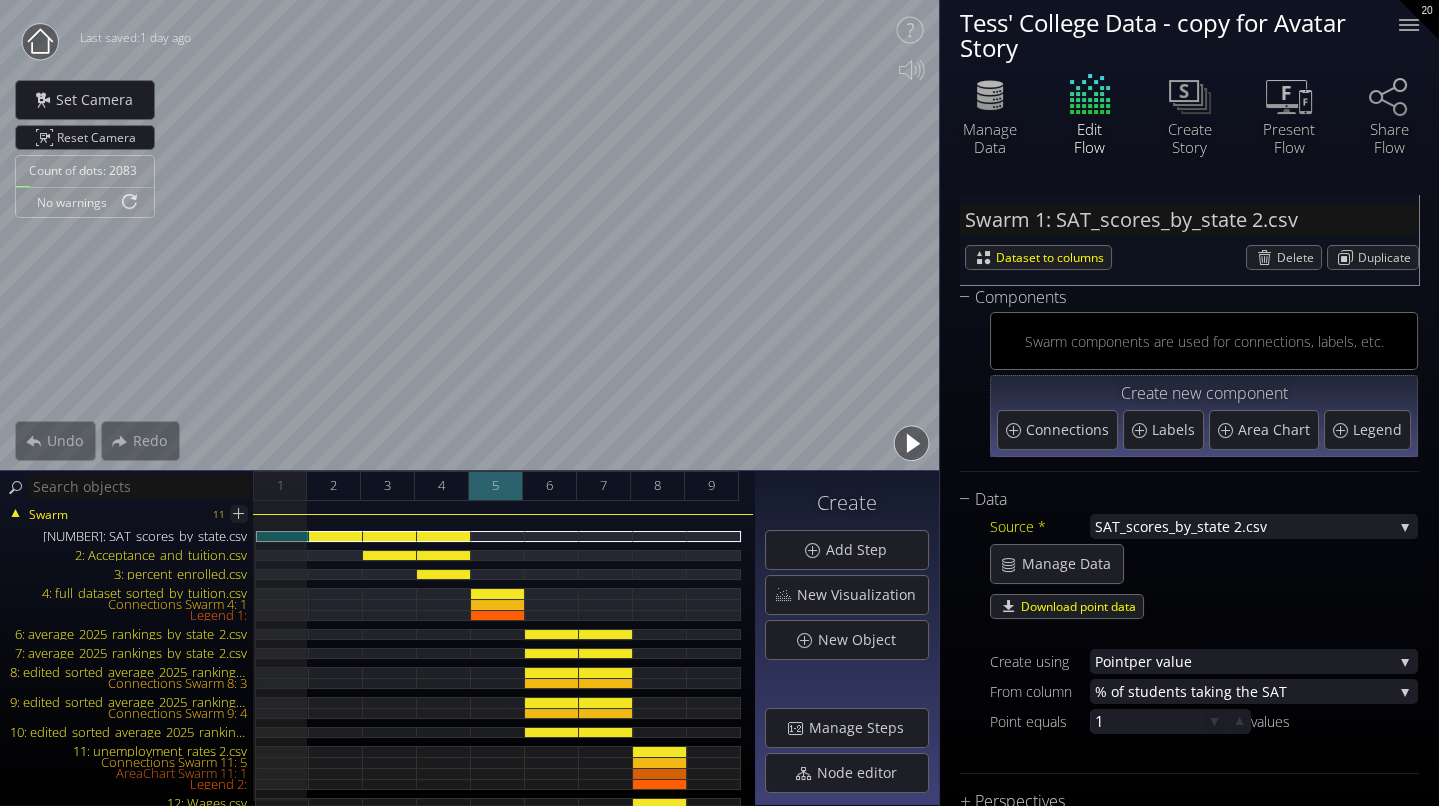 click on "5" at bounding box center [495, 485] 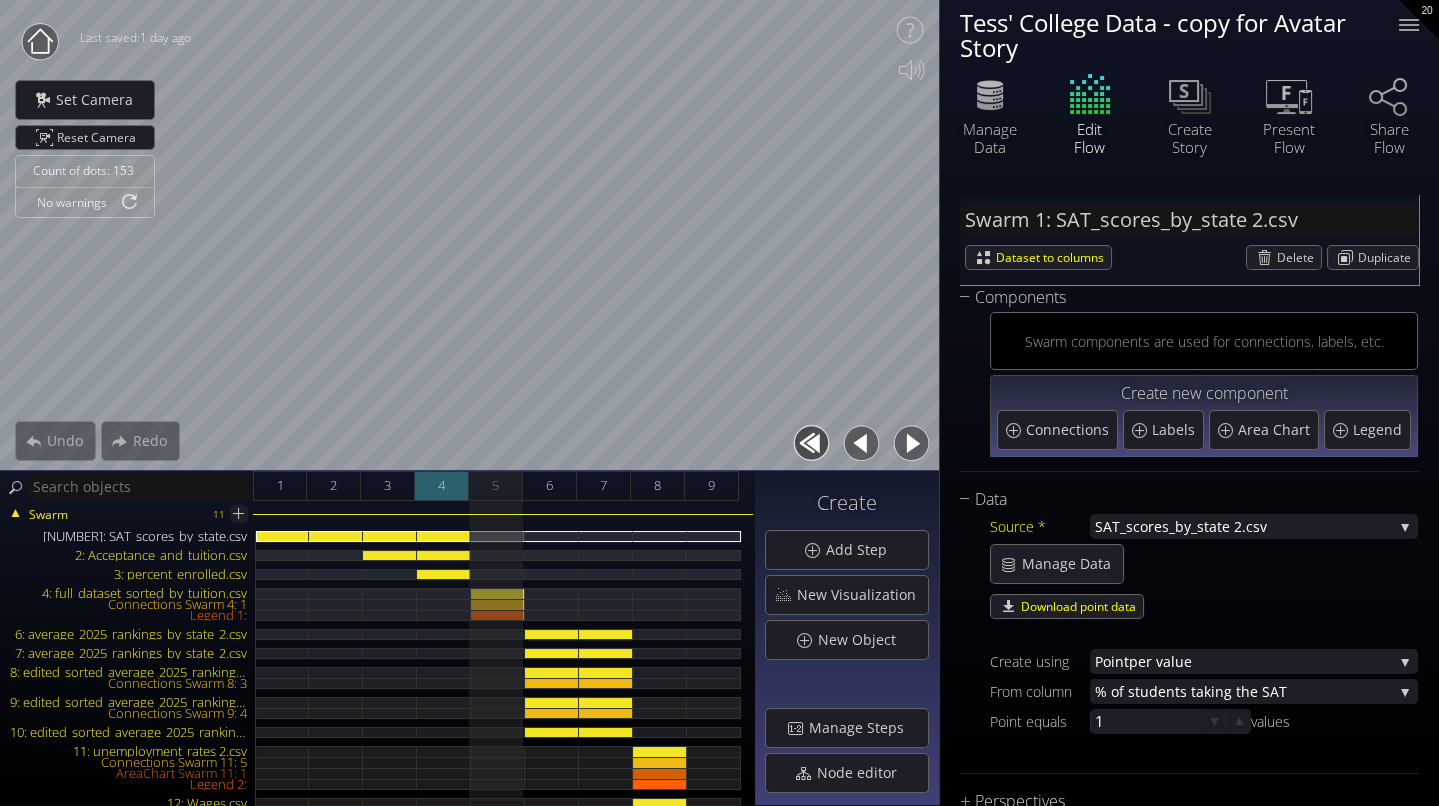 click on "4" at bounding box center (442, 486) 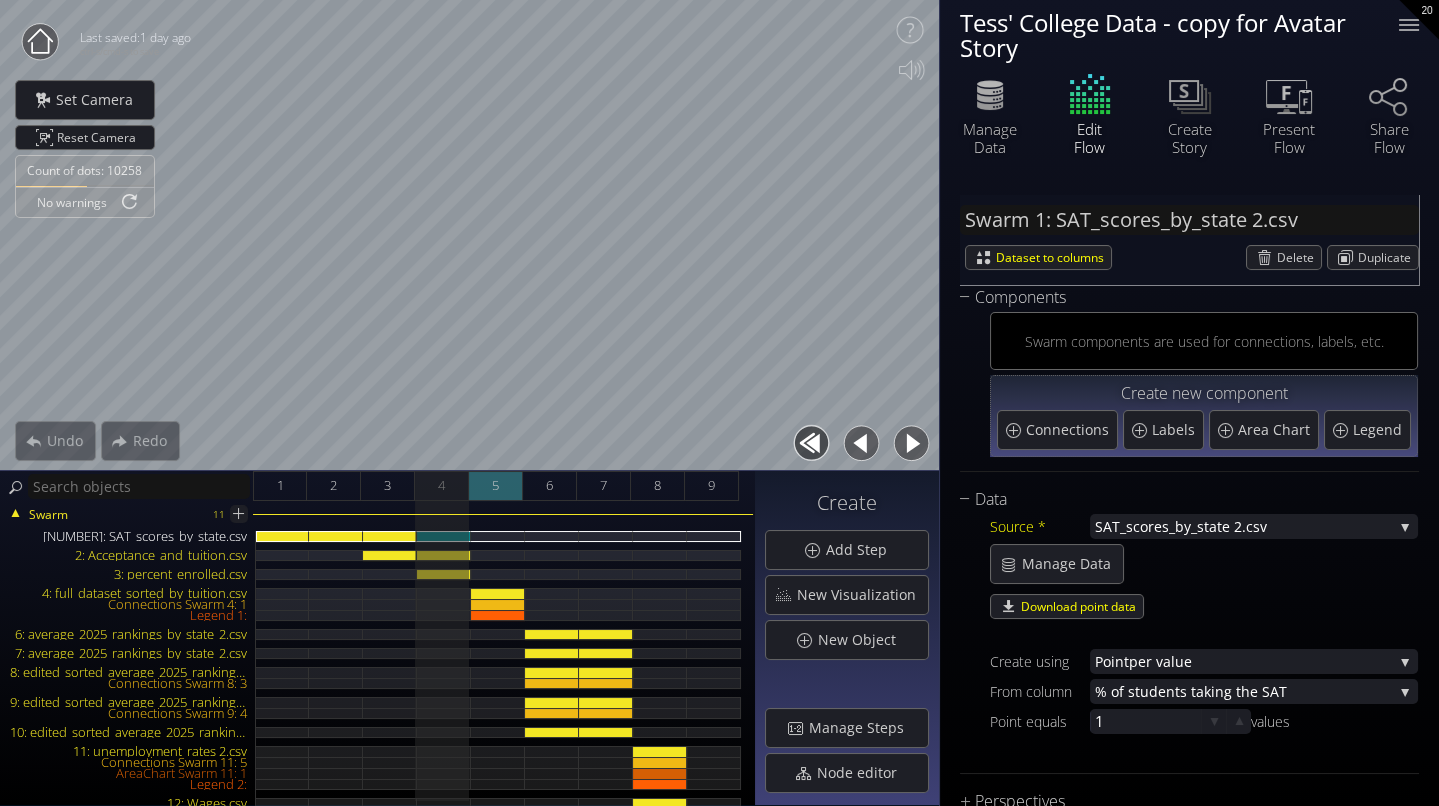 click on "5" at bounding box center (496, 486) 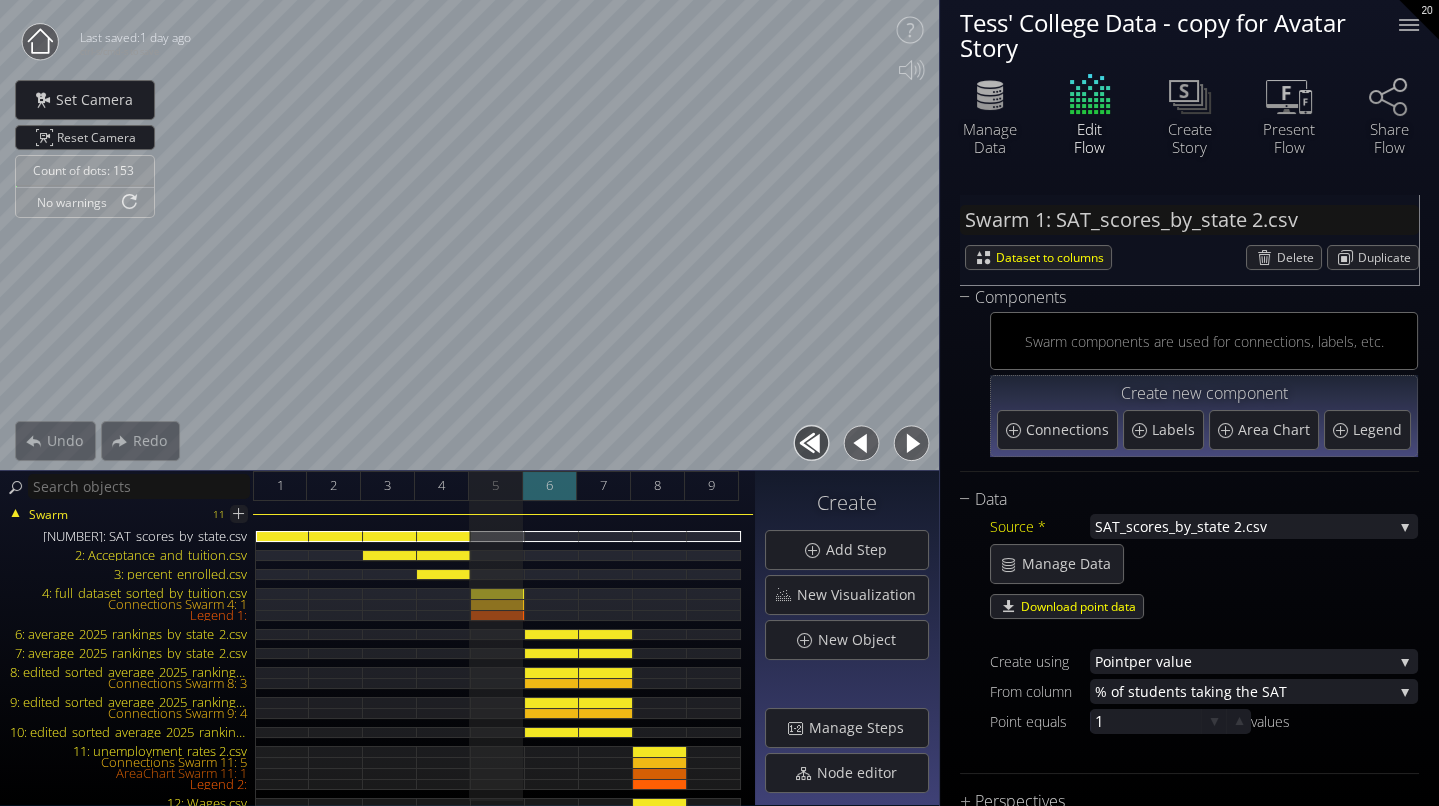 click on "6" at bounding box center (549, 485) 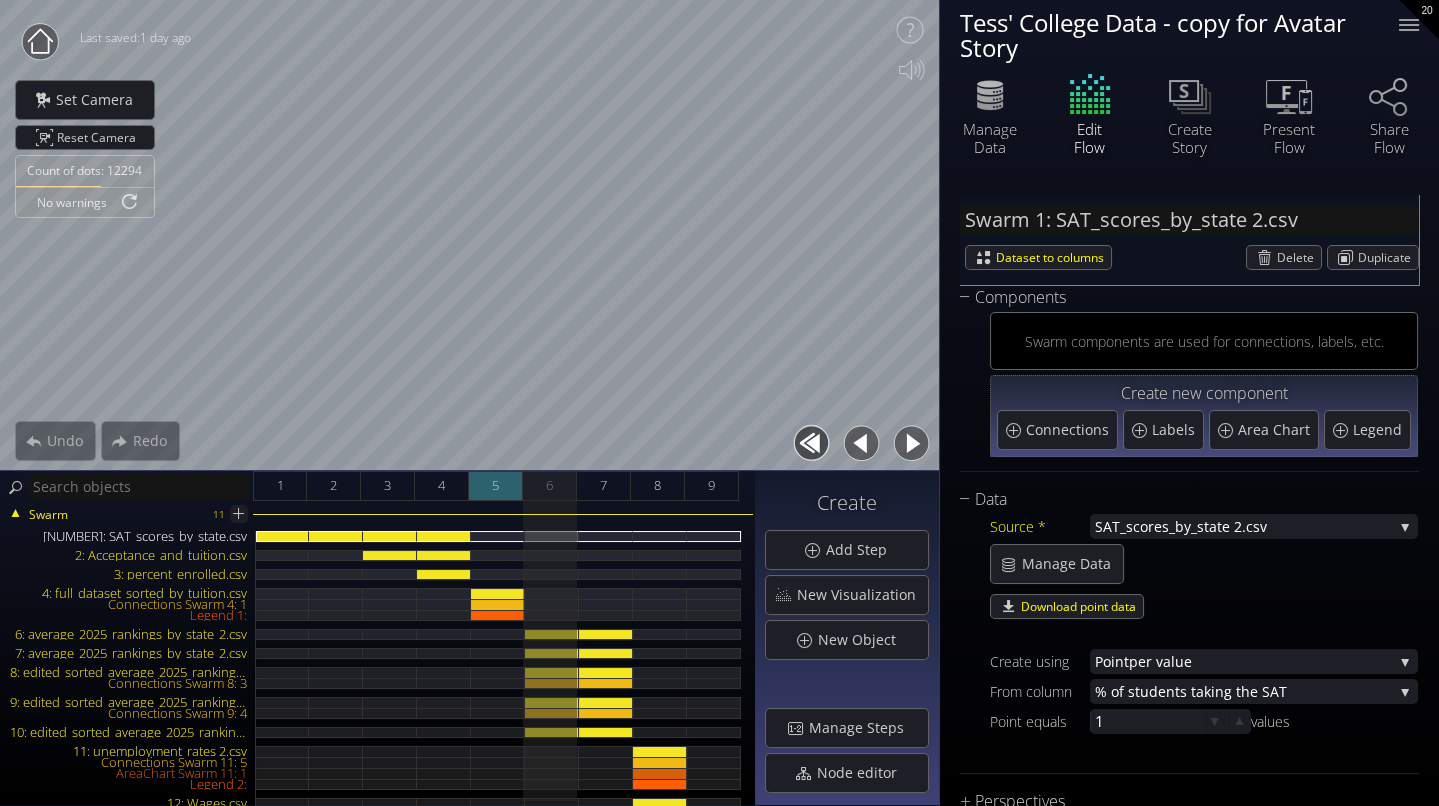 click on "5" at bounding box center (495, 485) 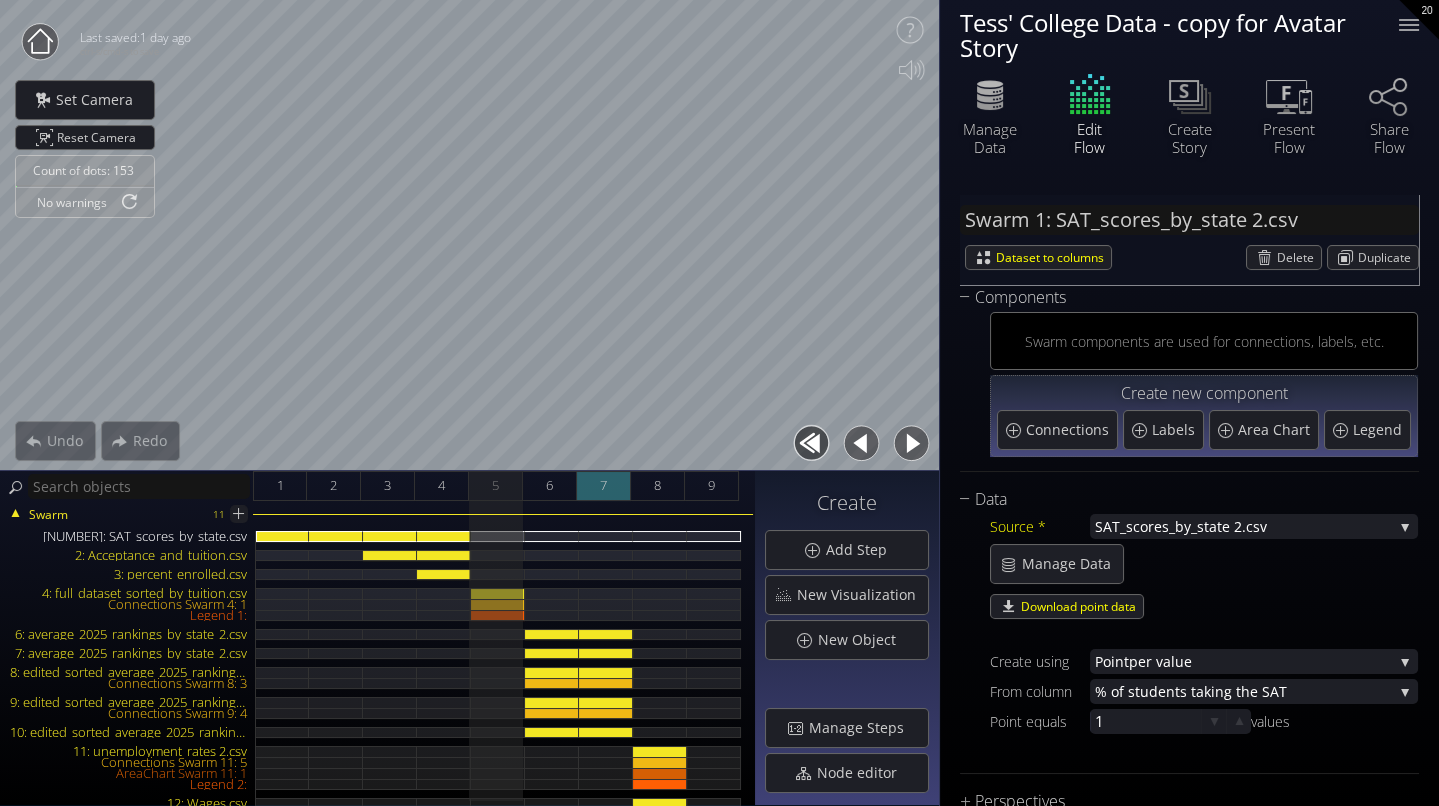 click on "7" at bounding box center [603, 485] 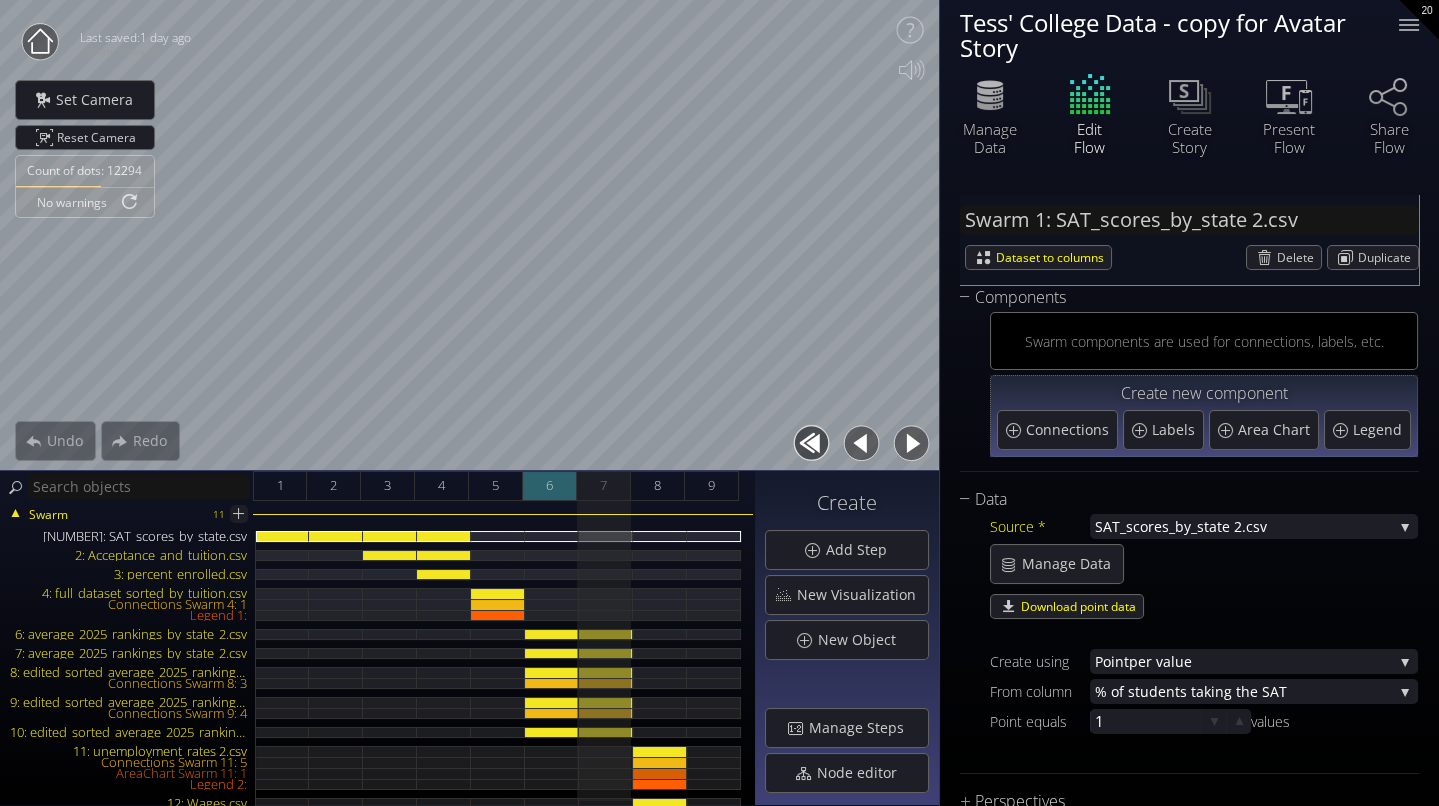 click on "6" at bounding box center [550, 486] 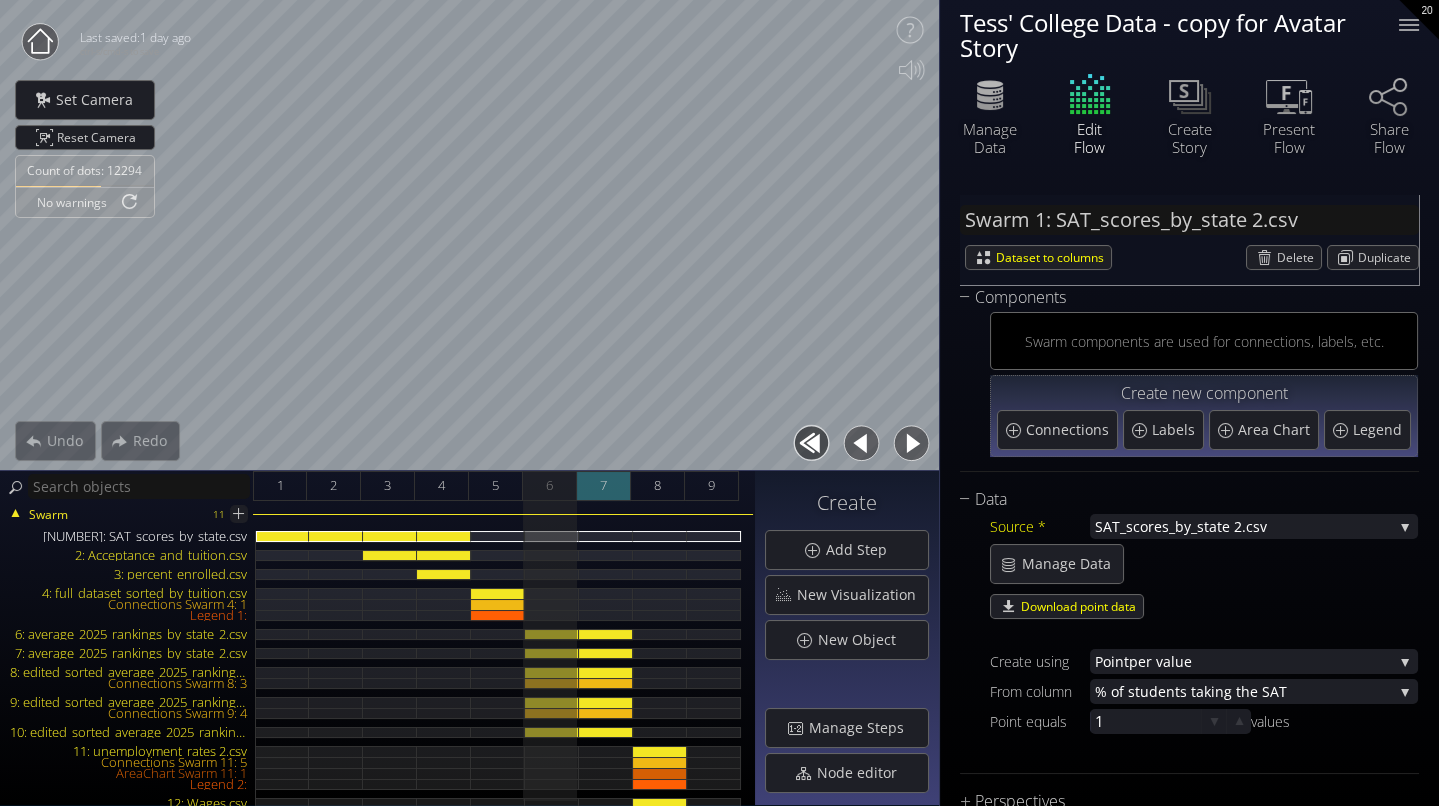click on "7" at bounding box center (604, 486) 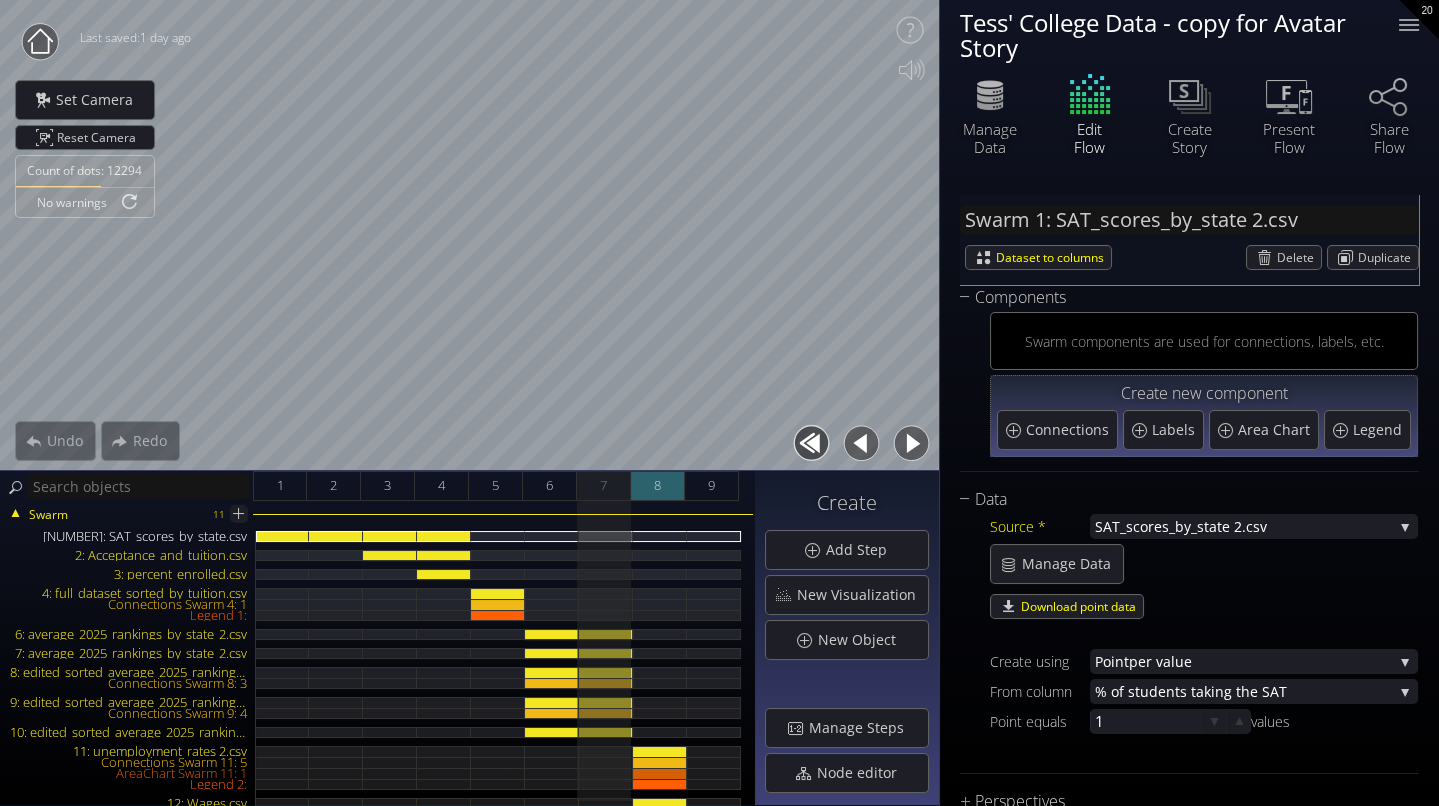 click on "8" at bounding box center (657, 485) 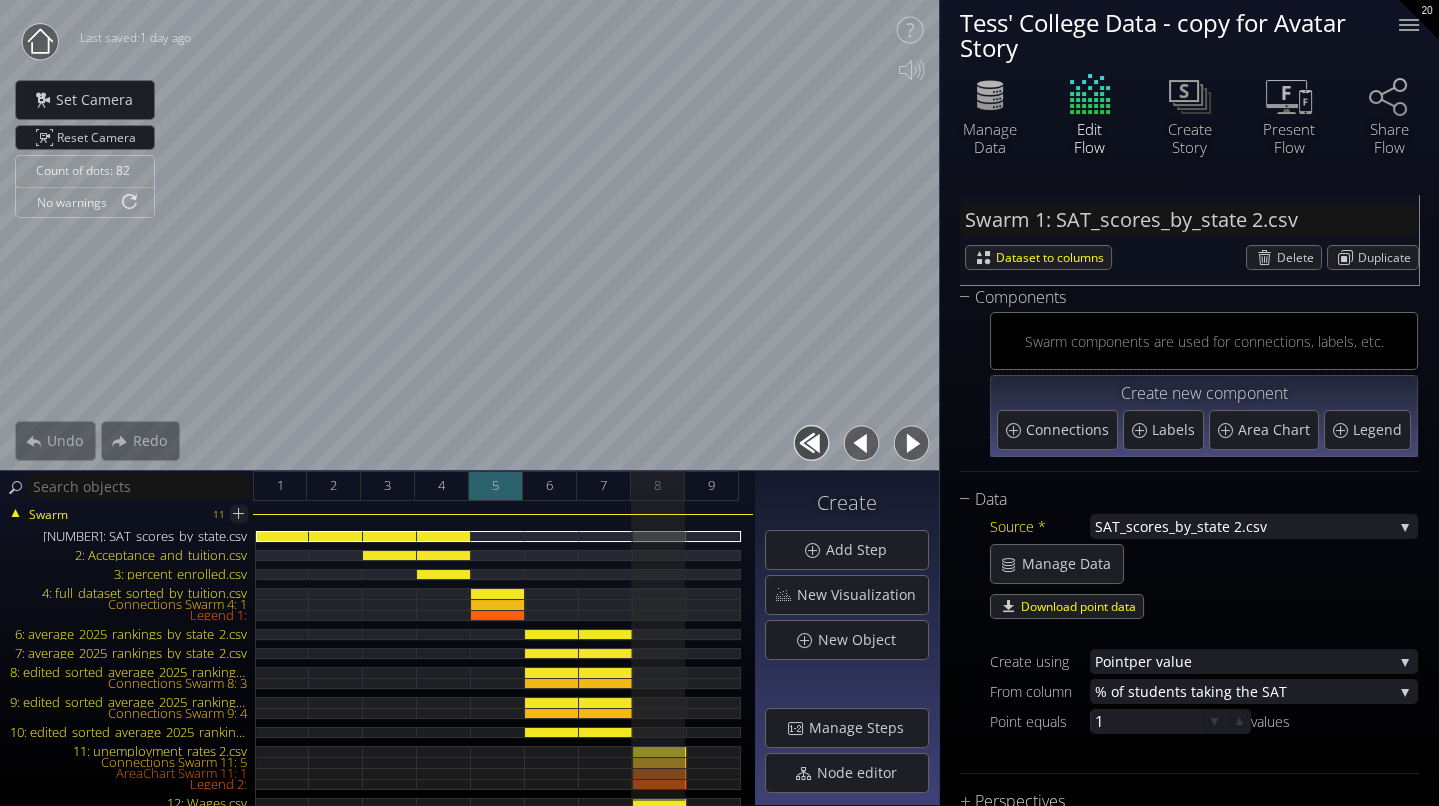 click on "5" at bounding box center [496, 486] 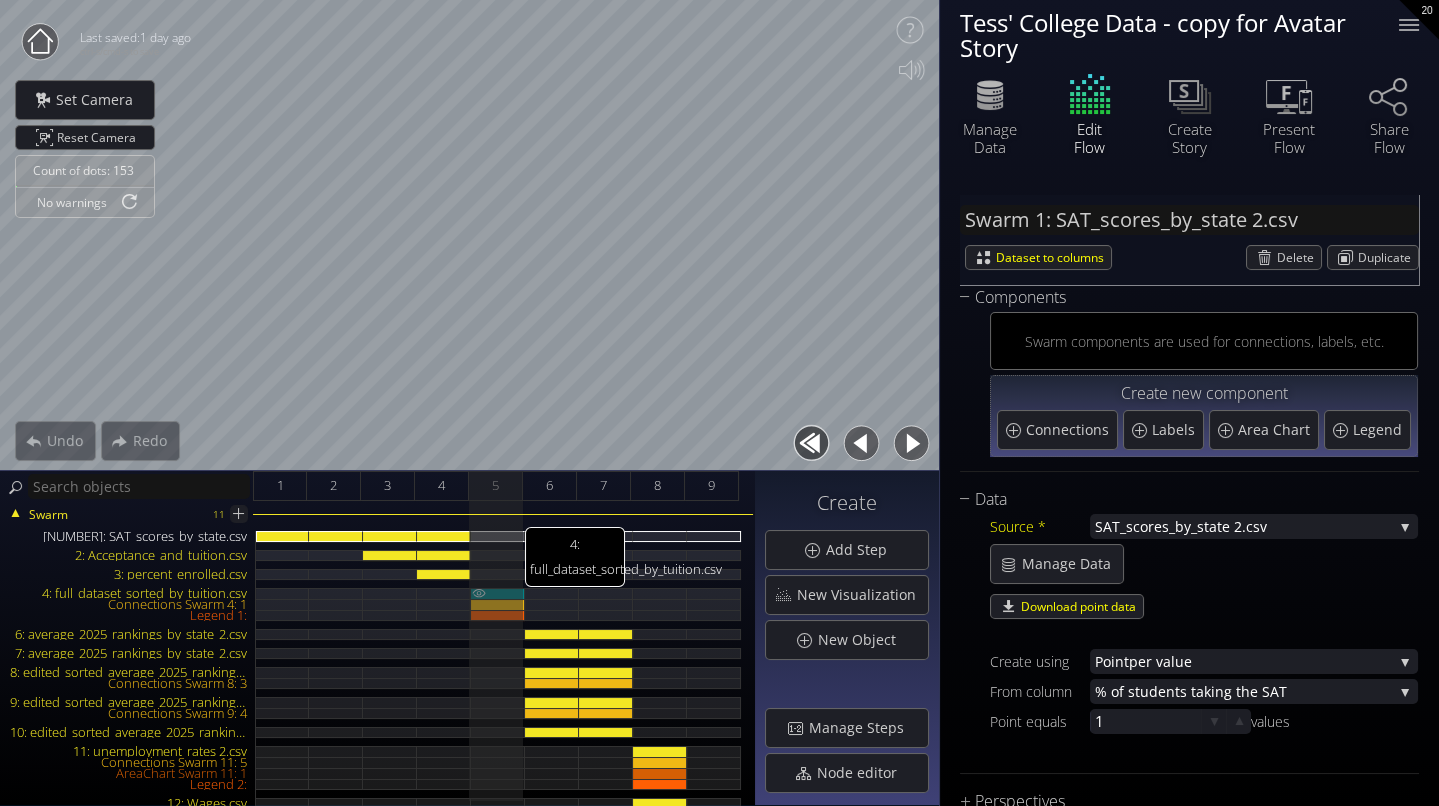 click on "[NUMBER]: full_dataset_sorted_by_tuition.csv" at bounding box center (498, 593) 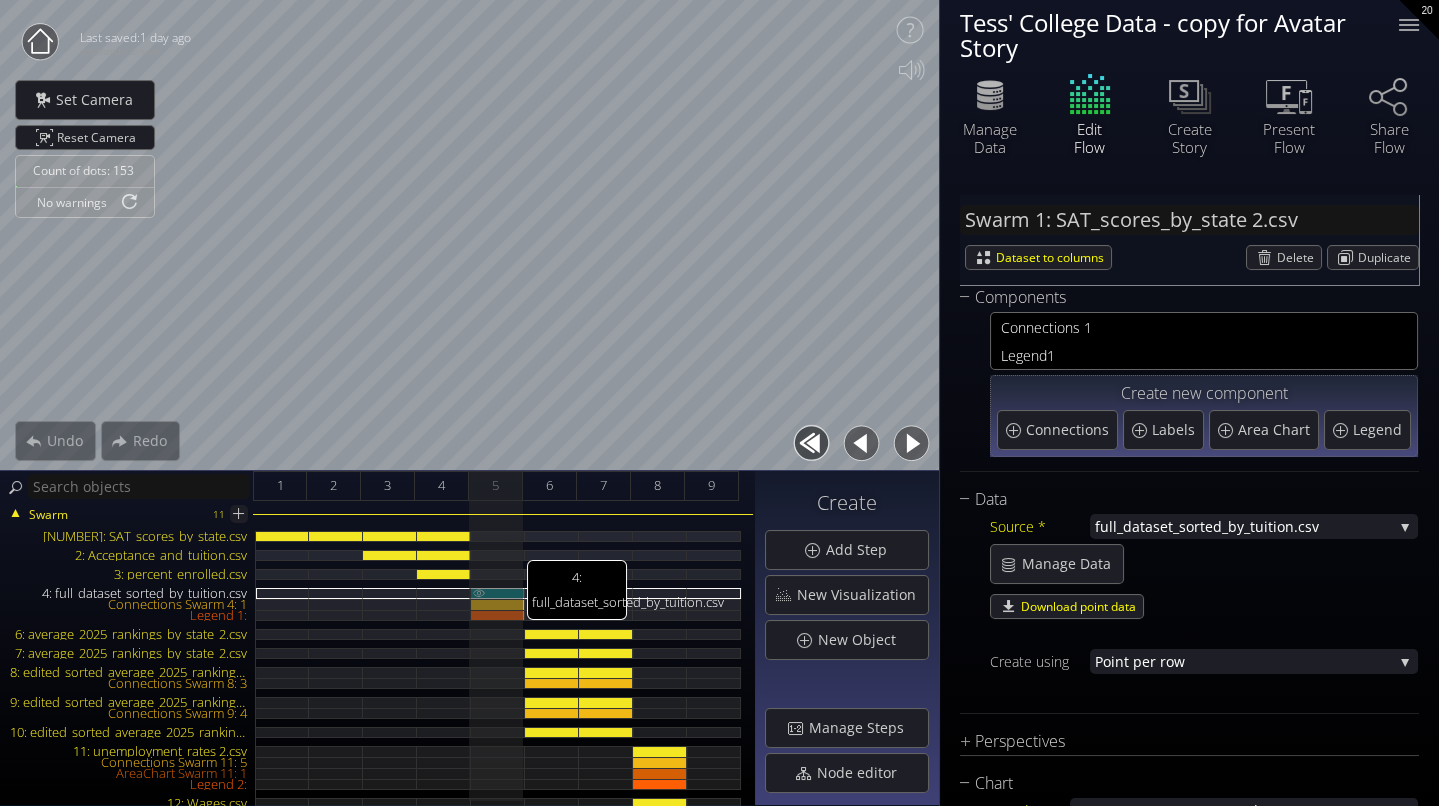 type on "Swarm 4: full_dataset_sorted_by_tuition.csv" 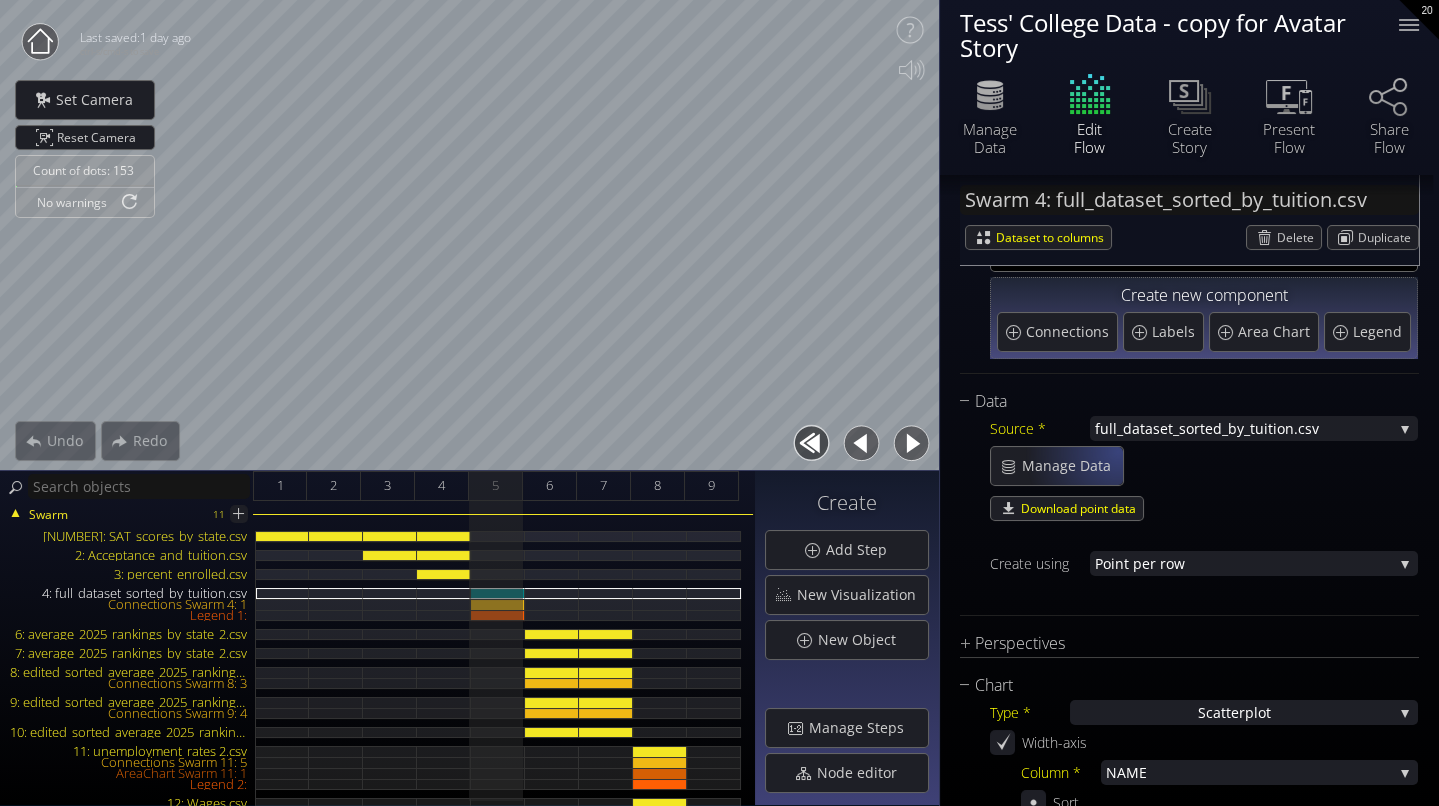scroll, scrollTop: 106, scrollLeft: 0, axis: vertical 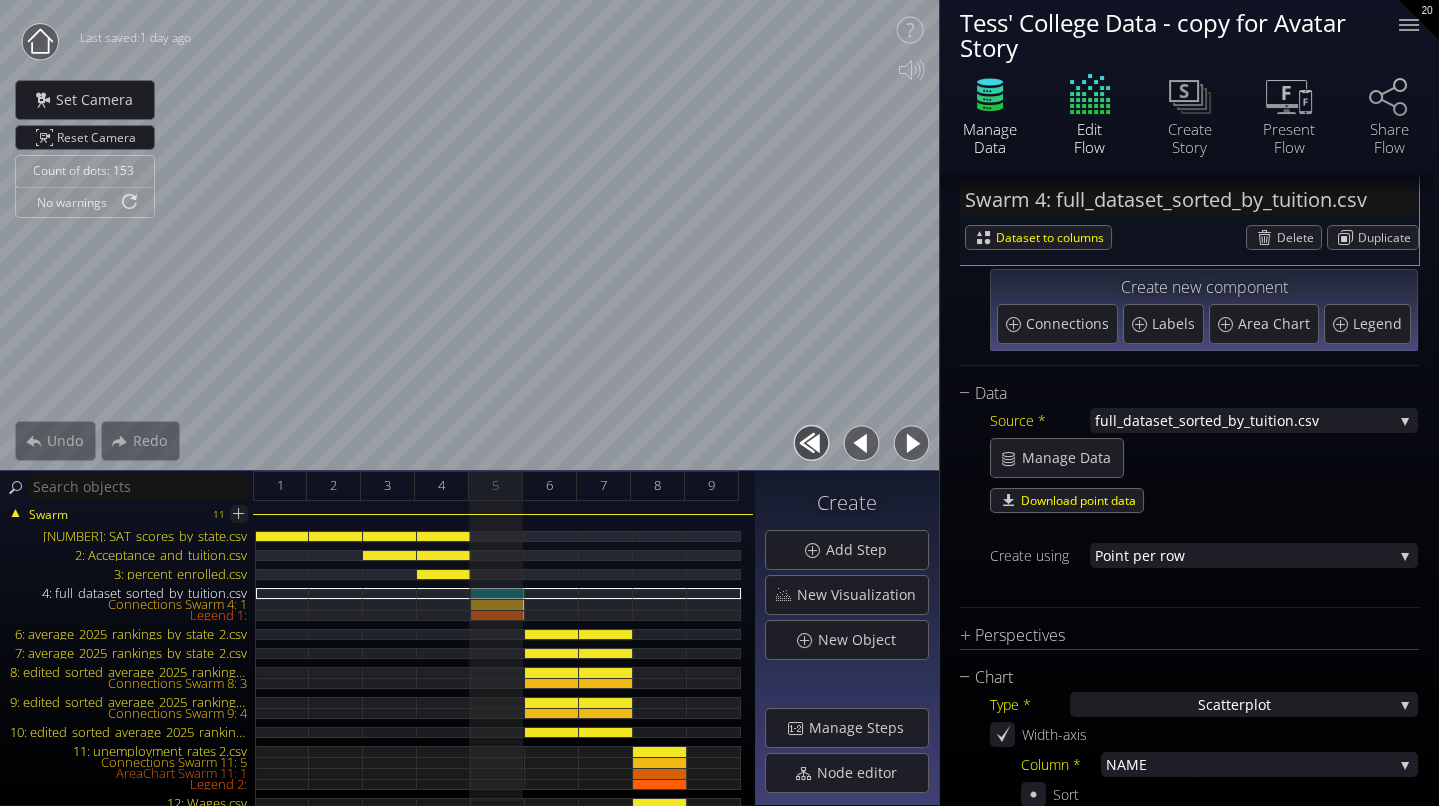 click 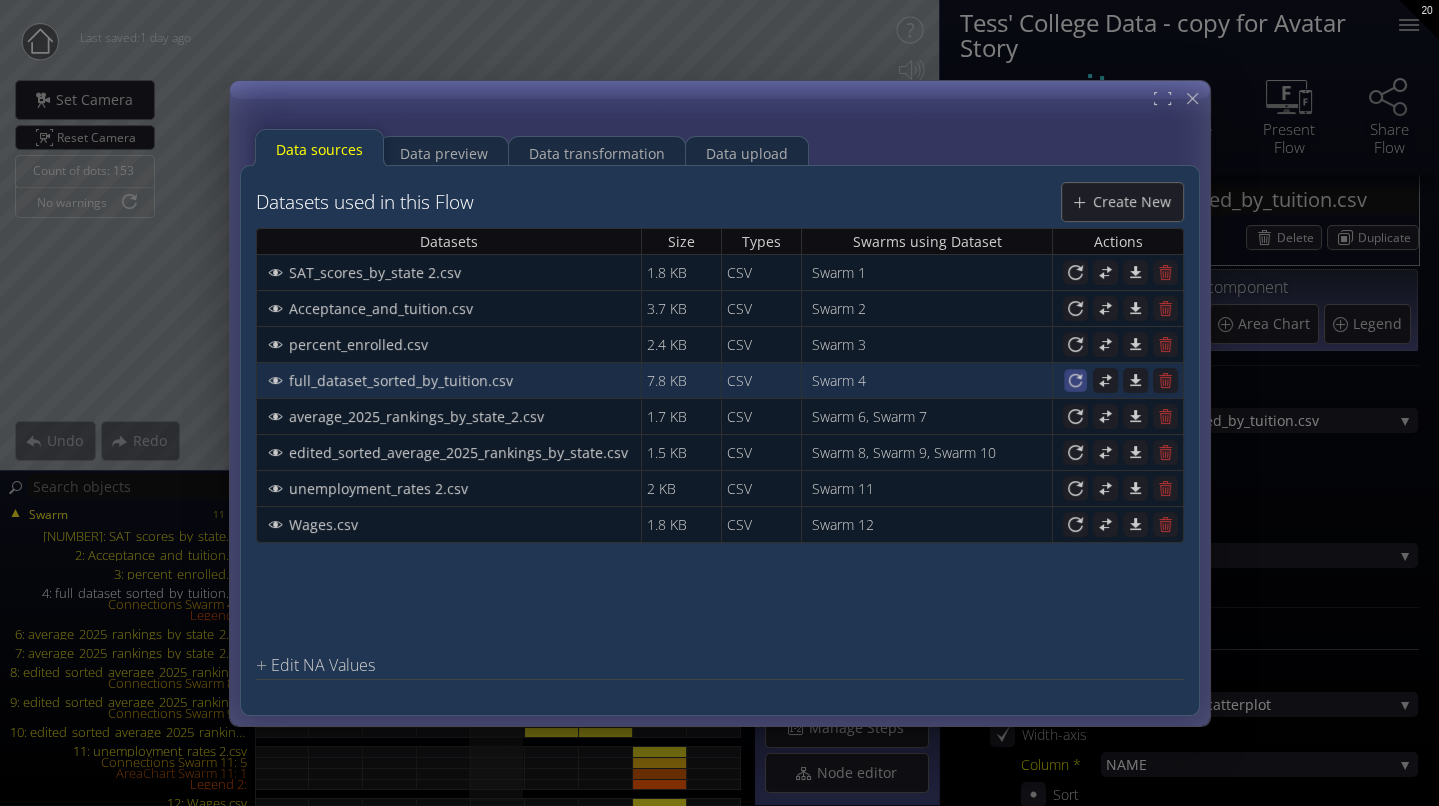 click 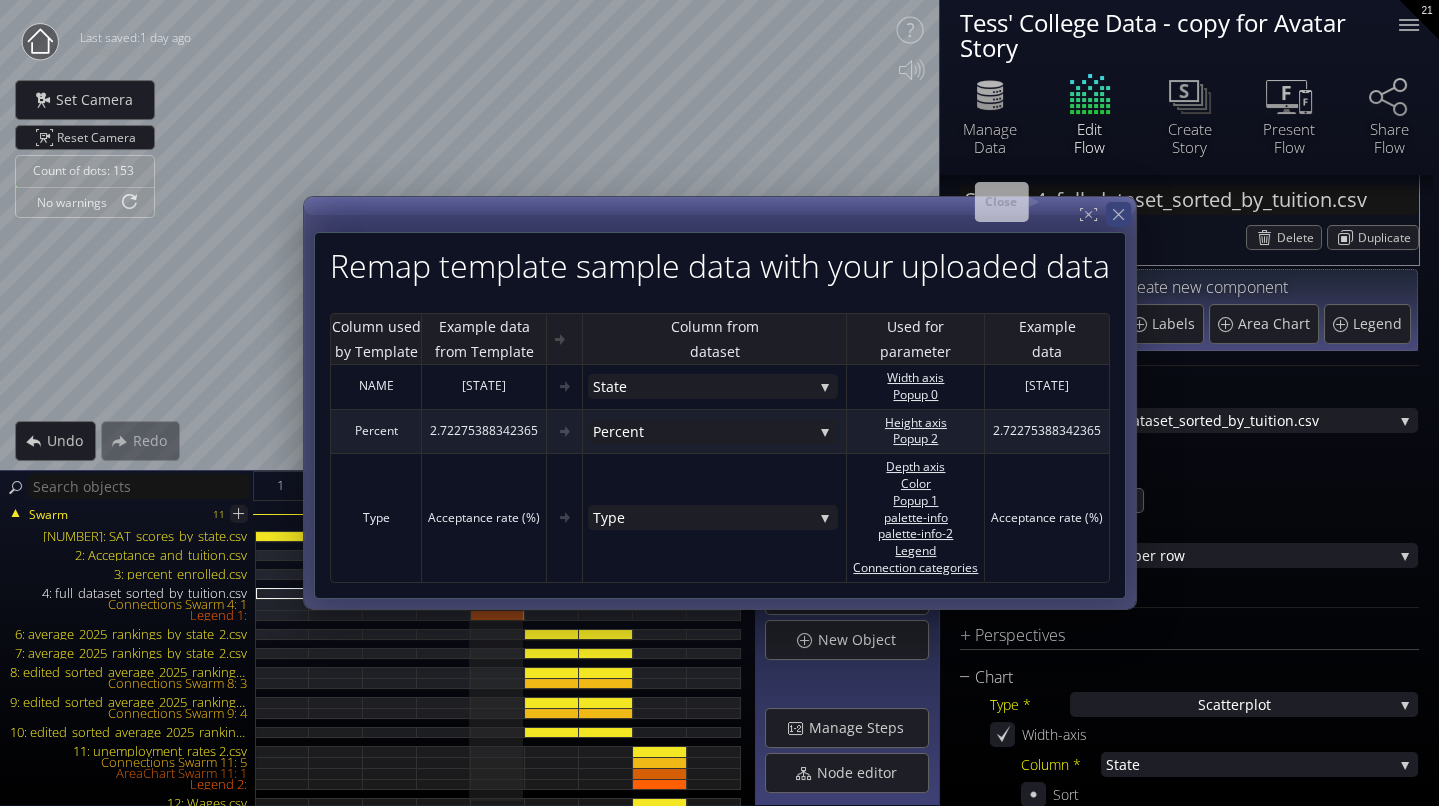 click 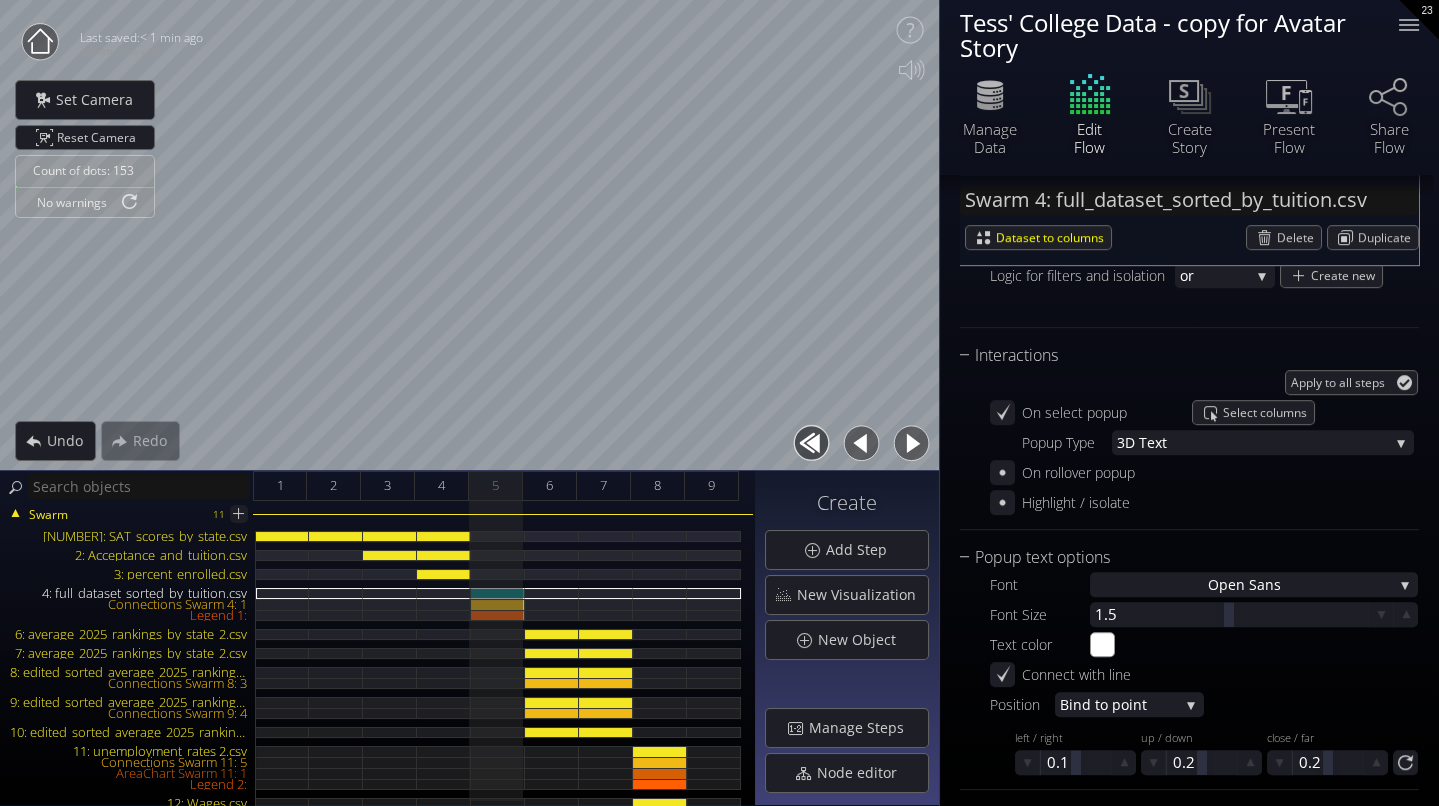 scroll, scrollTop: 1900, scrollLeft: 0, axis: vertical 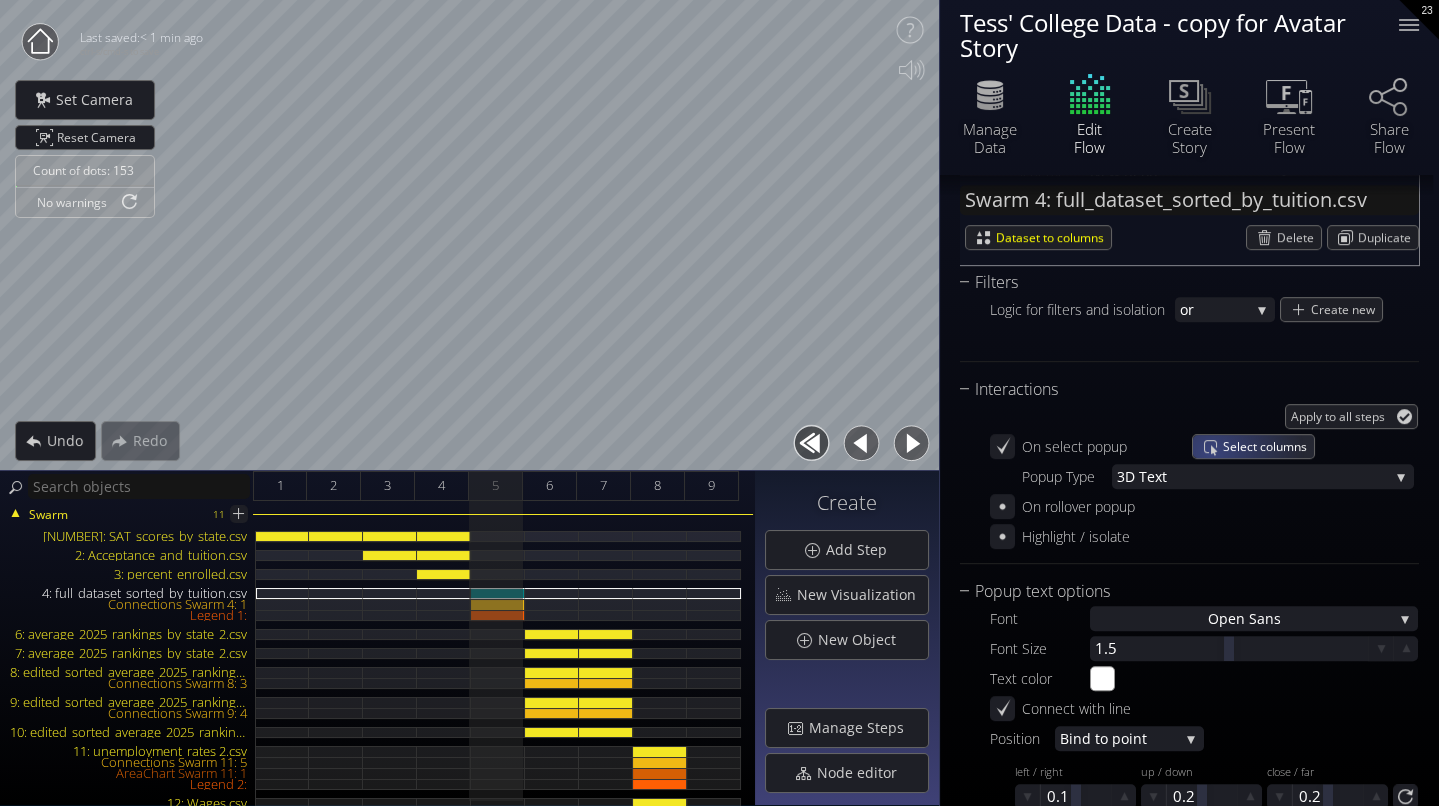 click on "Select columns" at bounding box center (1253, 446) 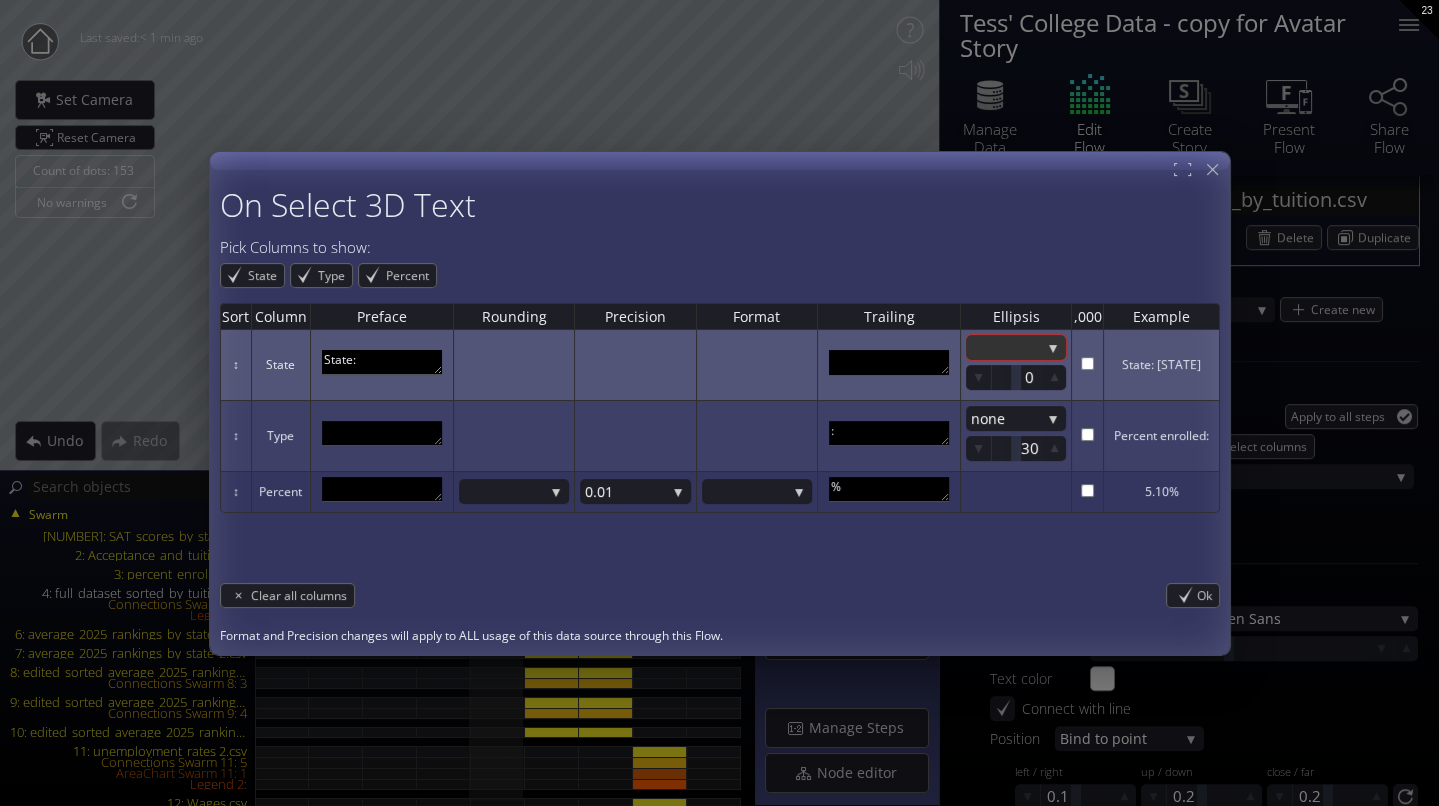click at bounding box center [1006, 347] 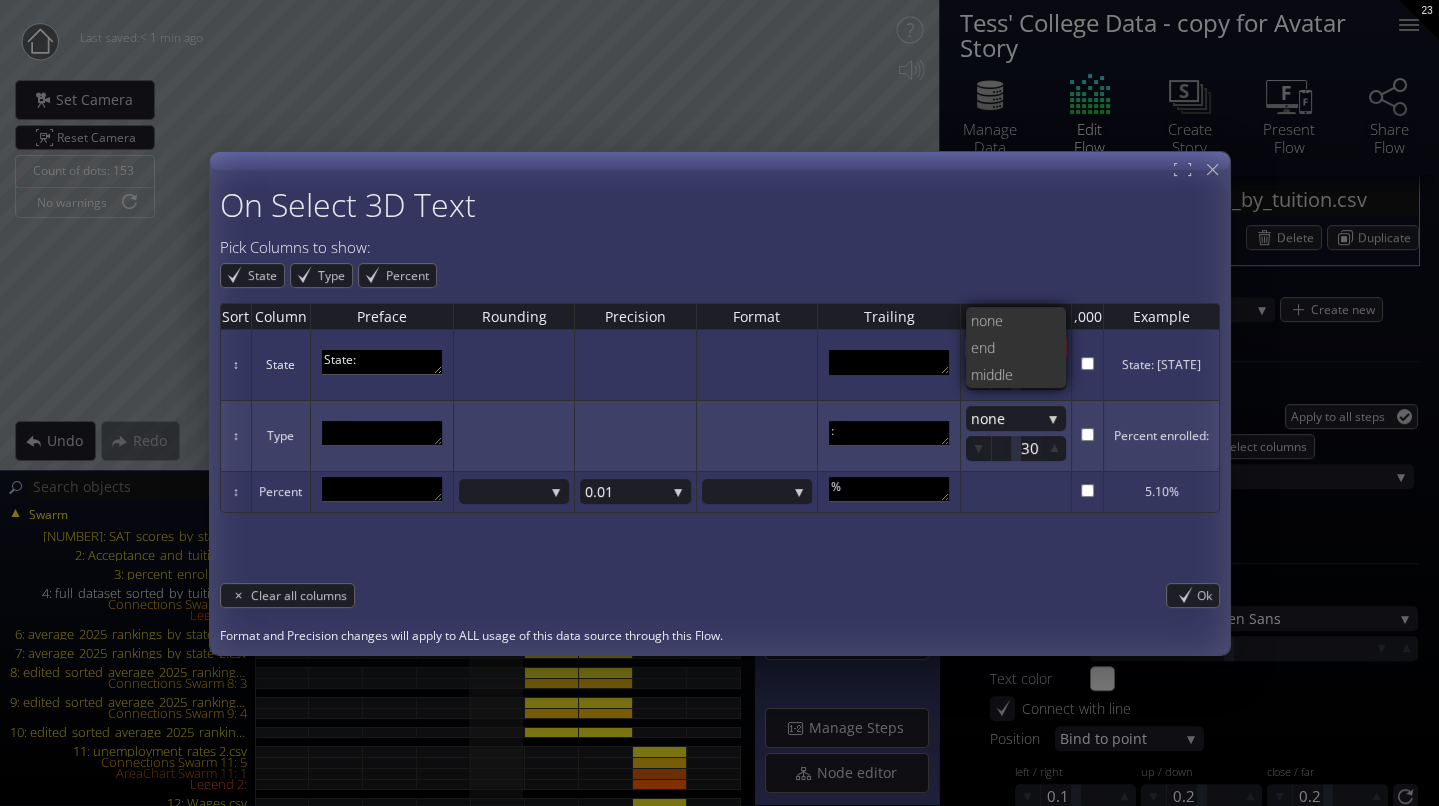 click on "State     Type     Percent" at bounding box center (720, 268) 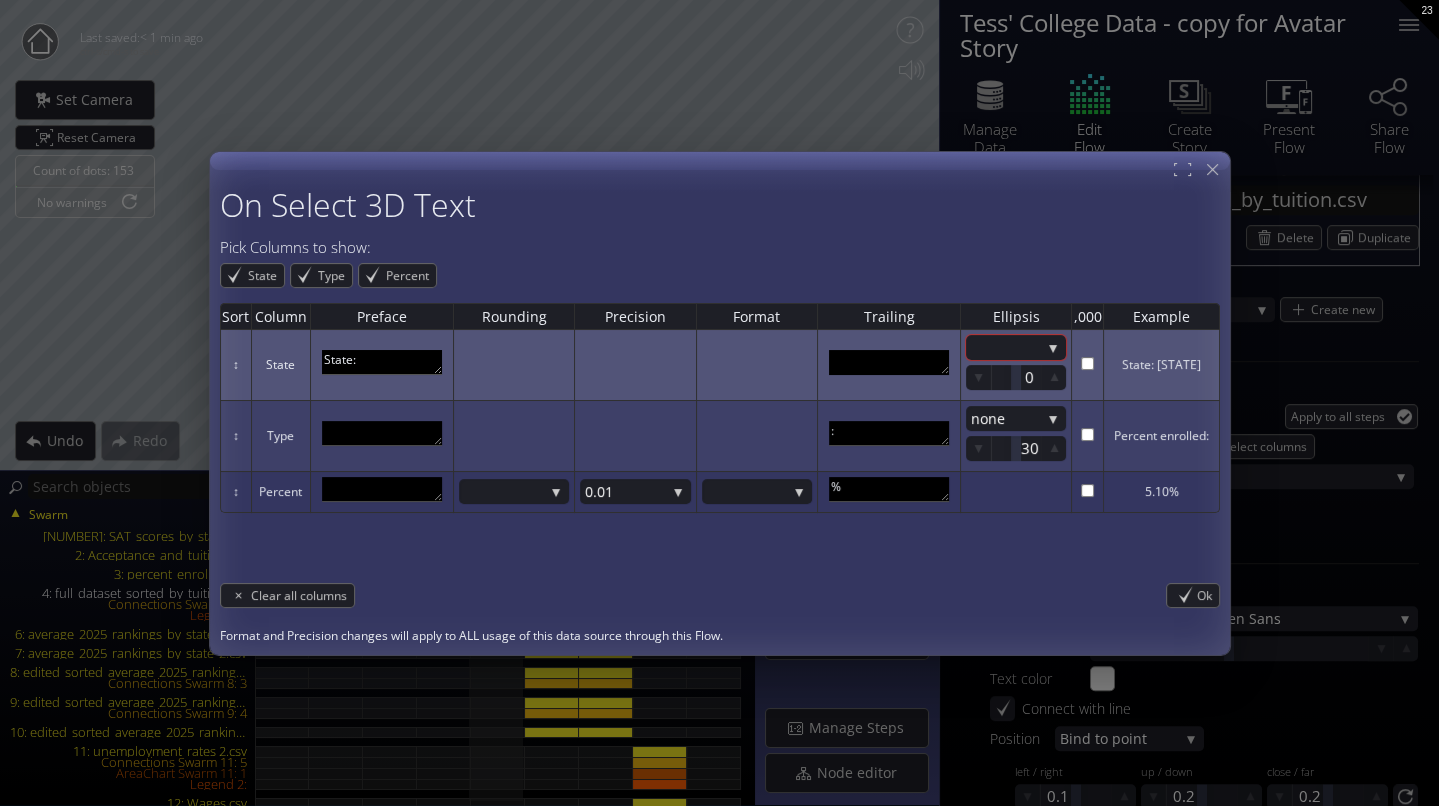 click on "none     end   mi   ddle
0" at bounding box center [1015, 365] 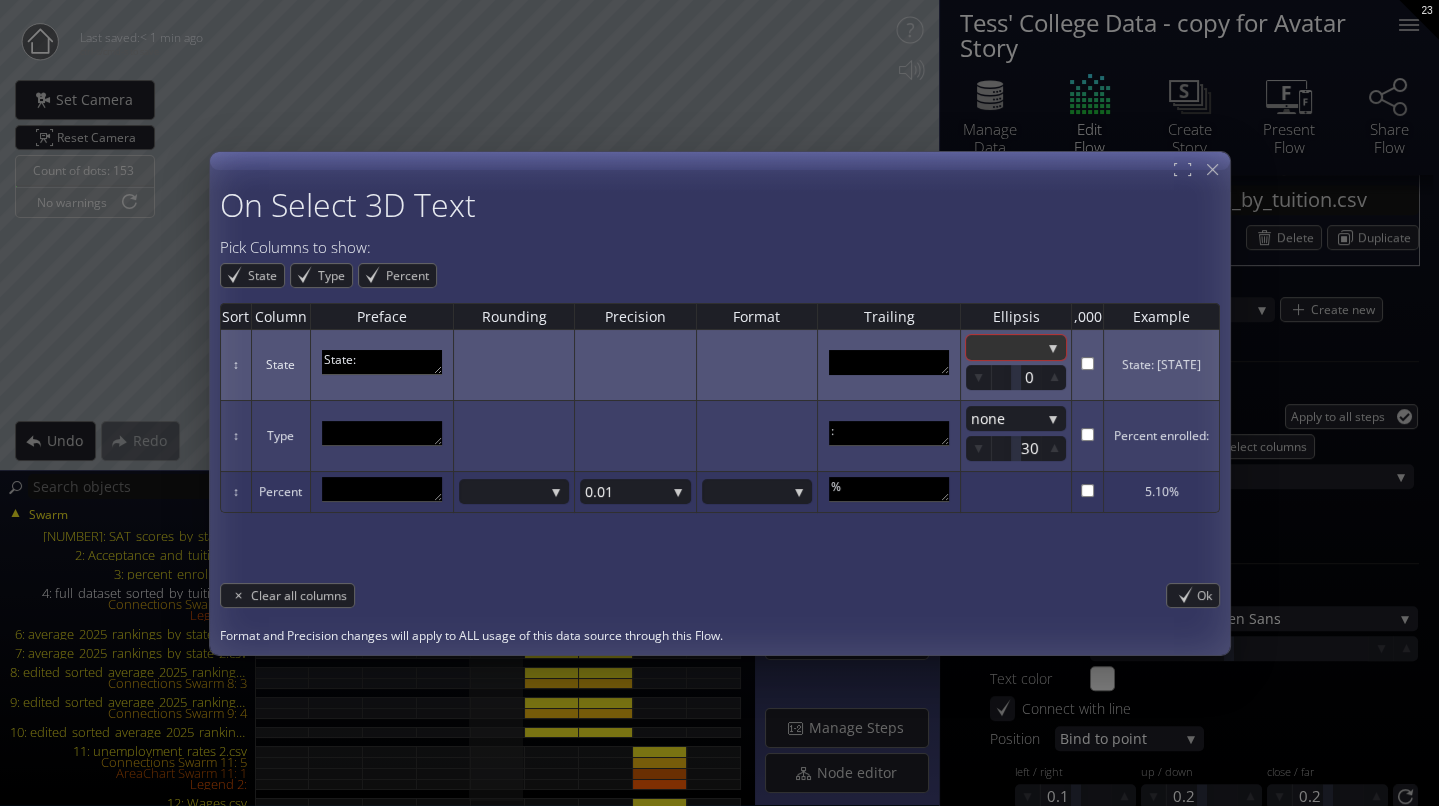 click at bounding box center (1006, 347) 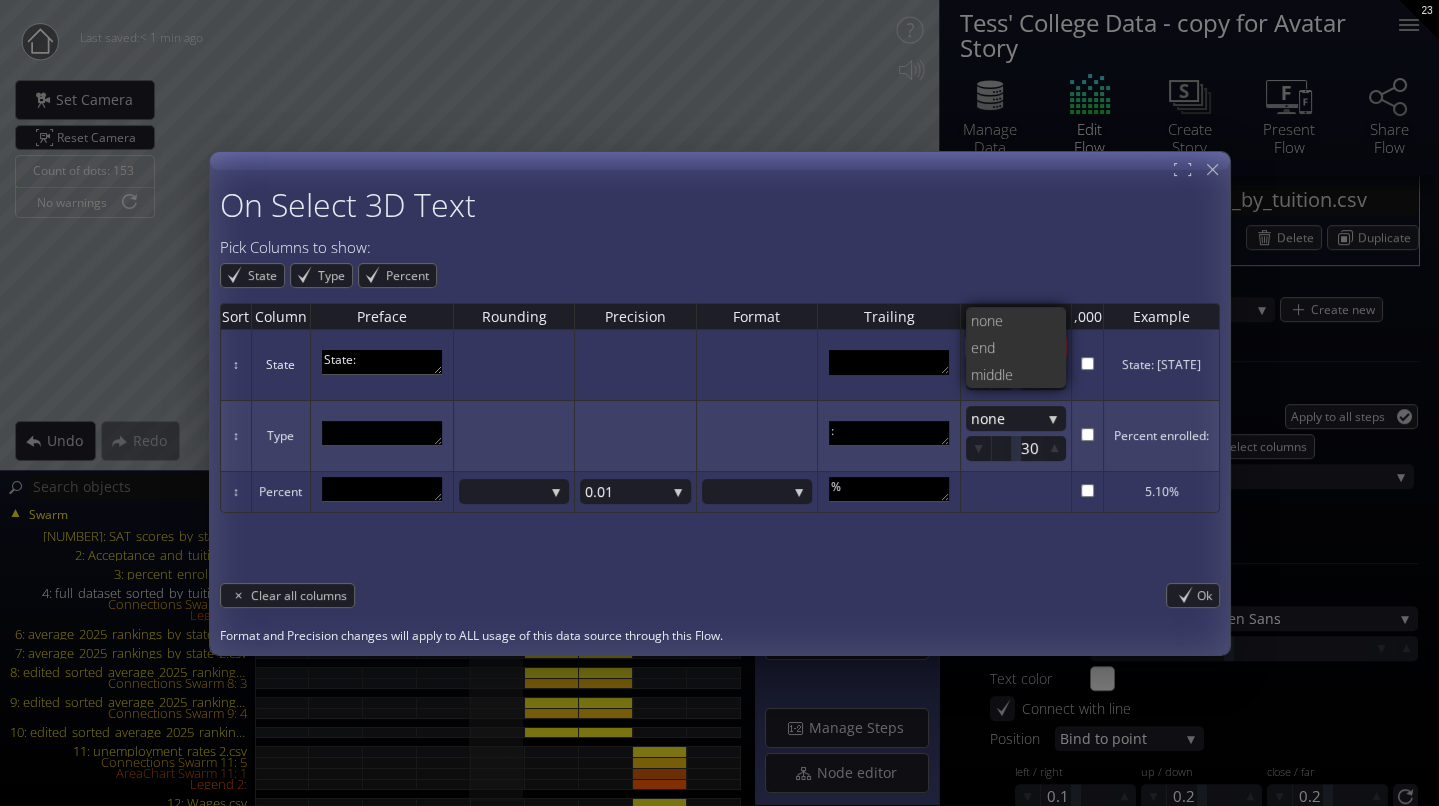 click on "State     Type     Percent" at bounding box center (720, 273) 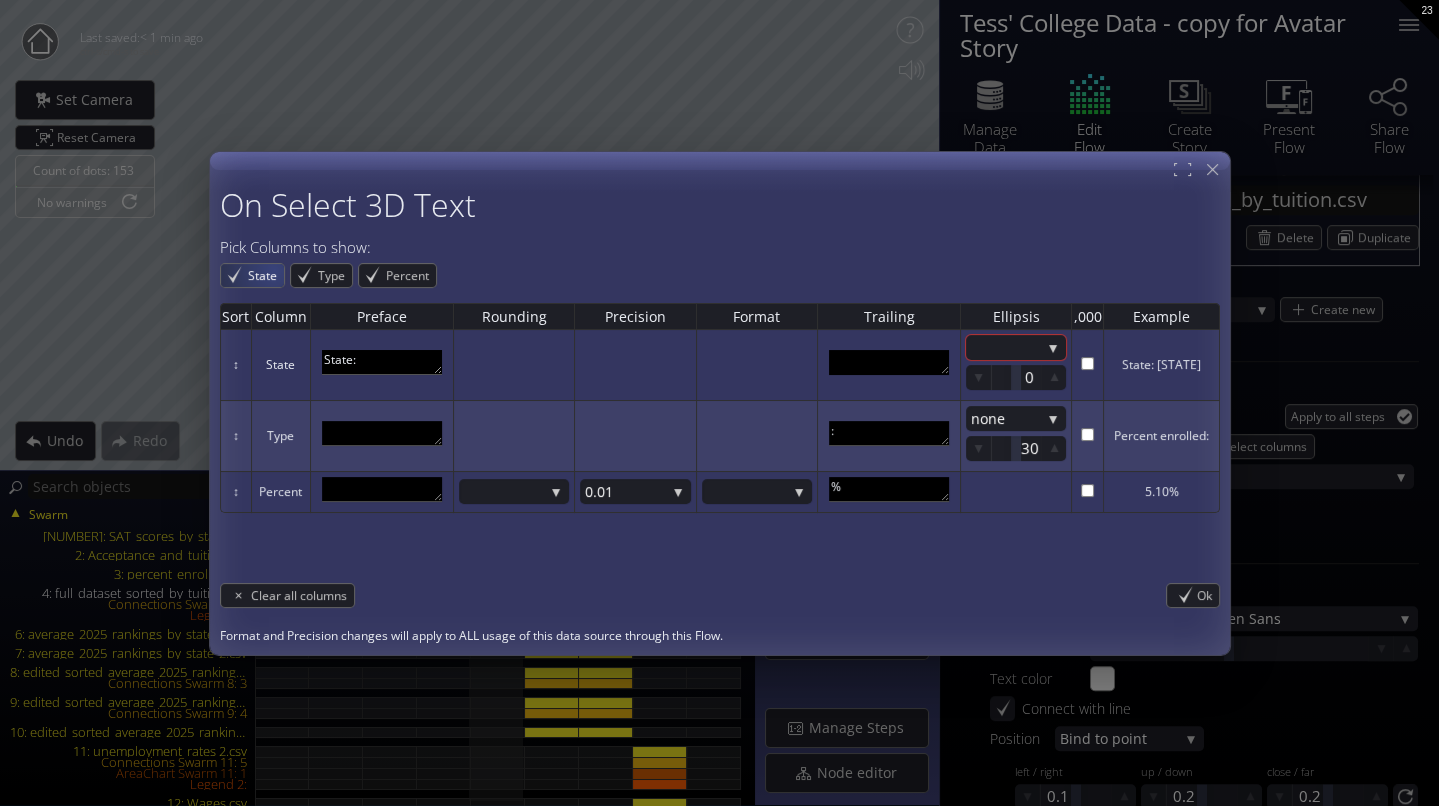 click on "State" at bounding box center [265, 275] 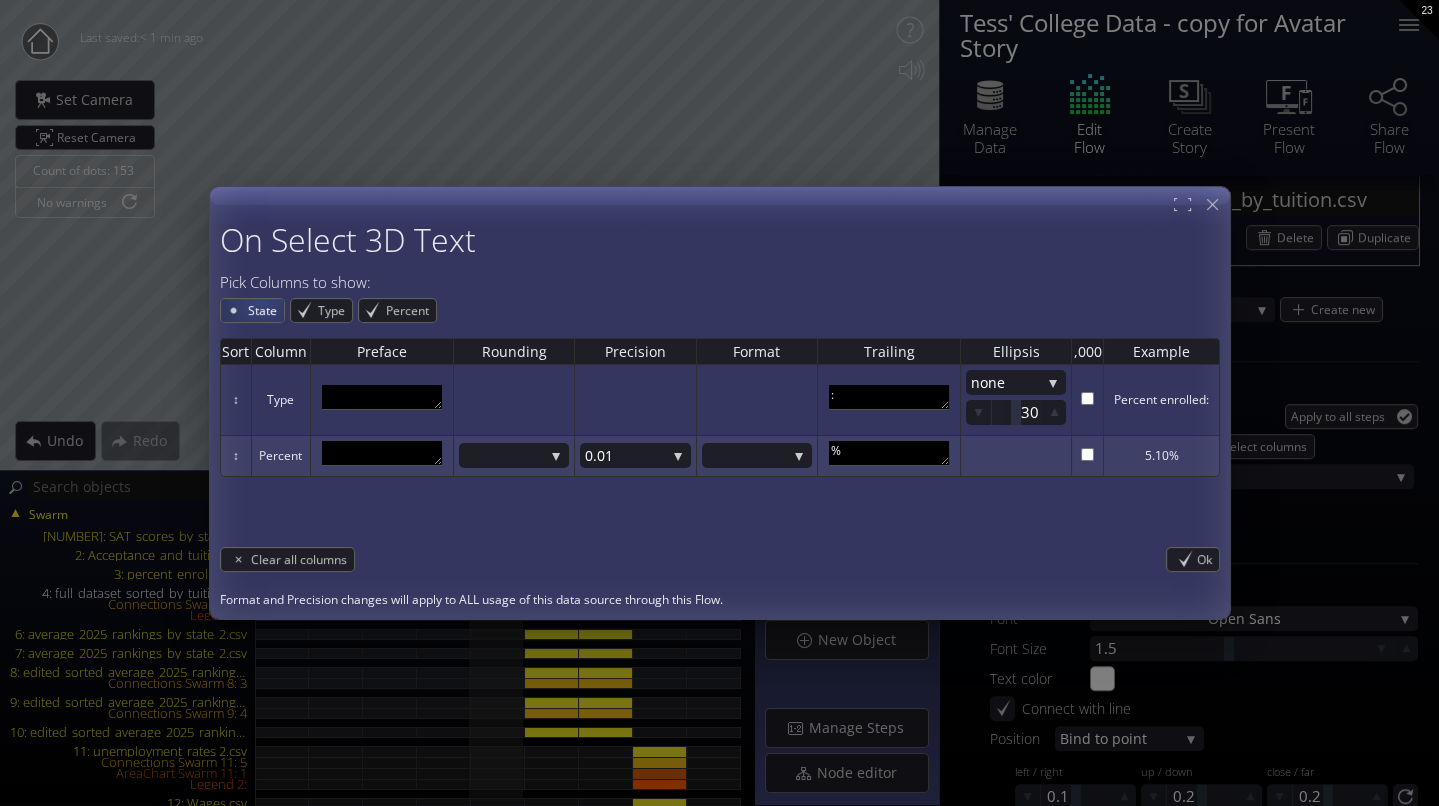 click on "State" at bounding box center (265, 310) 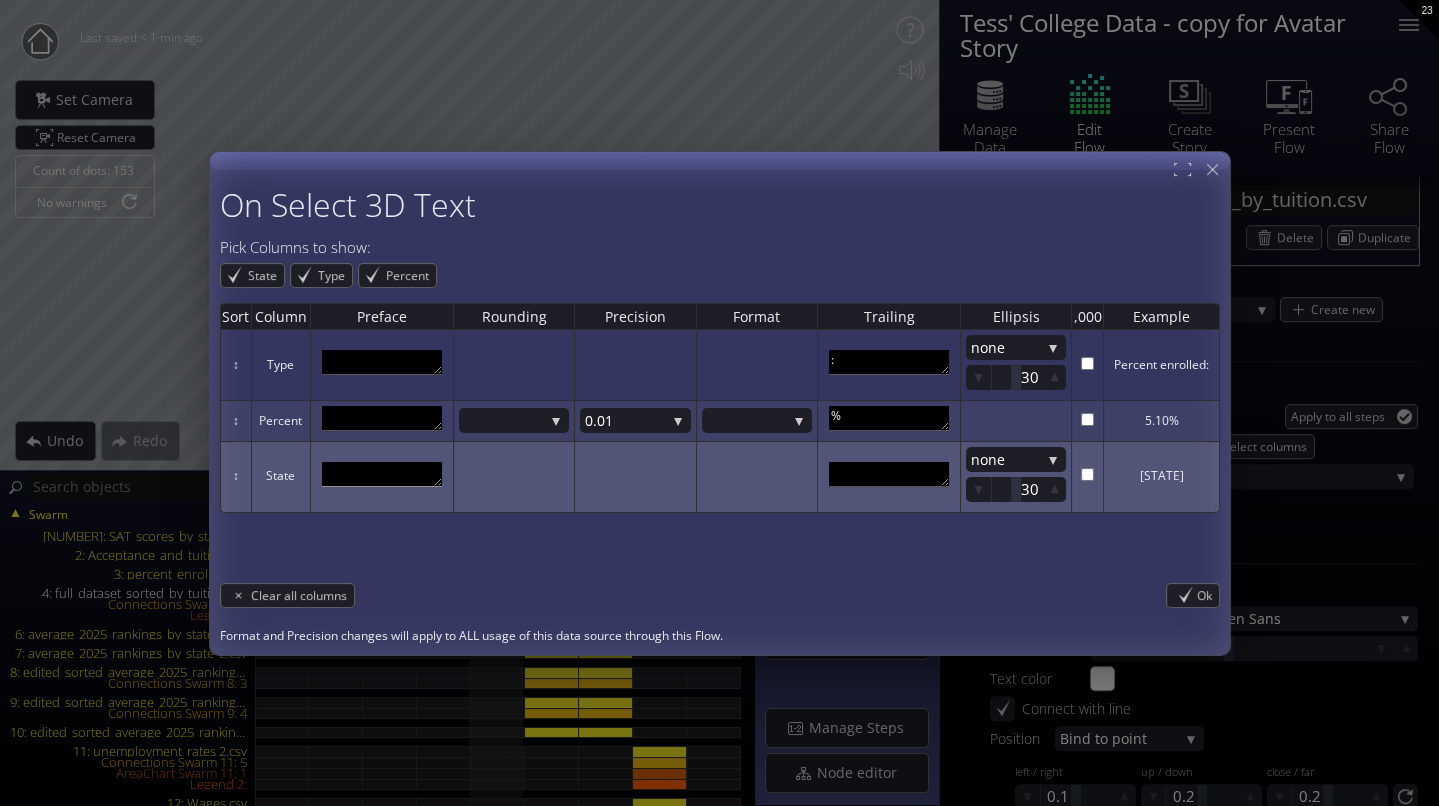 click at bounding box center (381, 474) 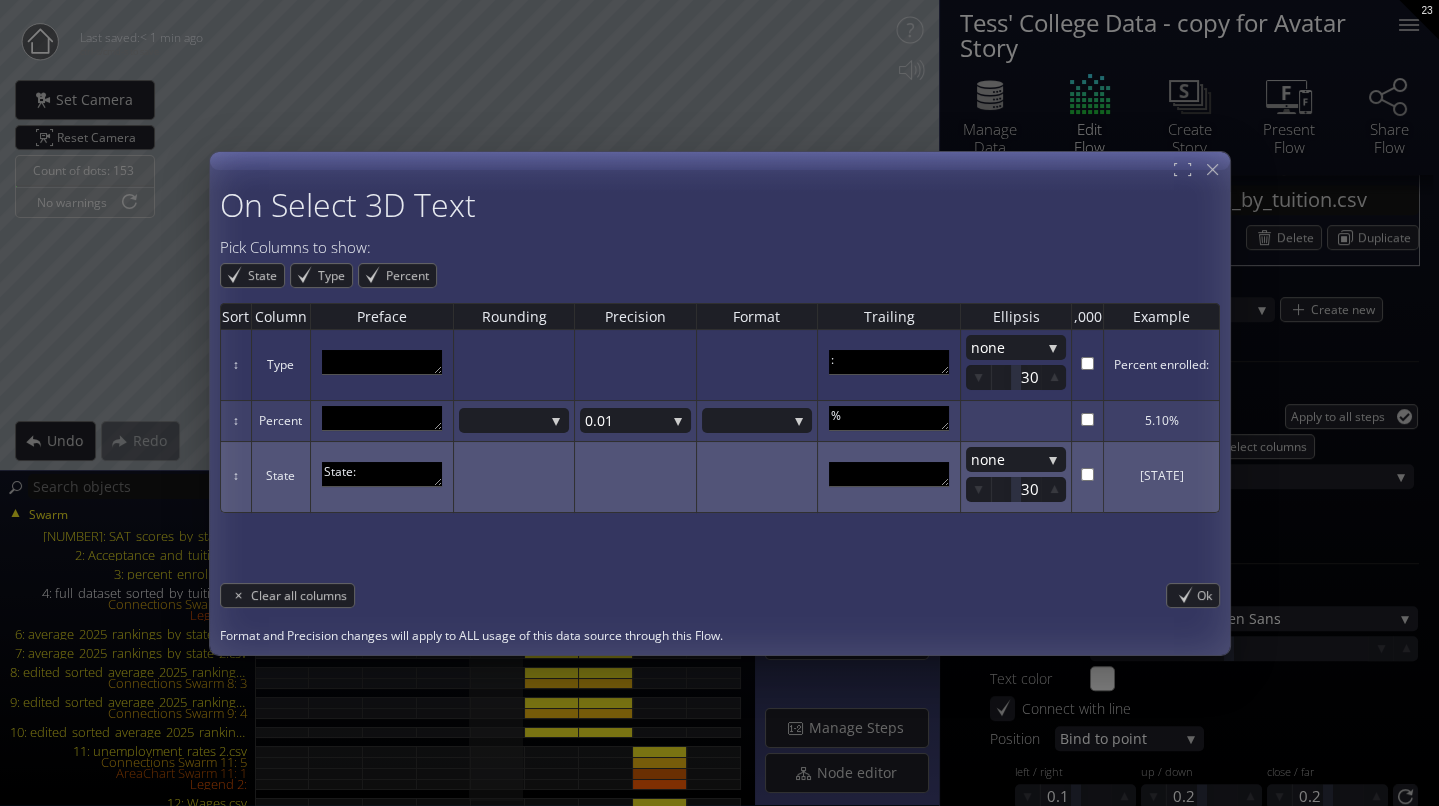 type on "State:" 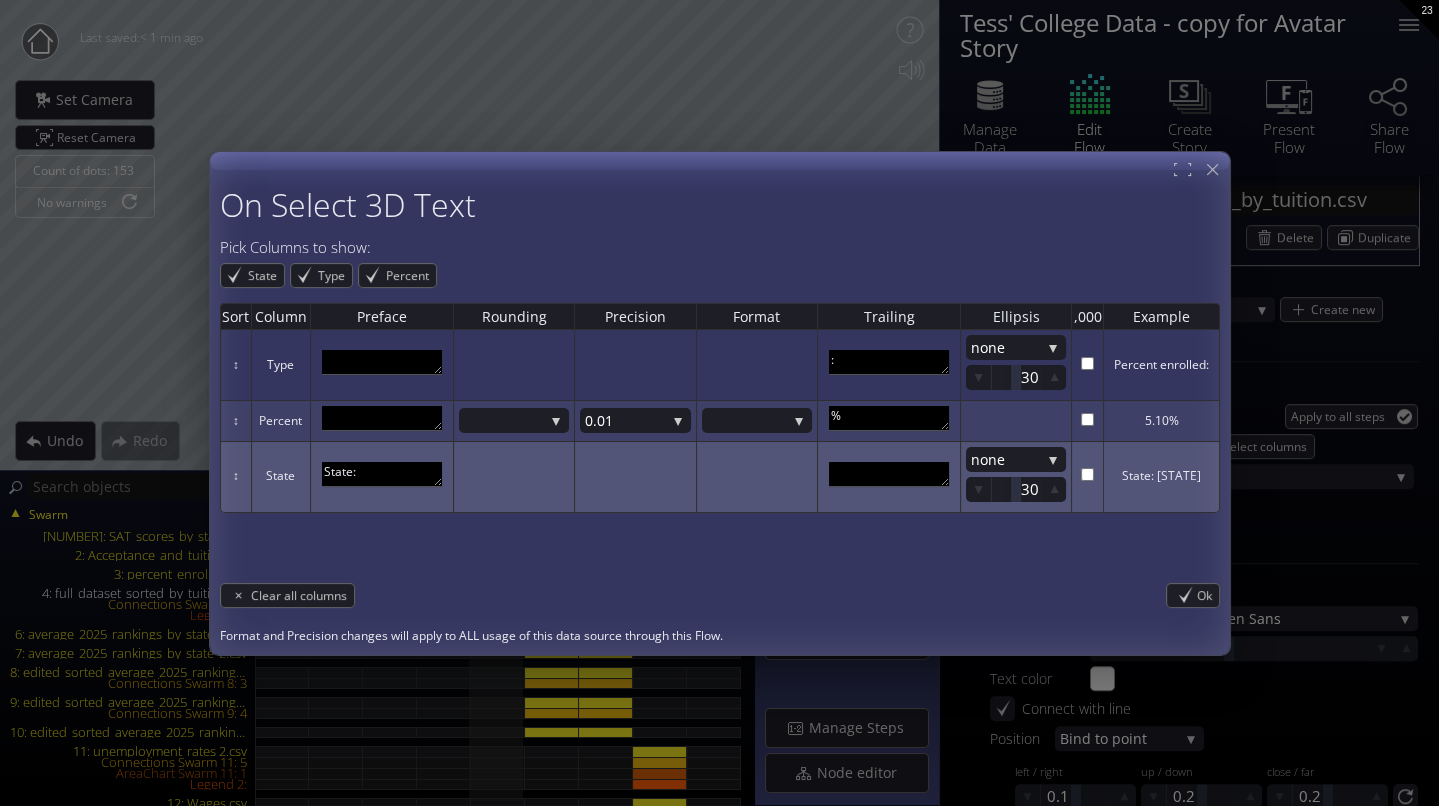 type 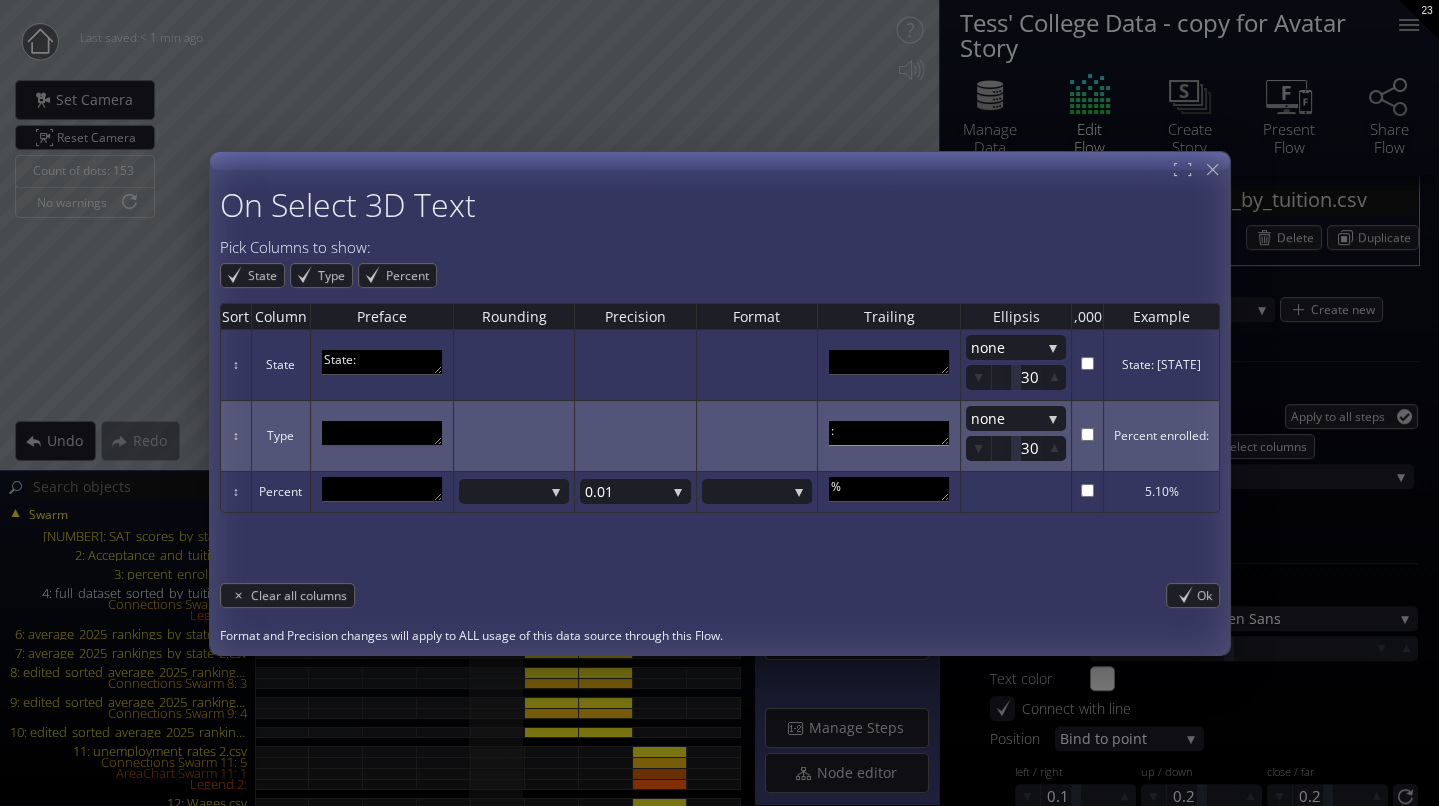 click on ":" at bounding box center (889, 433) 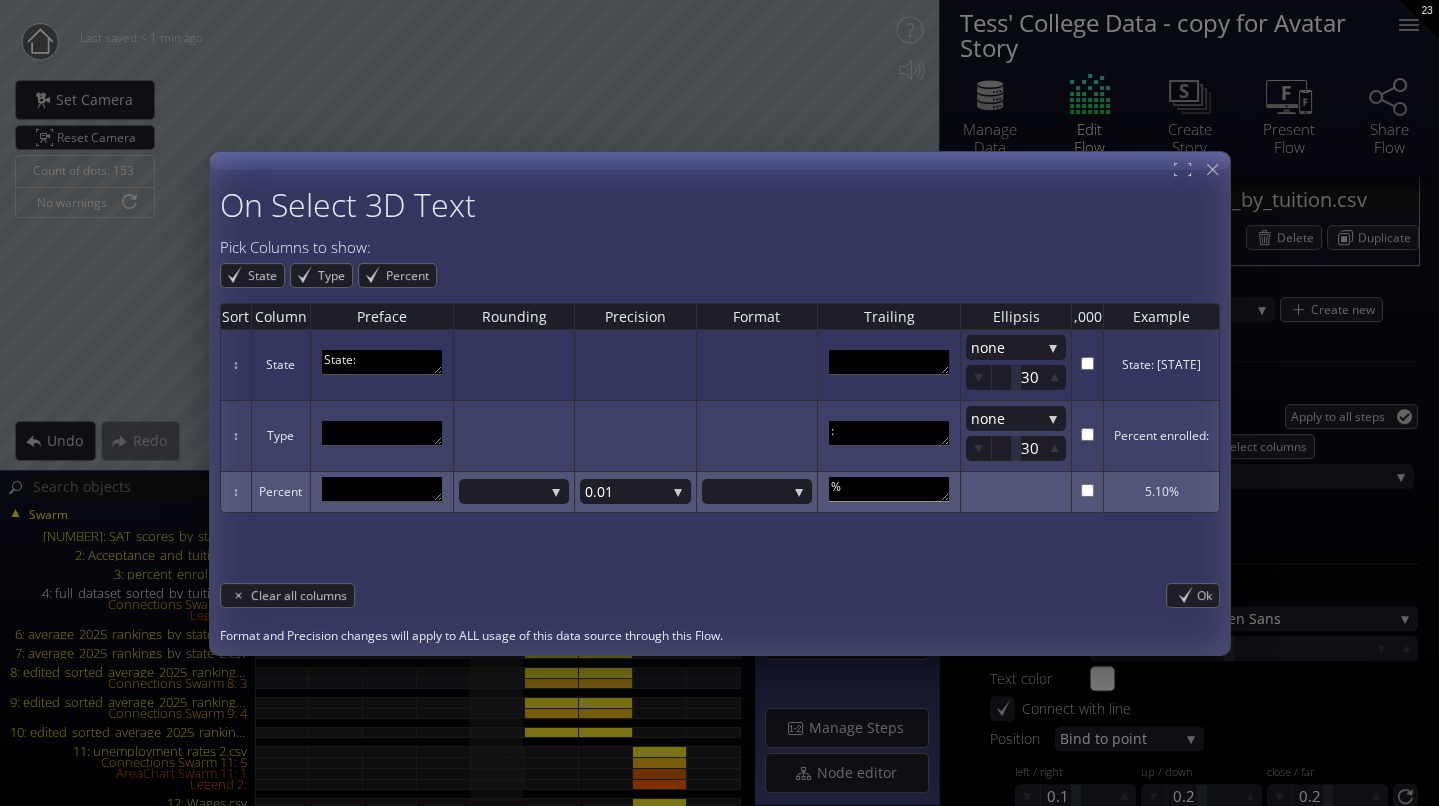 click on "%" at bounding box center [889, 489] 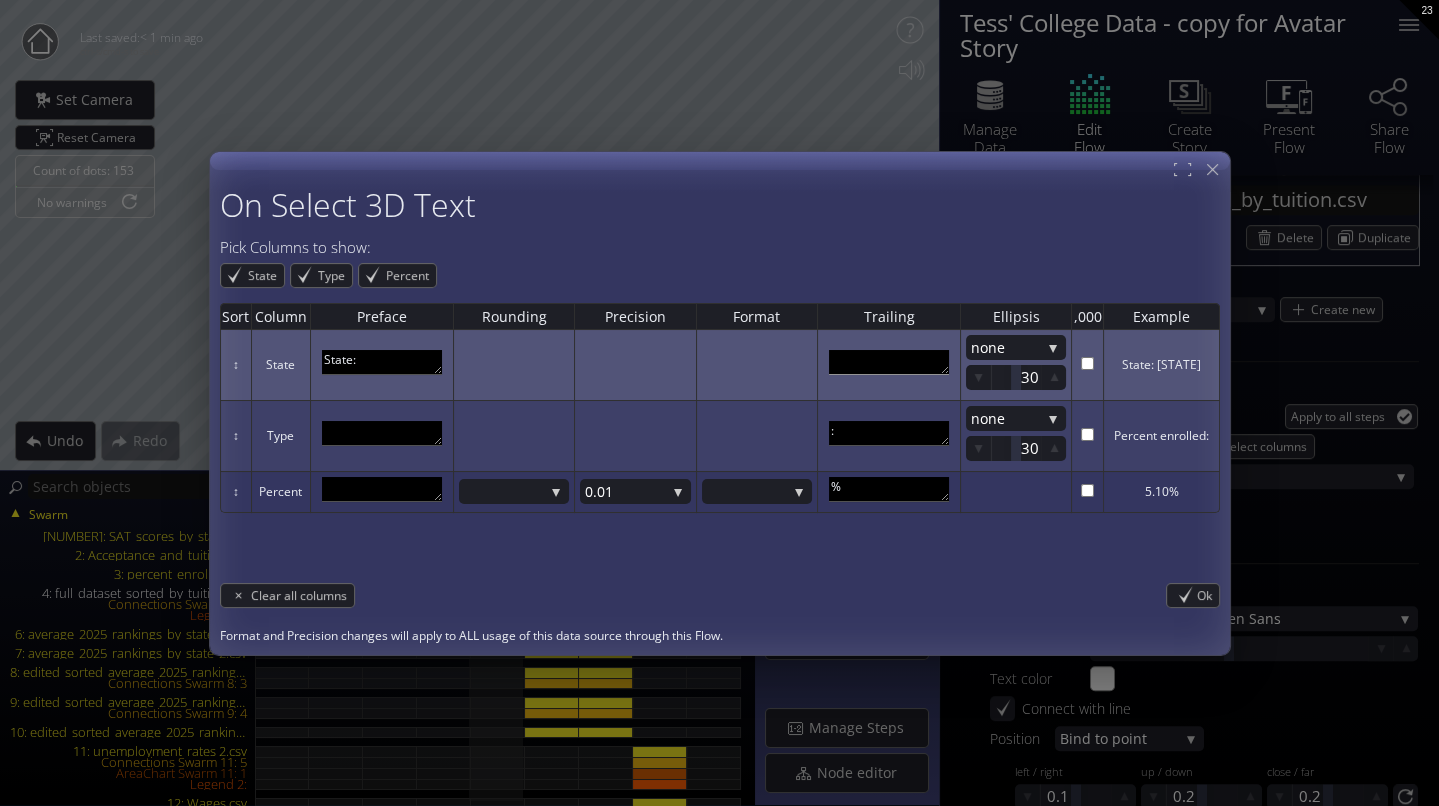click at bounding box center (889, 362) 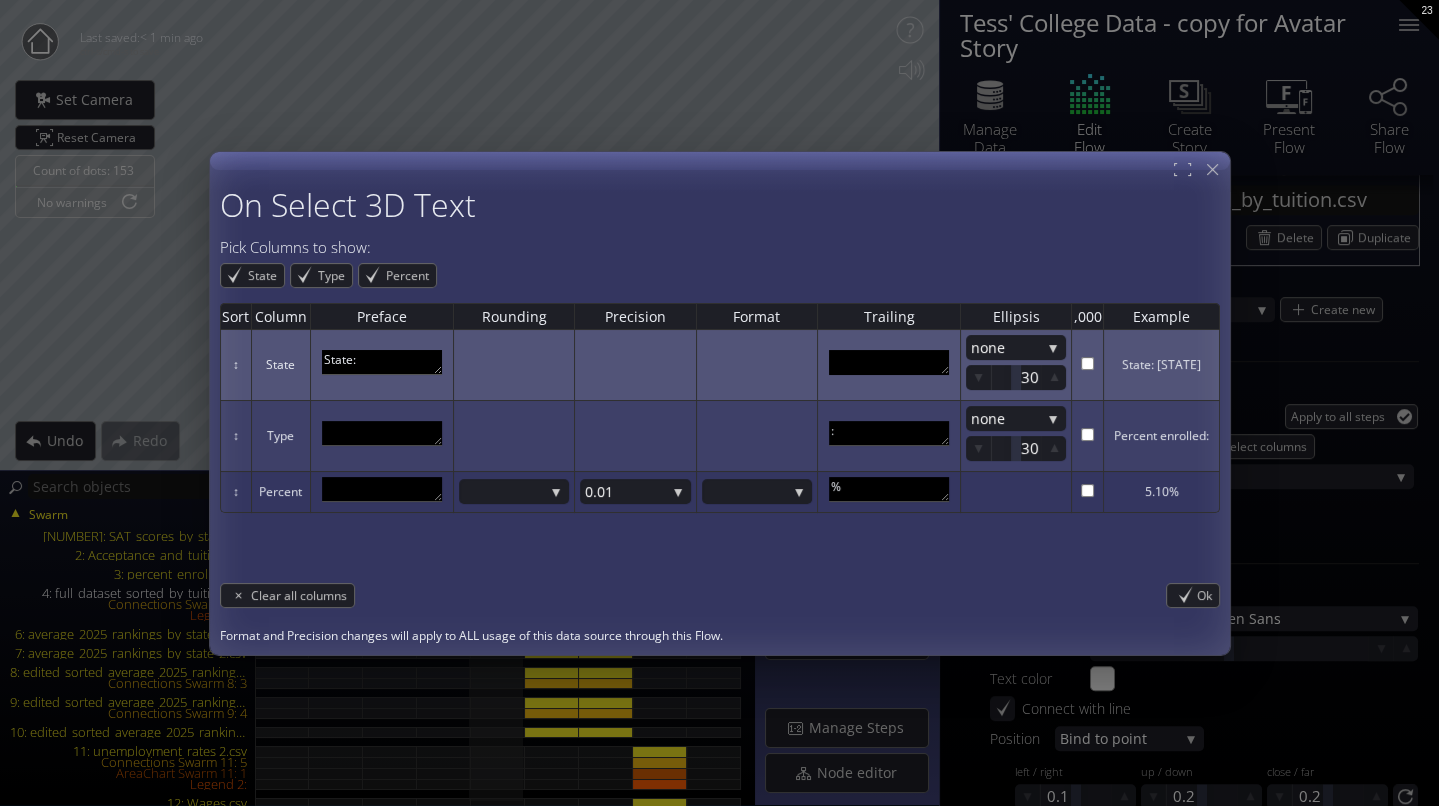 scroll, scrollTop: 10, scrollLeft: 0, axis: vertical 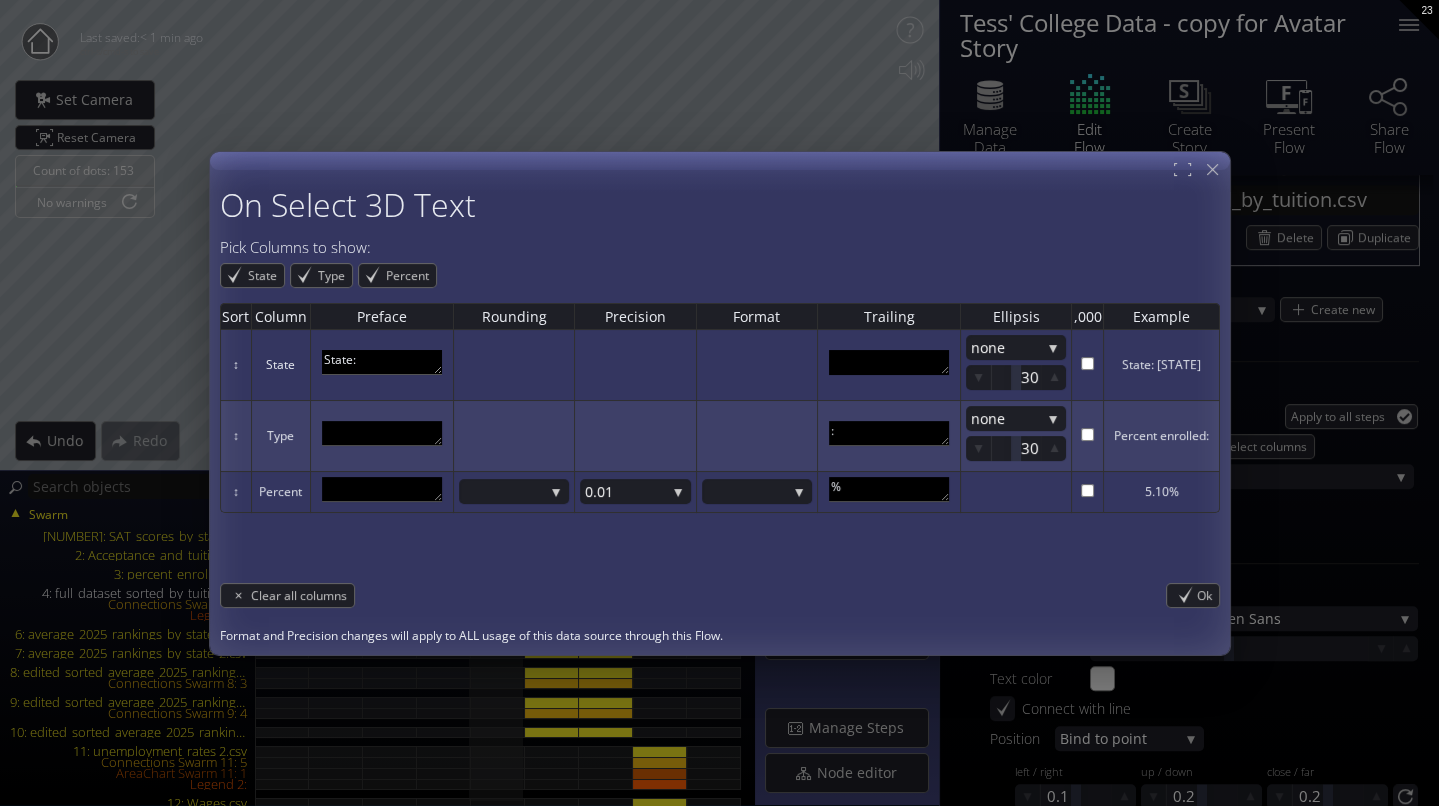 type 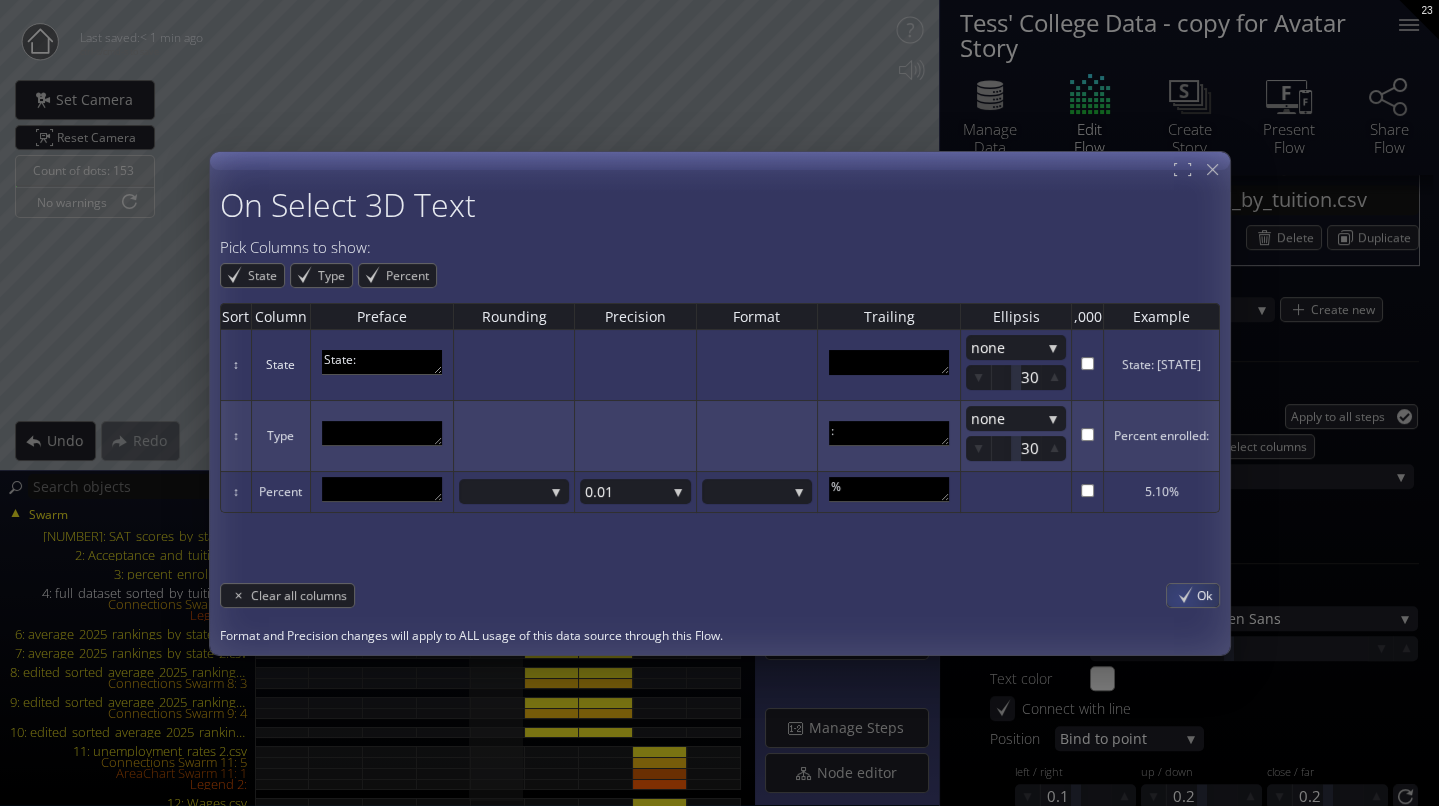 click on "Ok" at bounding box center (1193, 595) 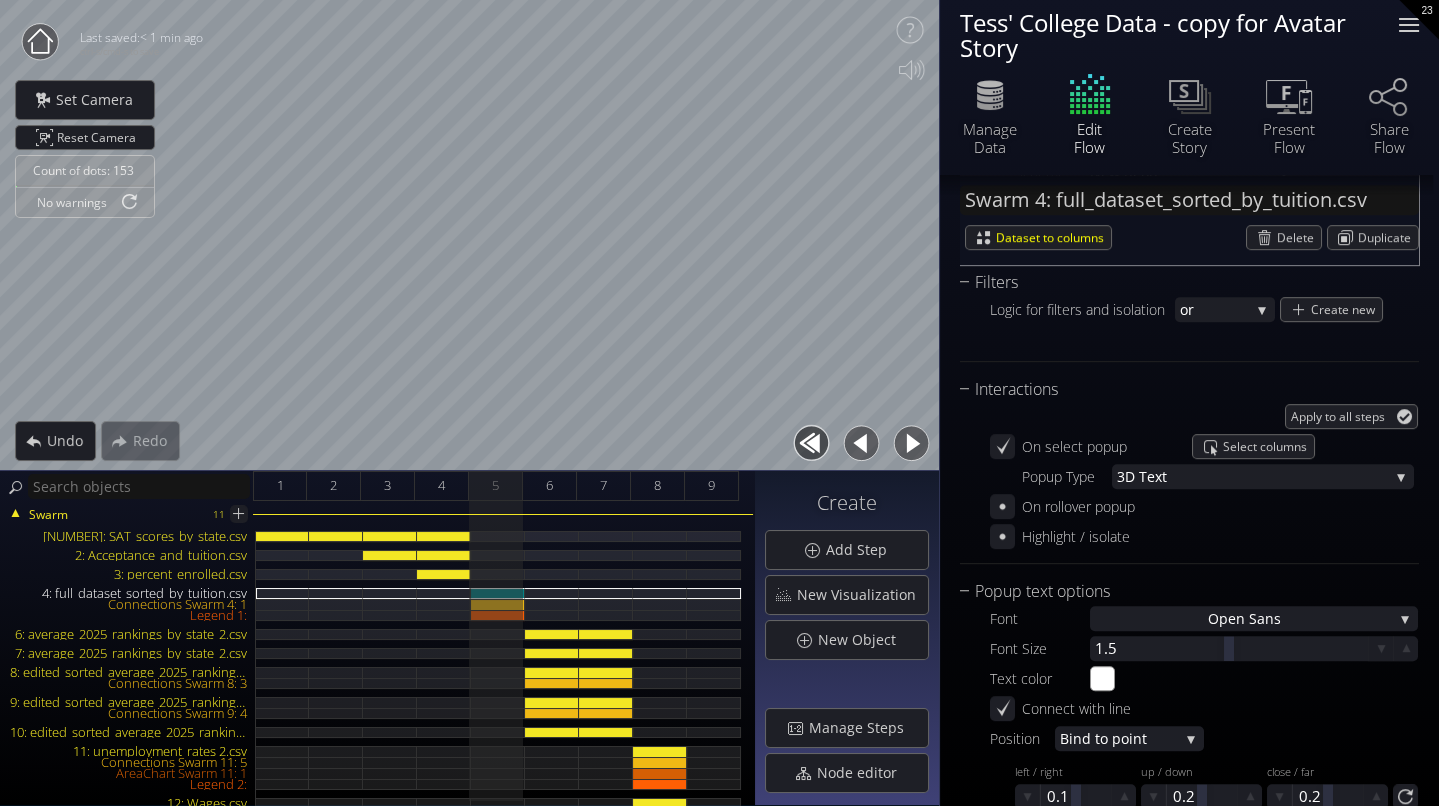 click at bounding box center [1409, 25] 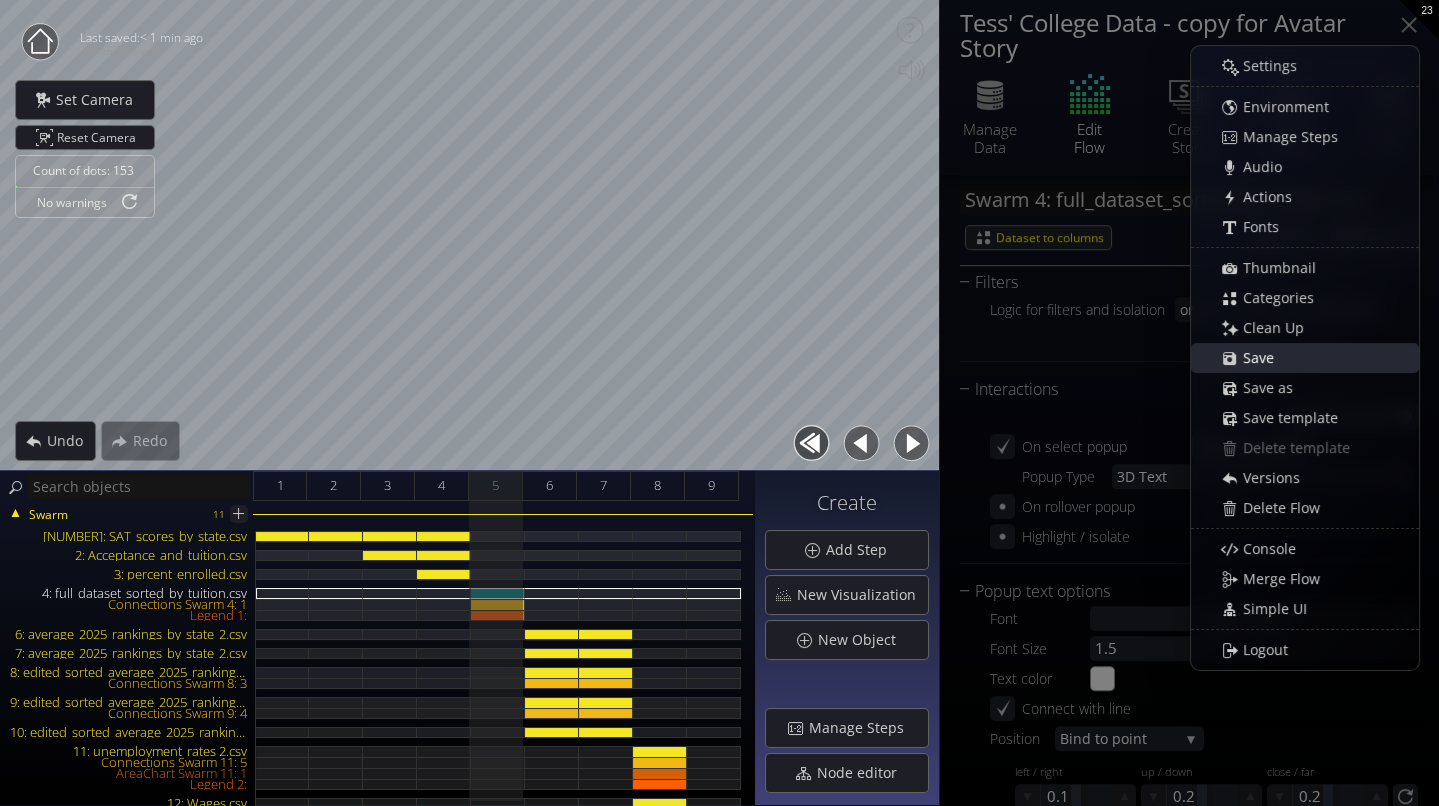 click on "Save" at bounding box center (1264, 358) 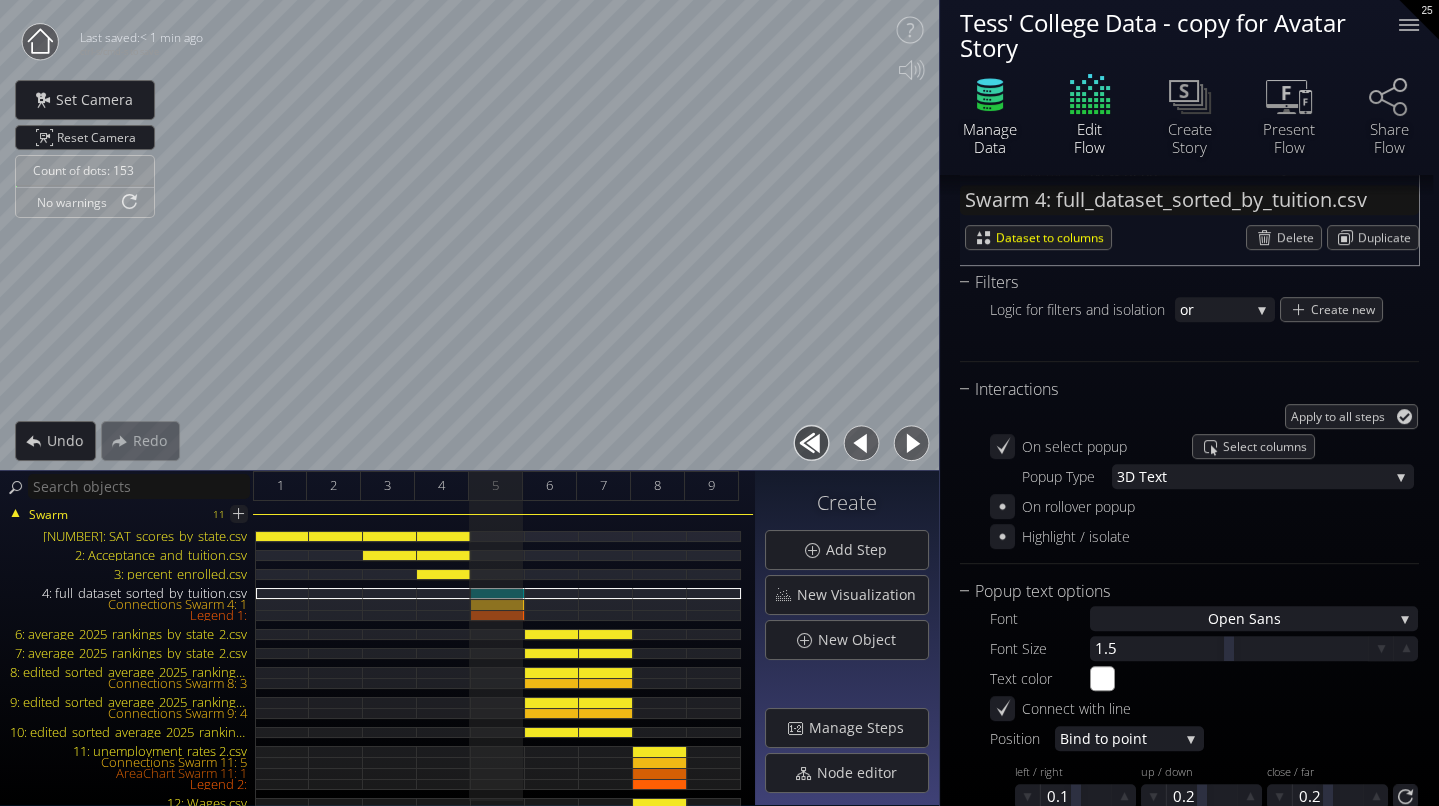 click 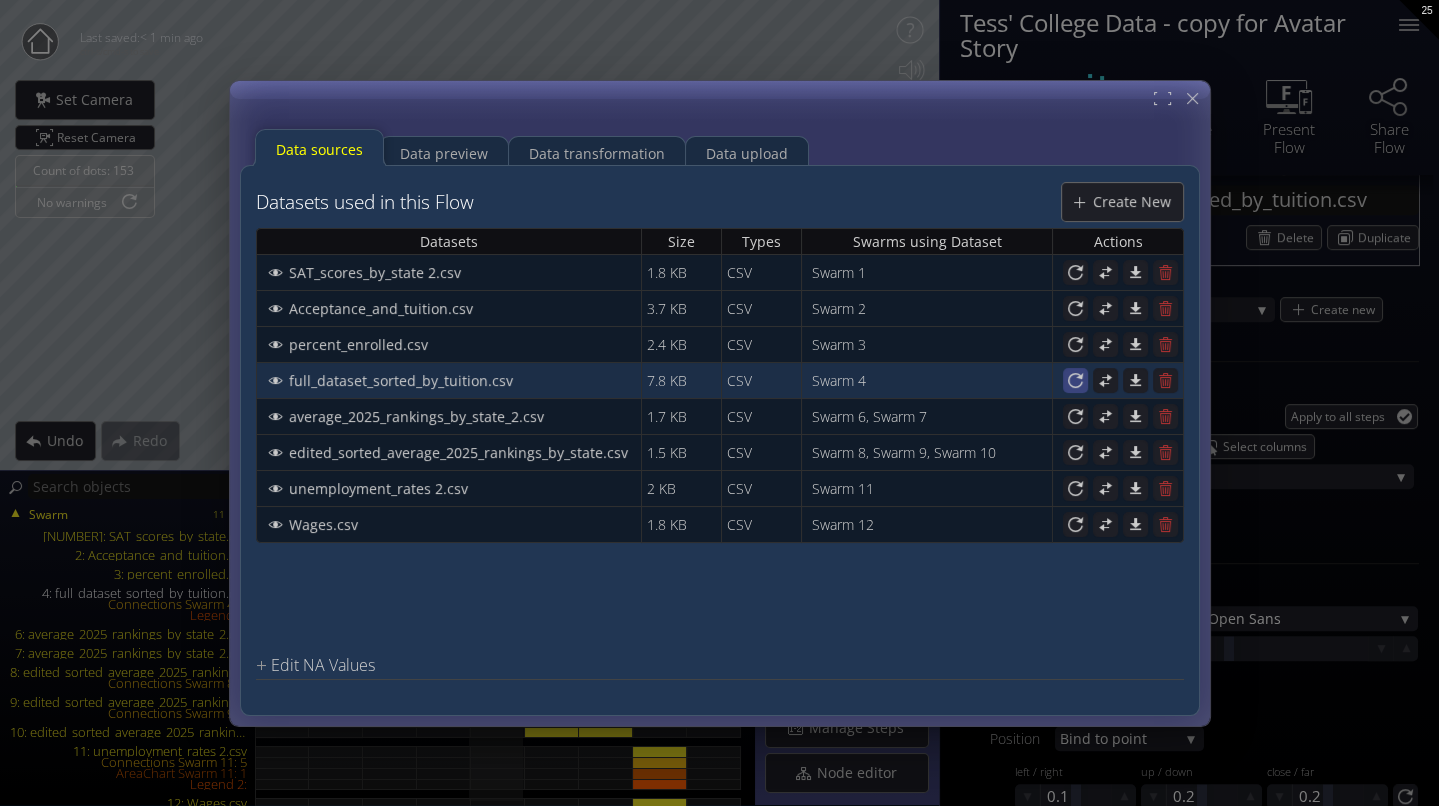 click 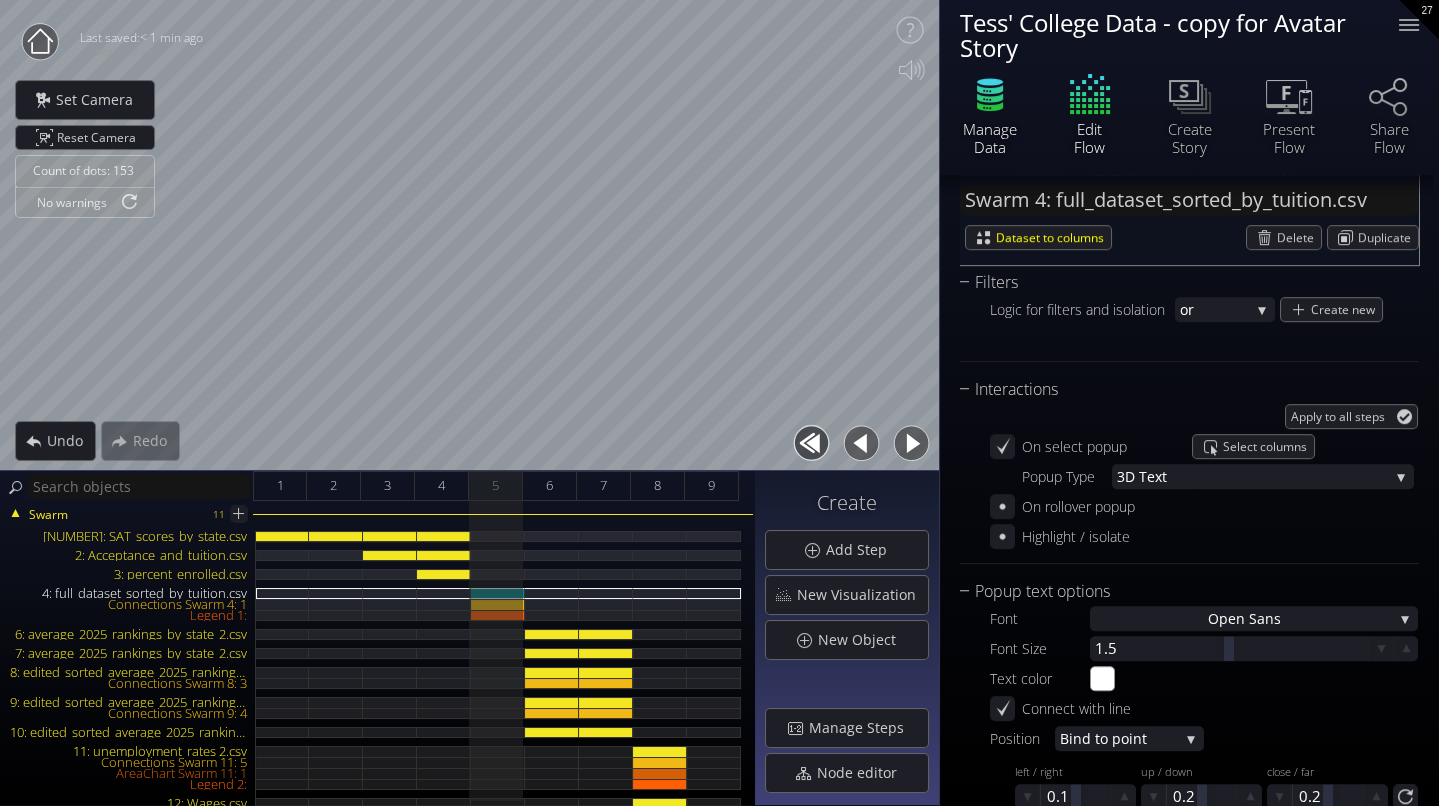 click on "Manage
Data" at bounding box center (990, 138) 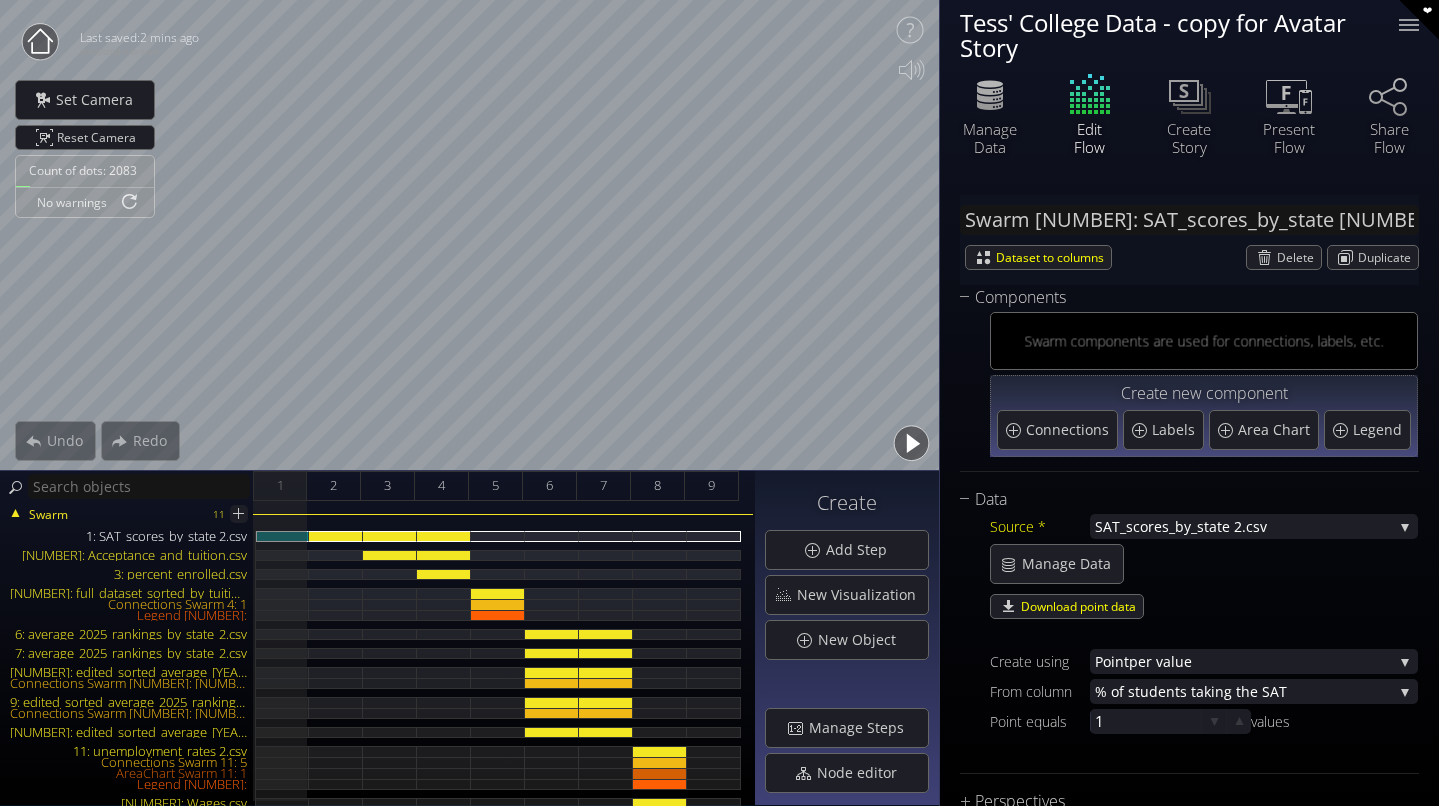 scroll, scrollTop: 0, scrollLeft: 0, axis: both 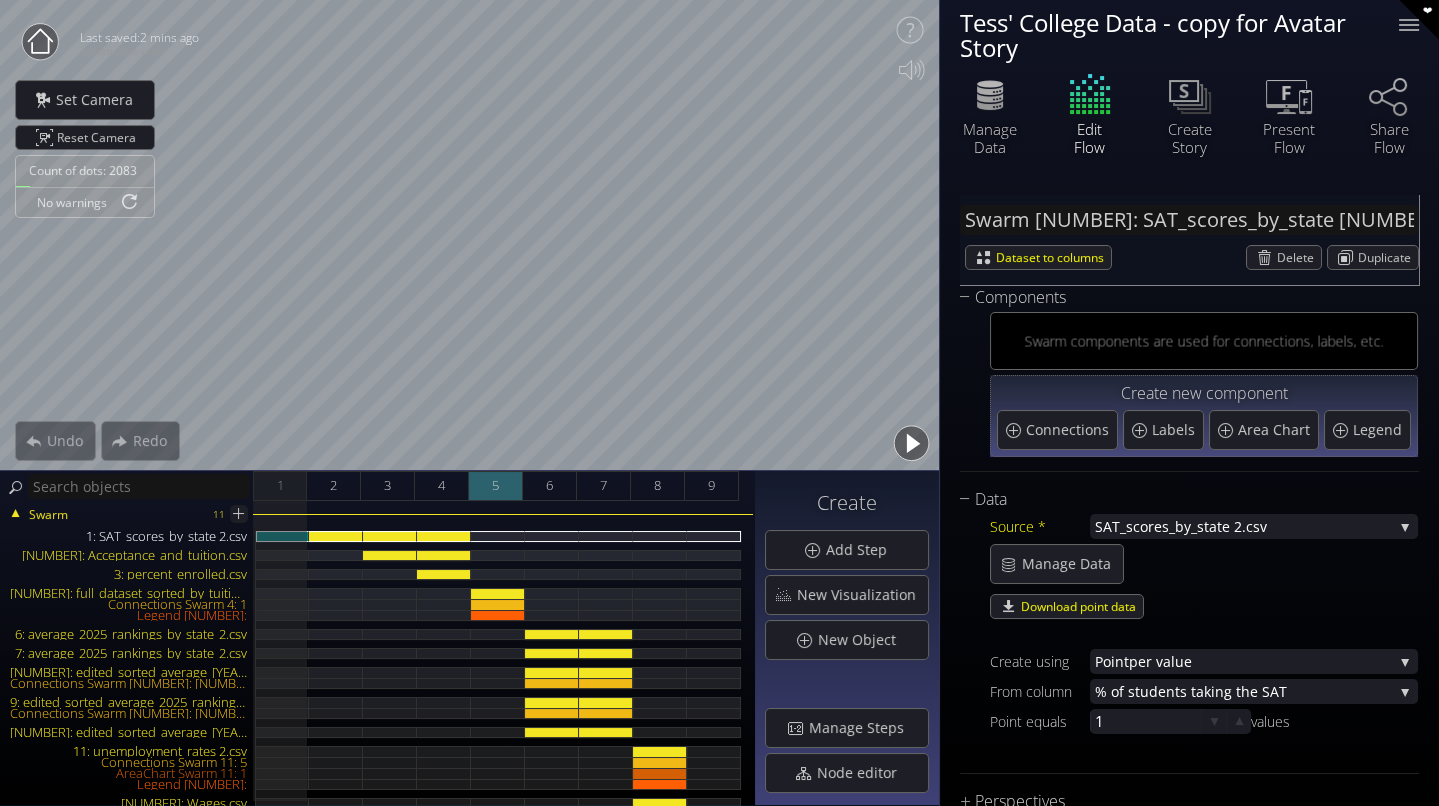 click on "5" at bounding box center [496, 486] 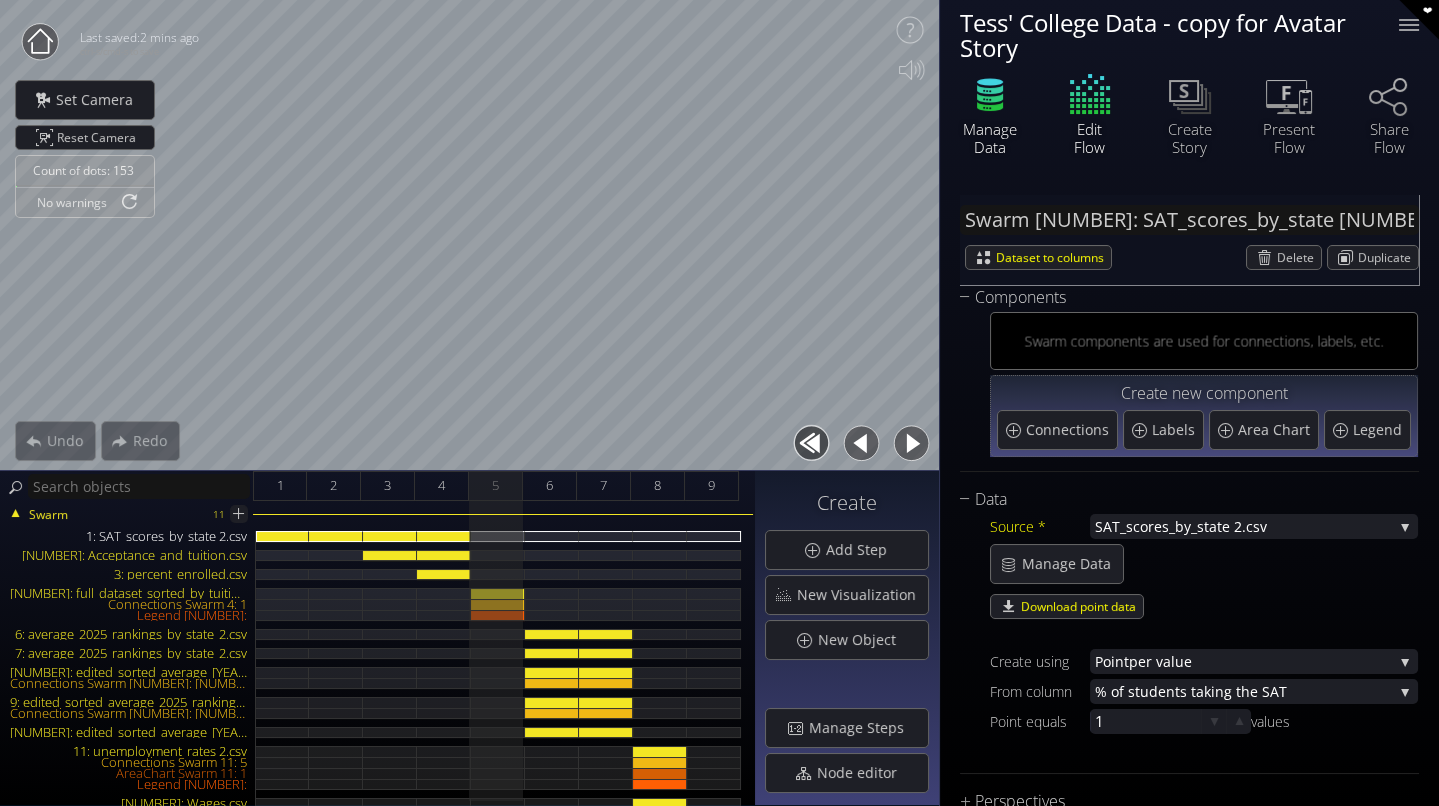 click 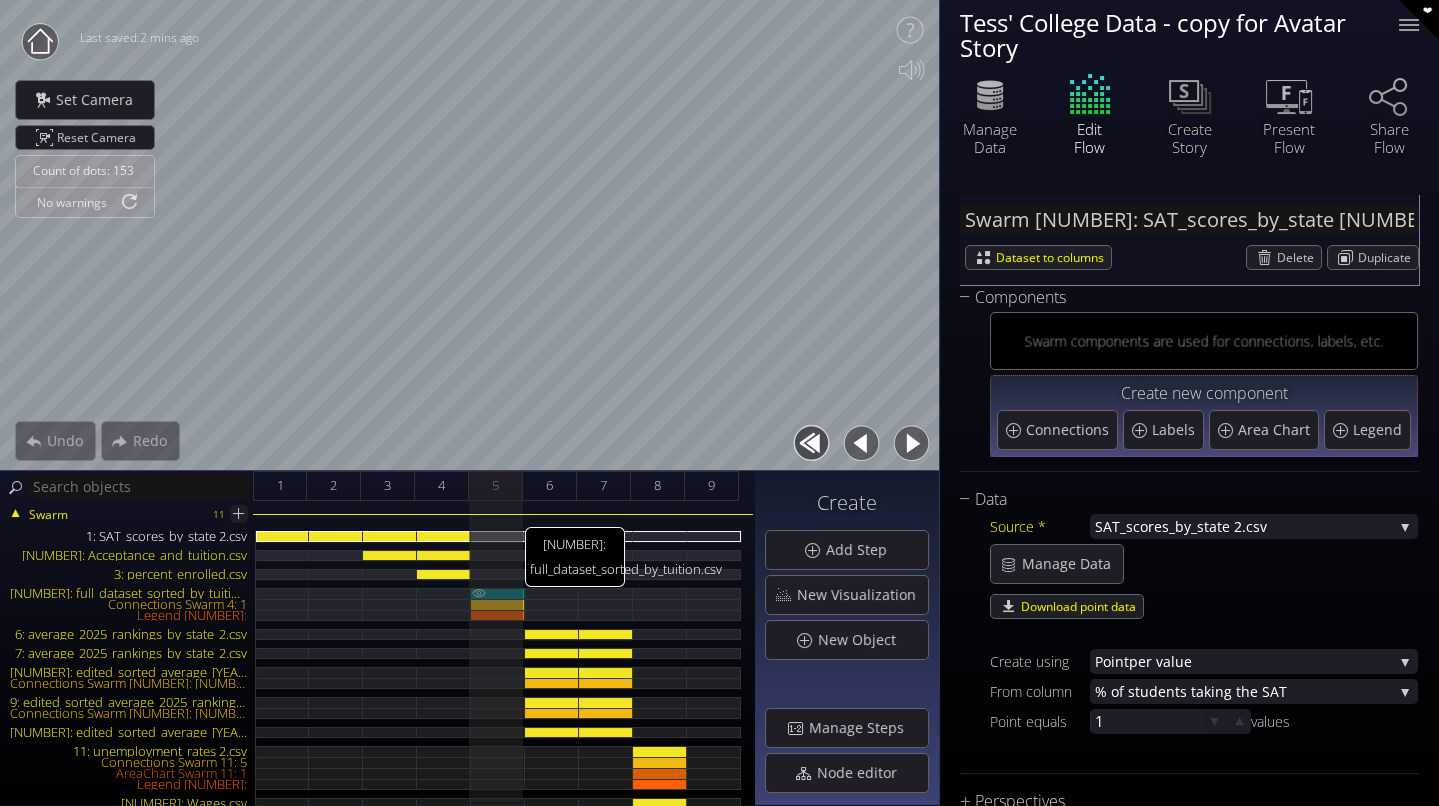 click on "[NUMBER]: full_dataset_sorted_by_tuition.csv" at bounding box center [498, 593] 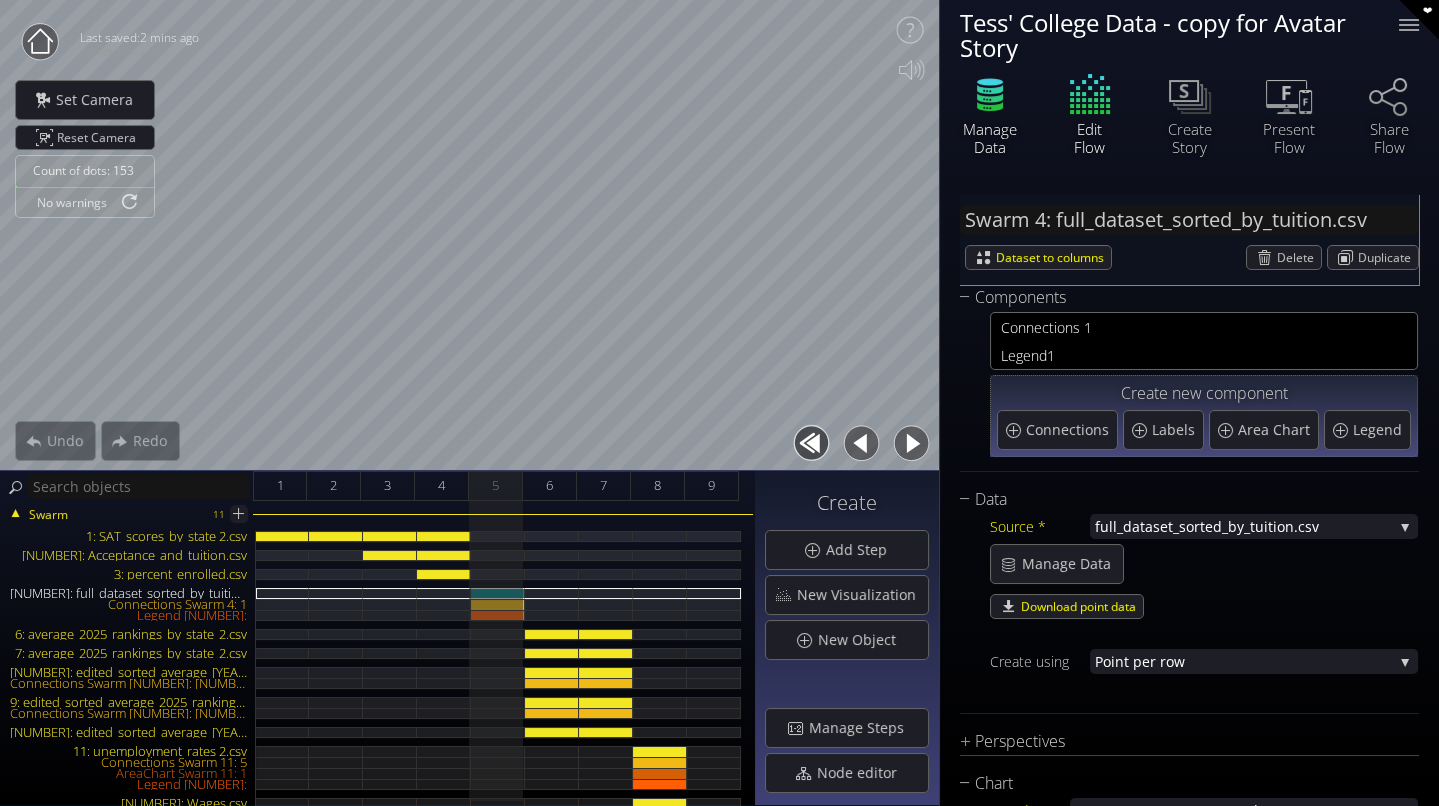 click 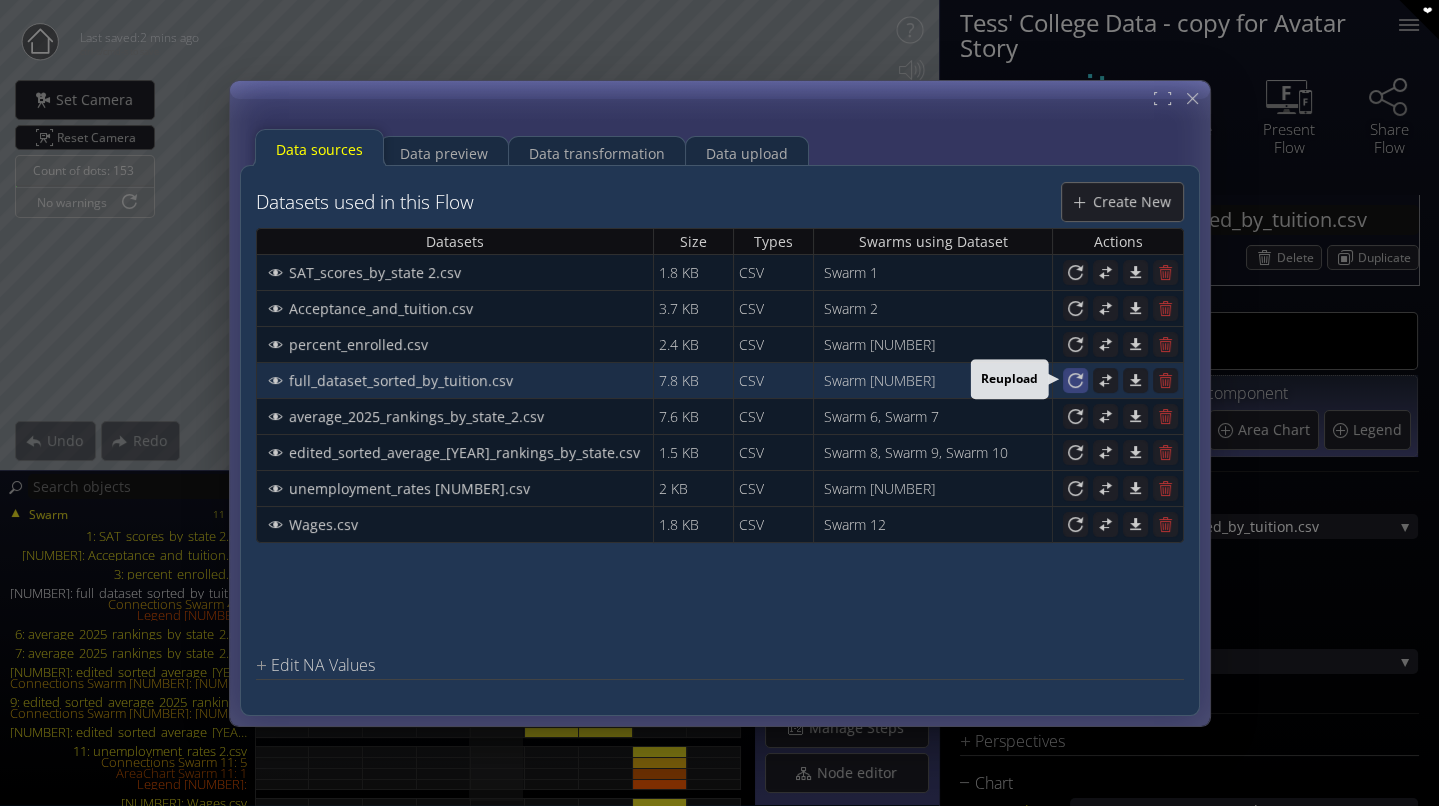 click 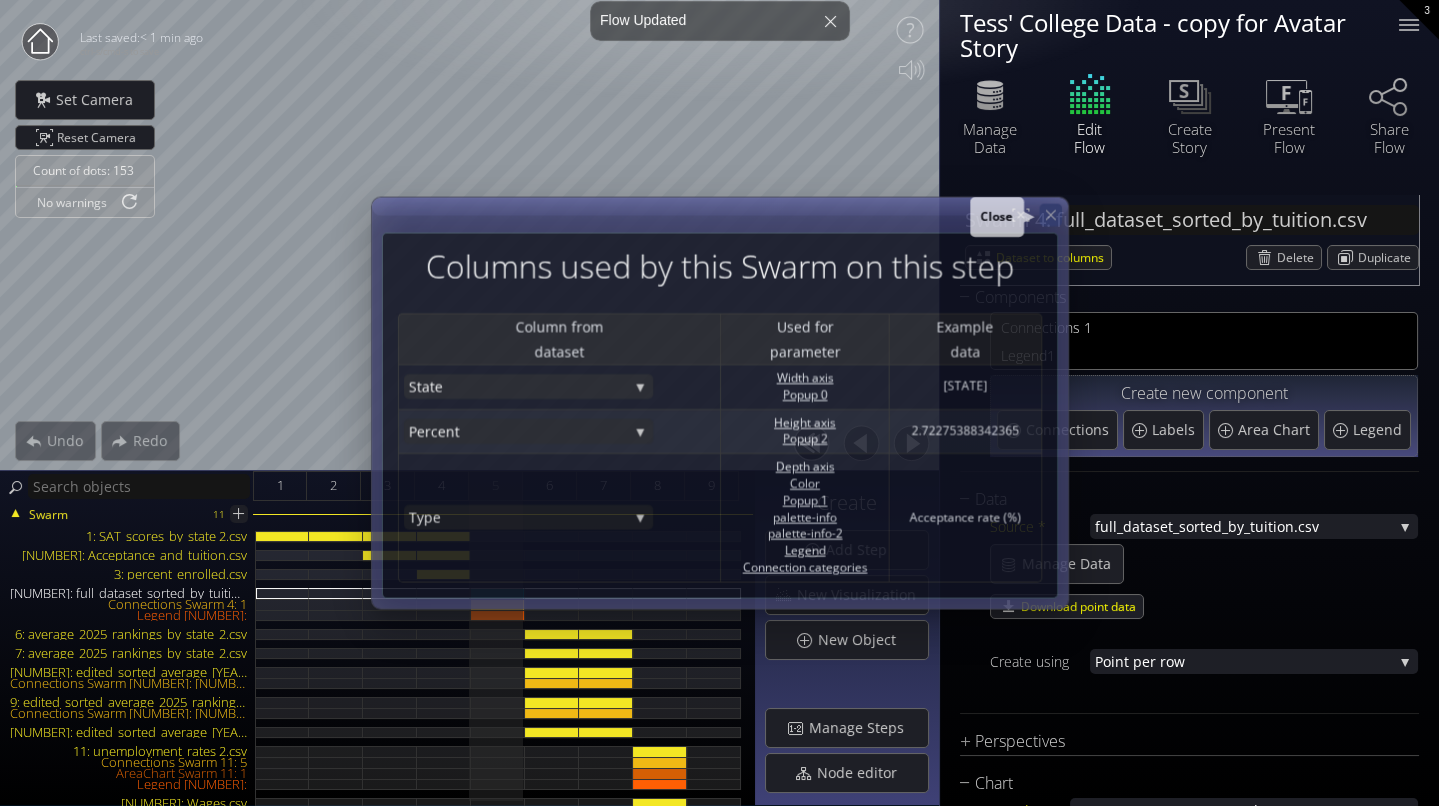 click 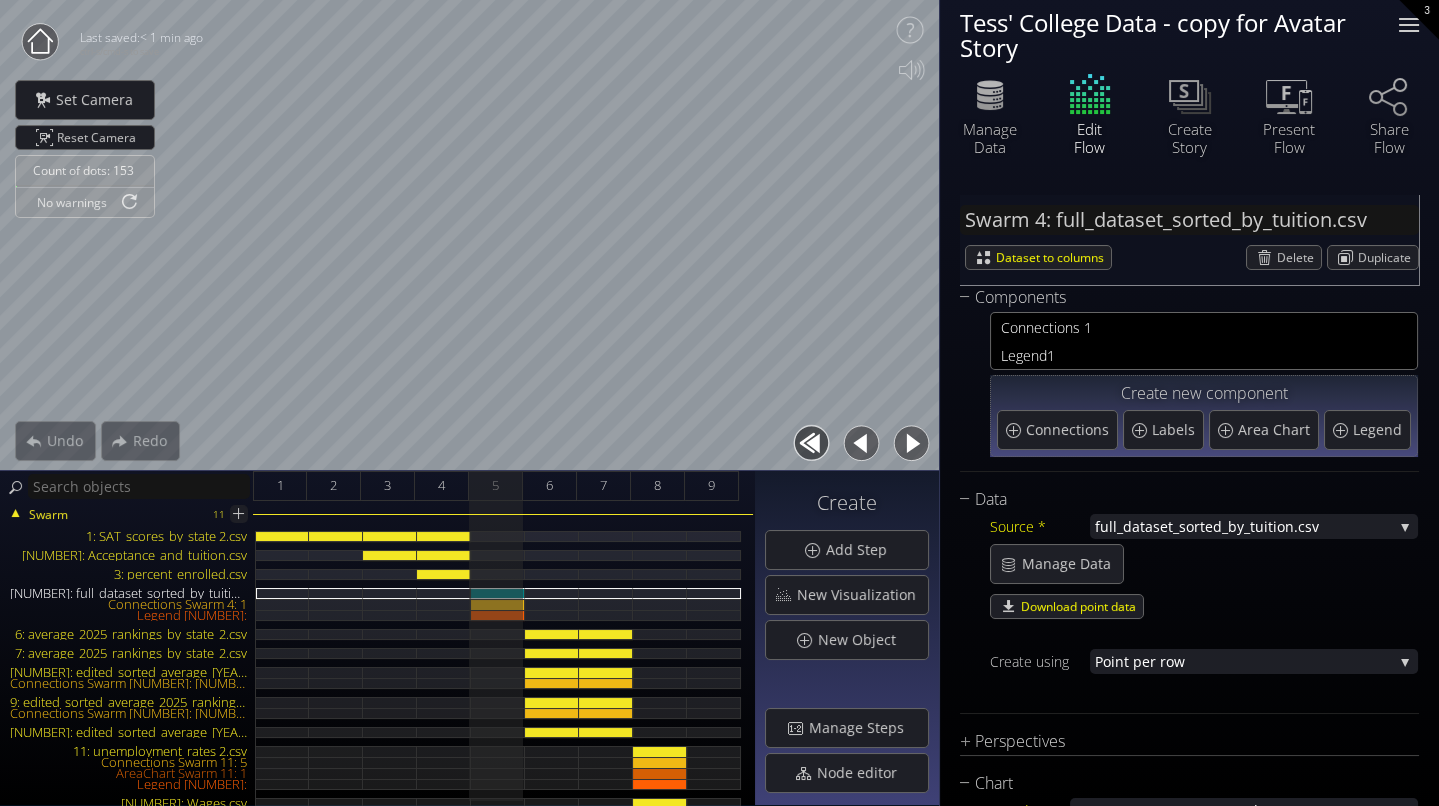 click at bounding box center [1409, 25] 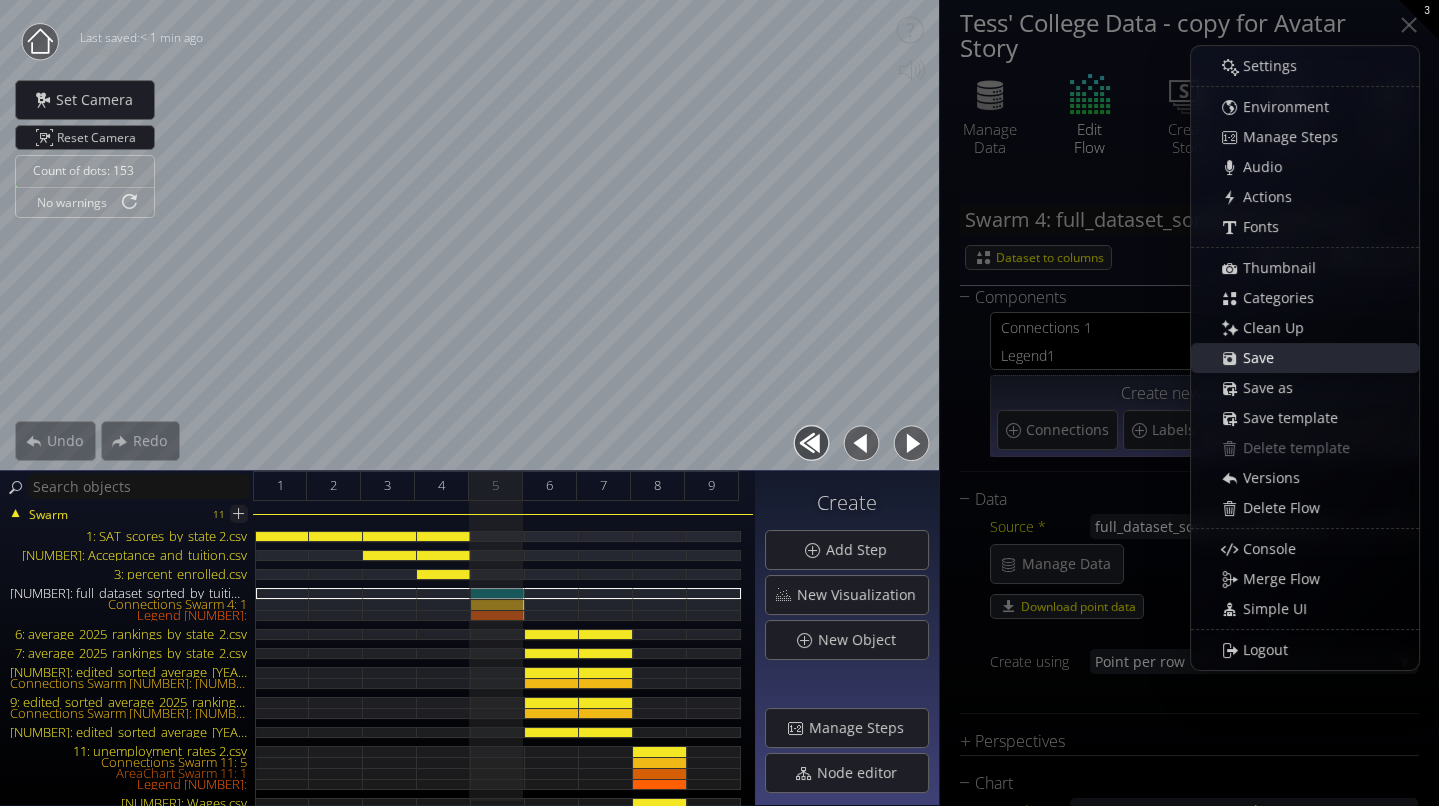 click on "Save" at bounding box center [1264, 358] 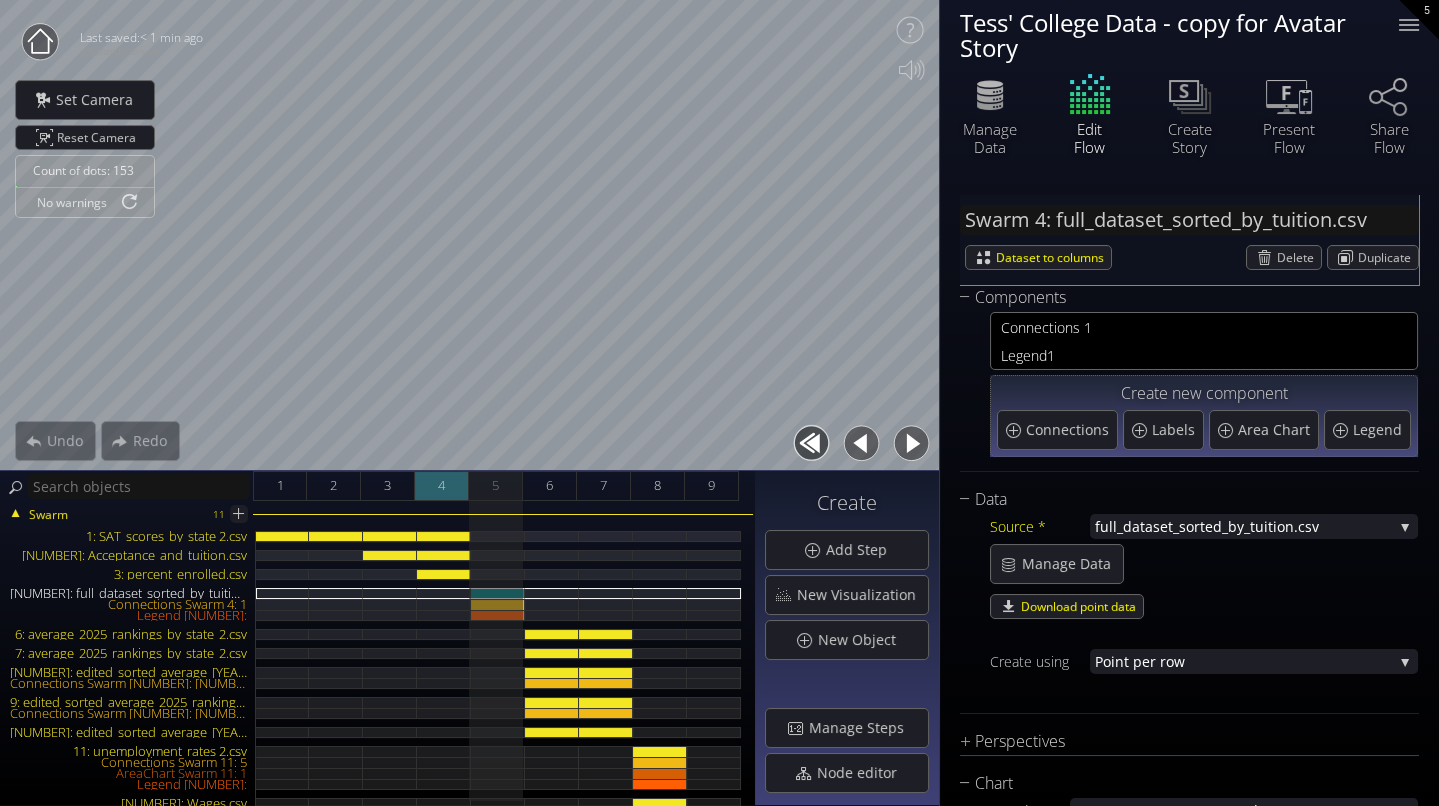 click on "4" at bounding box center [442, 486] 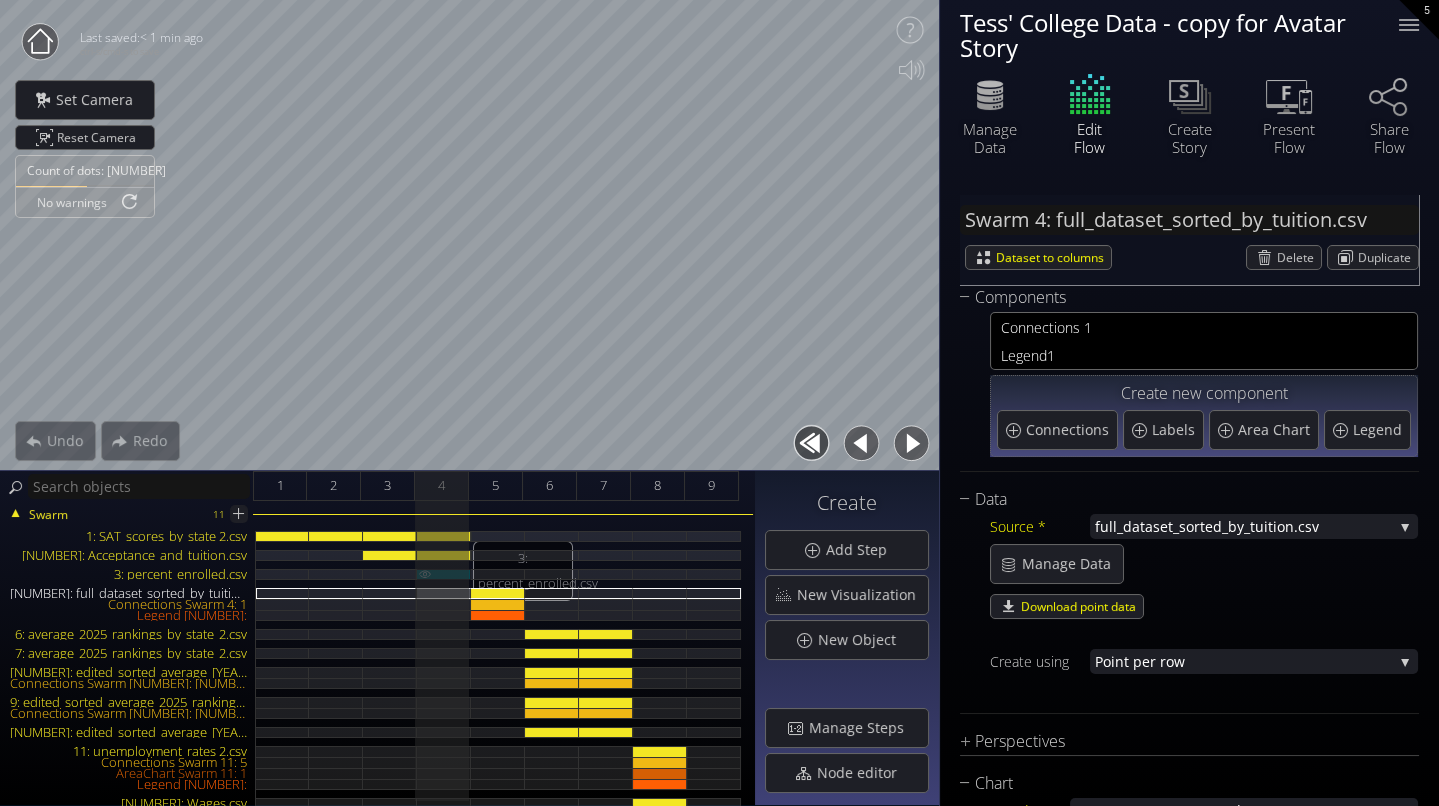 click on "3: percent_enrolled.csv" at bounding box center [444, 574] 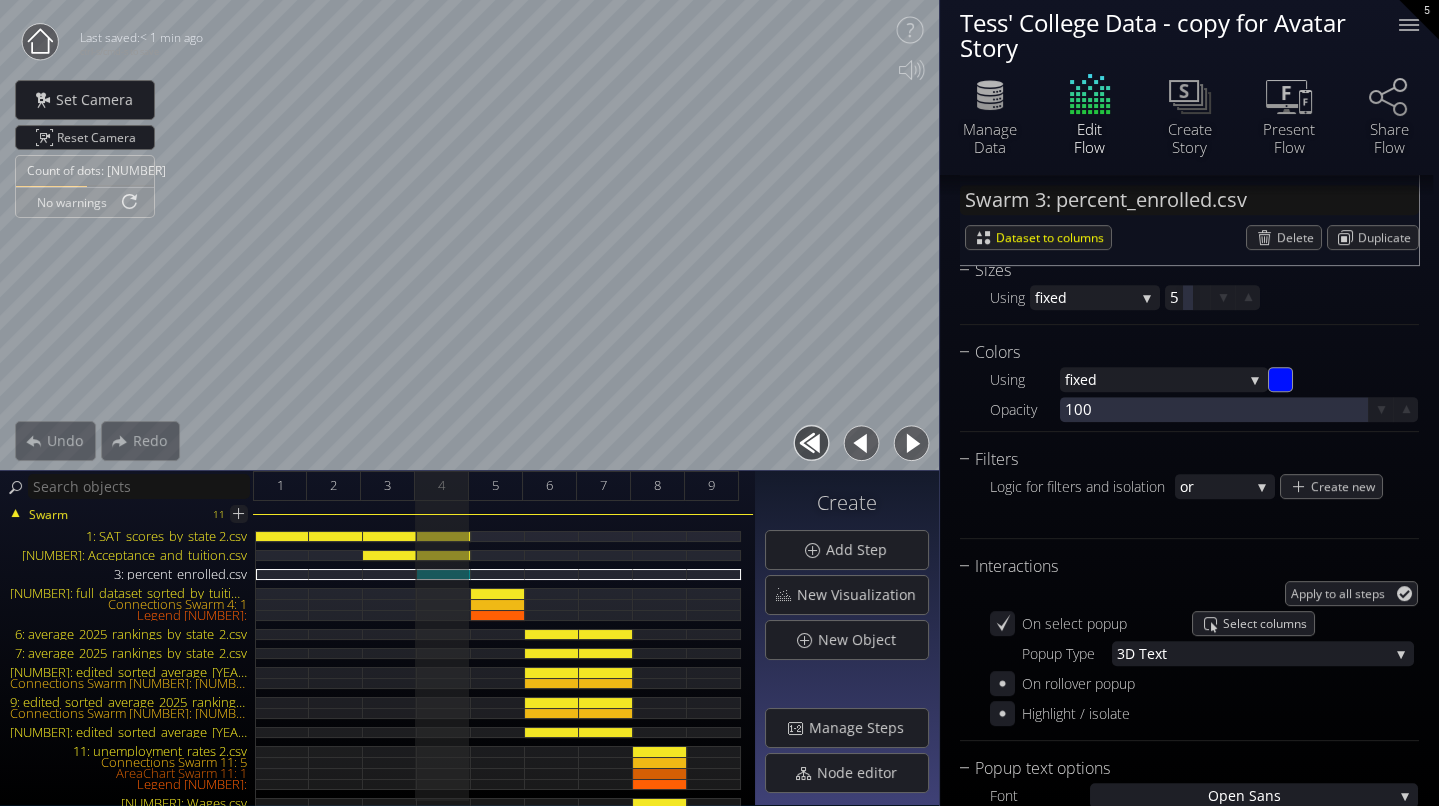 scroll, scrollTop: 1602, scrollLeft: 0, axis: vertical 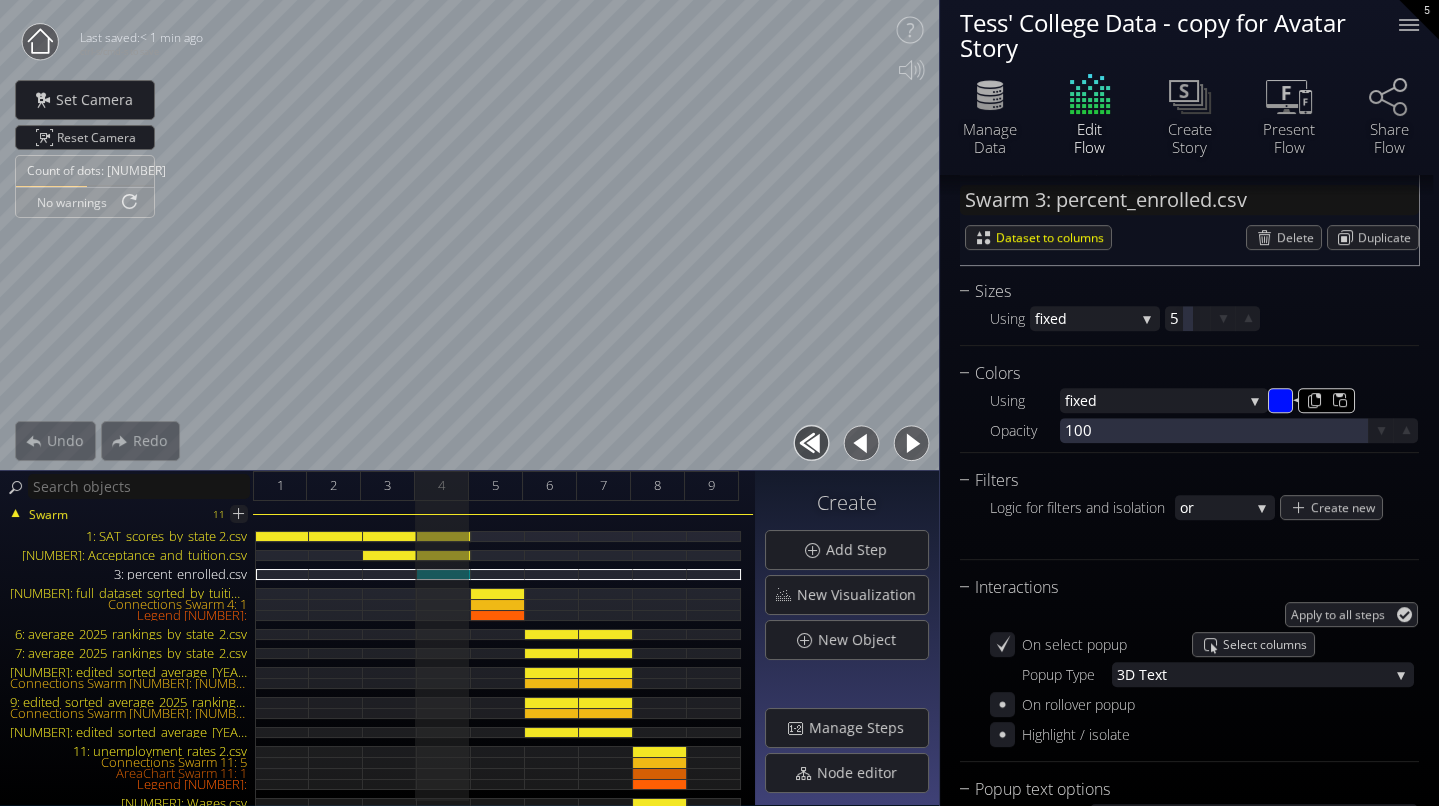 click on "#0011ff" at bounding box center (1281, 401) 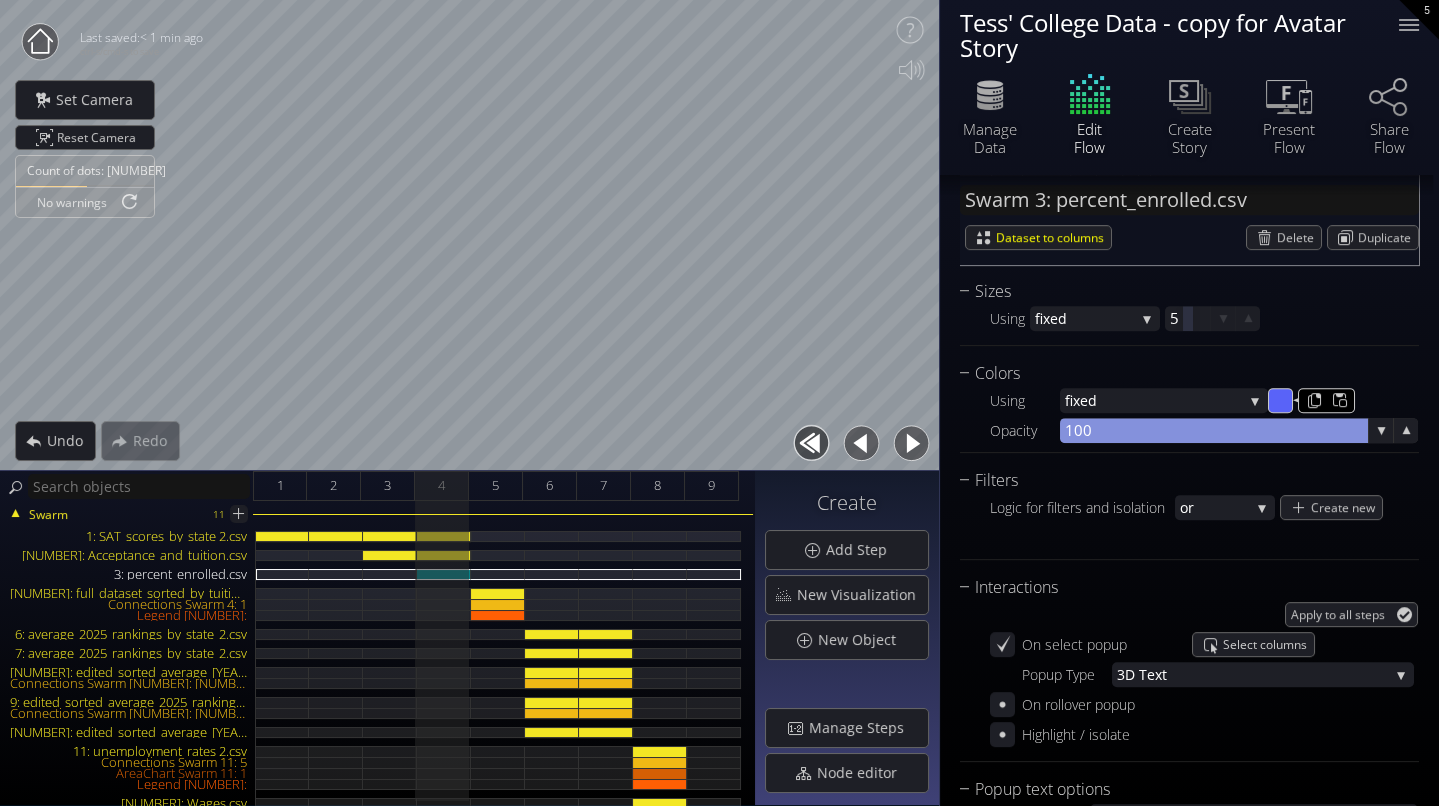 type on "#5963f8" 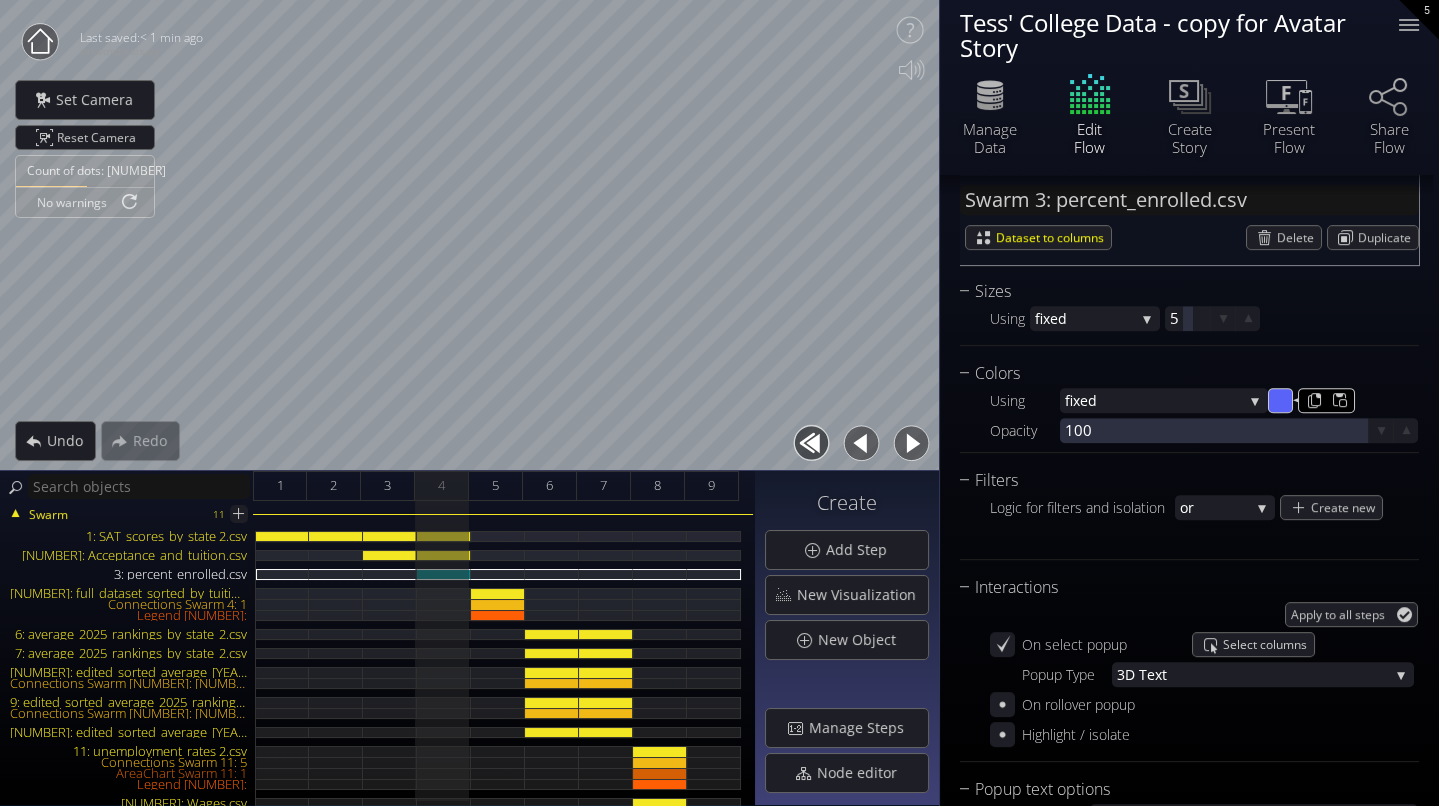 type on "Text 9: each  = 1% of population ..." 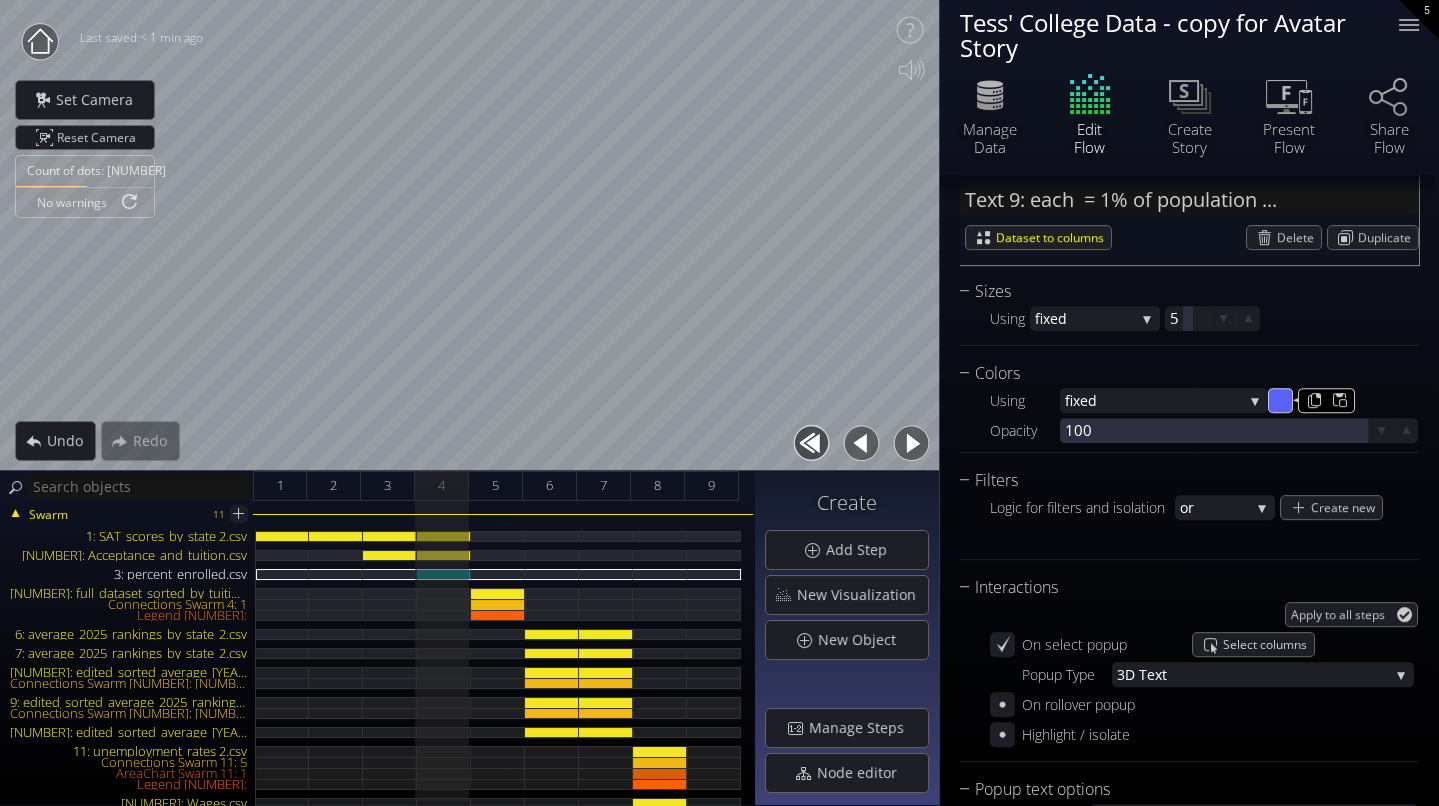 scroll, scrollTop: 297, scrollLeft: 0, axis: vertical 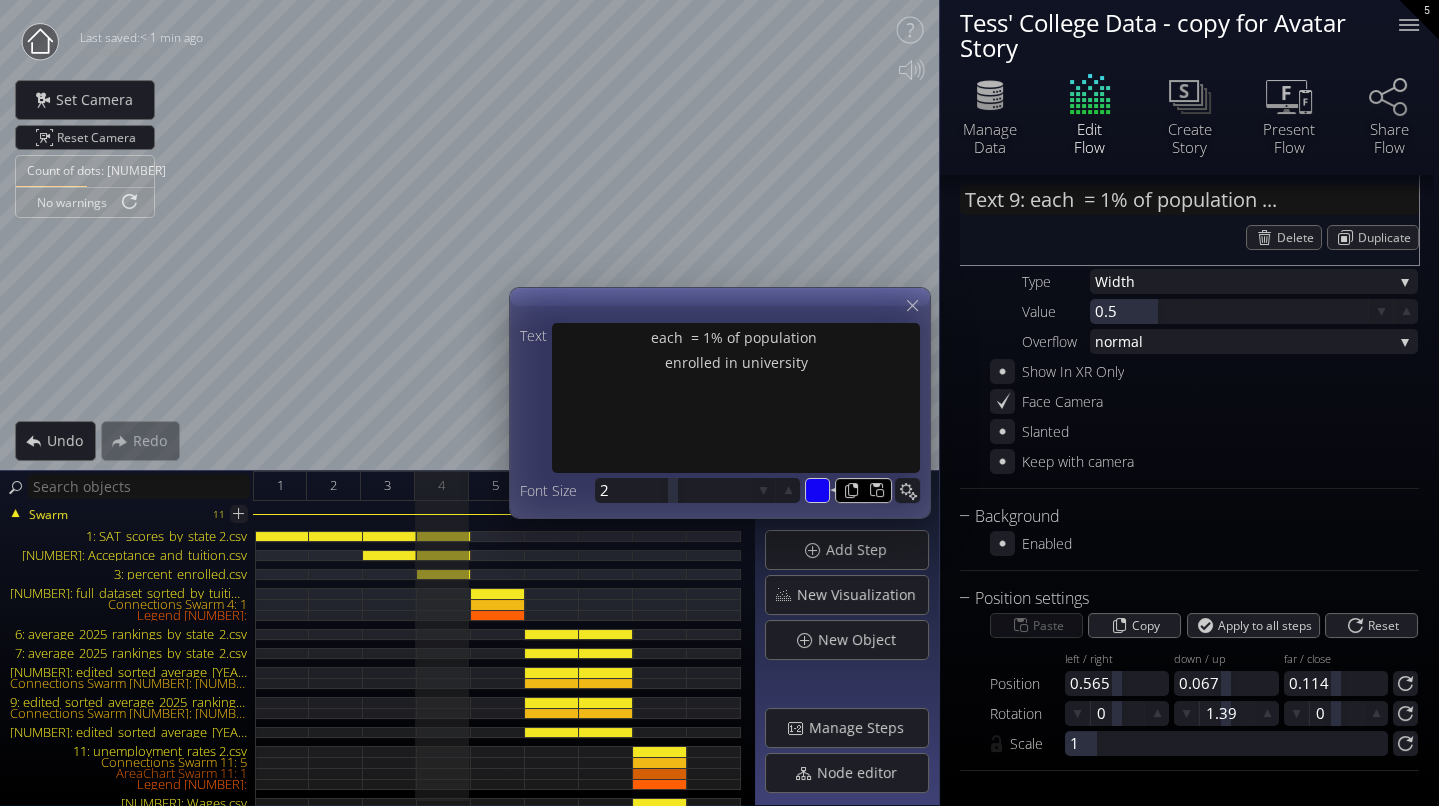 click on "#1404f6" at bounding box center [818, 491] 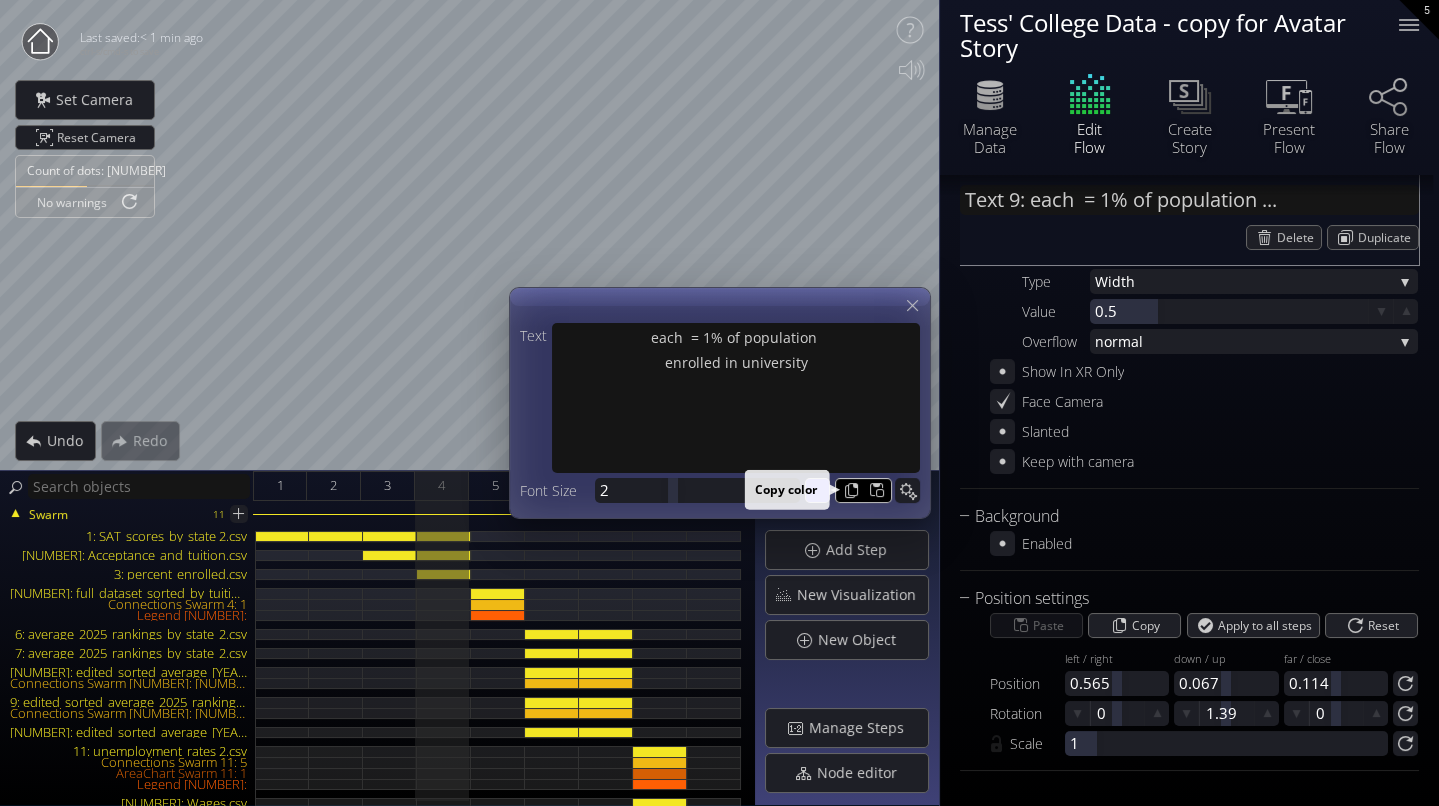 type on "#938bf8" 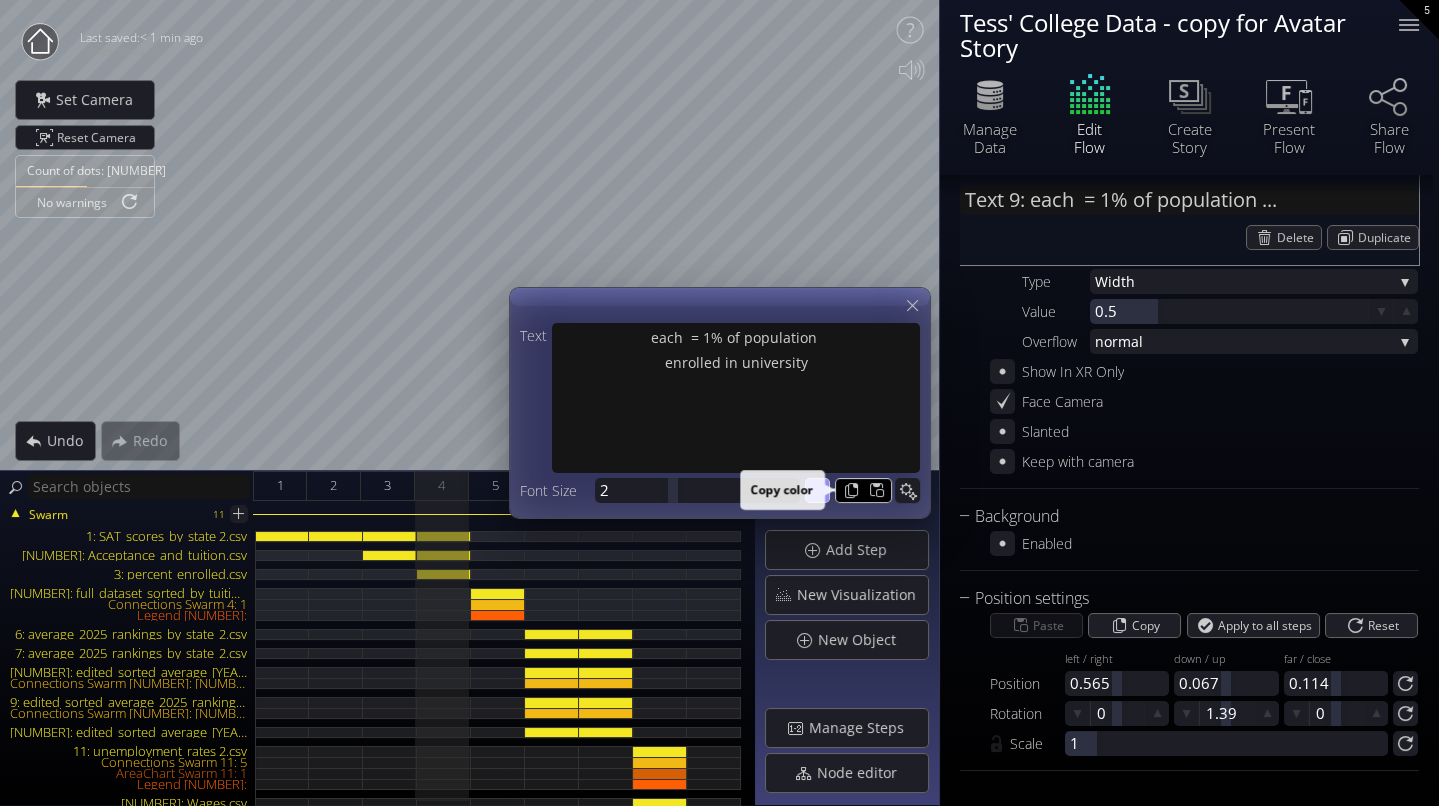 type on "#766df8" 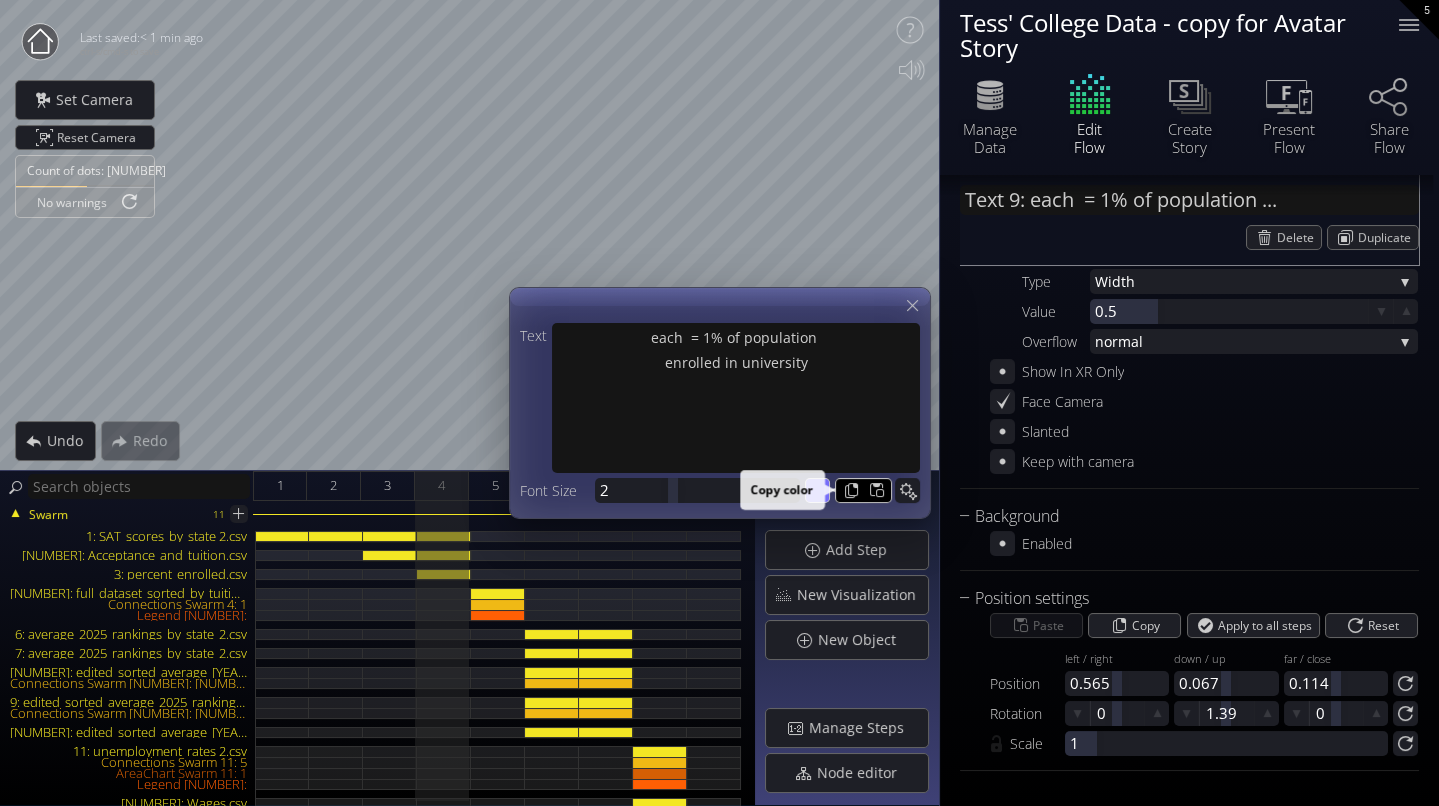 type on "#766df8" 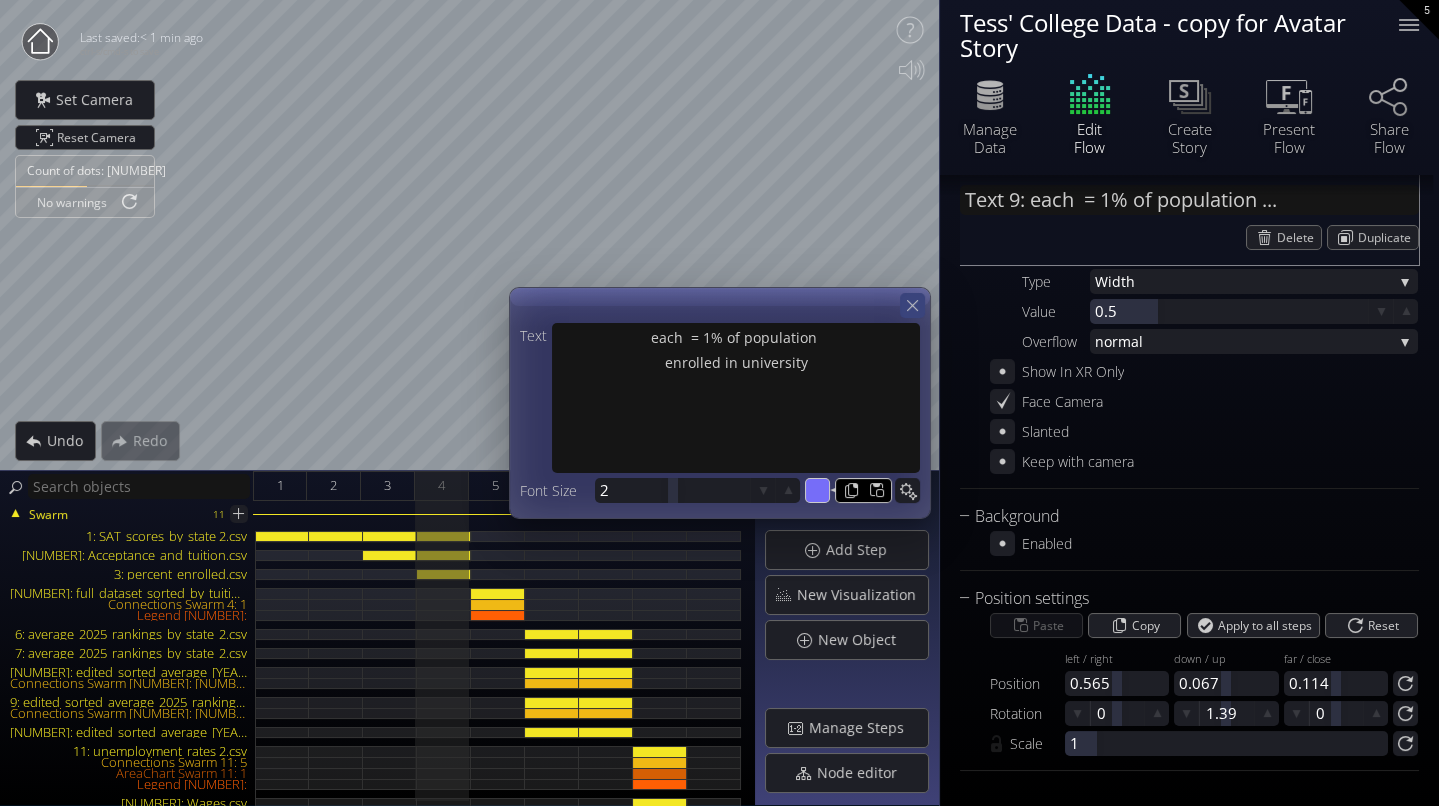 type on "#766df8" 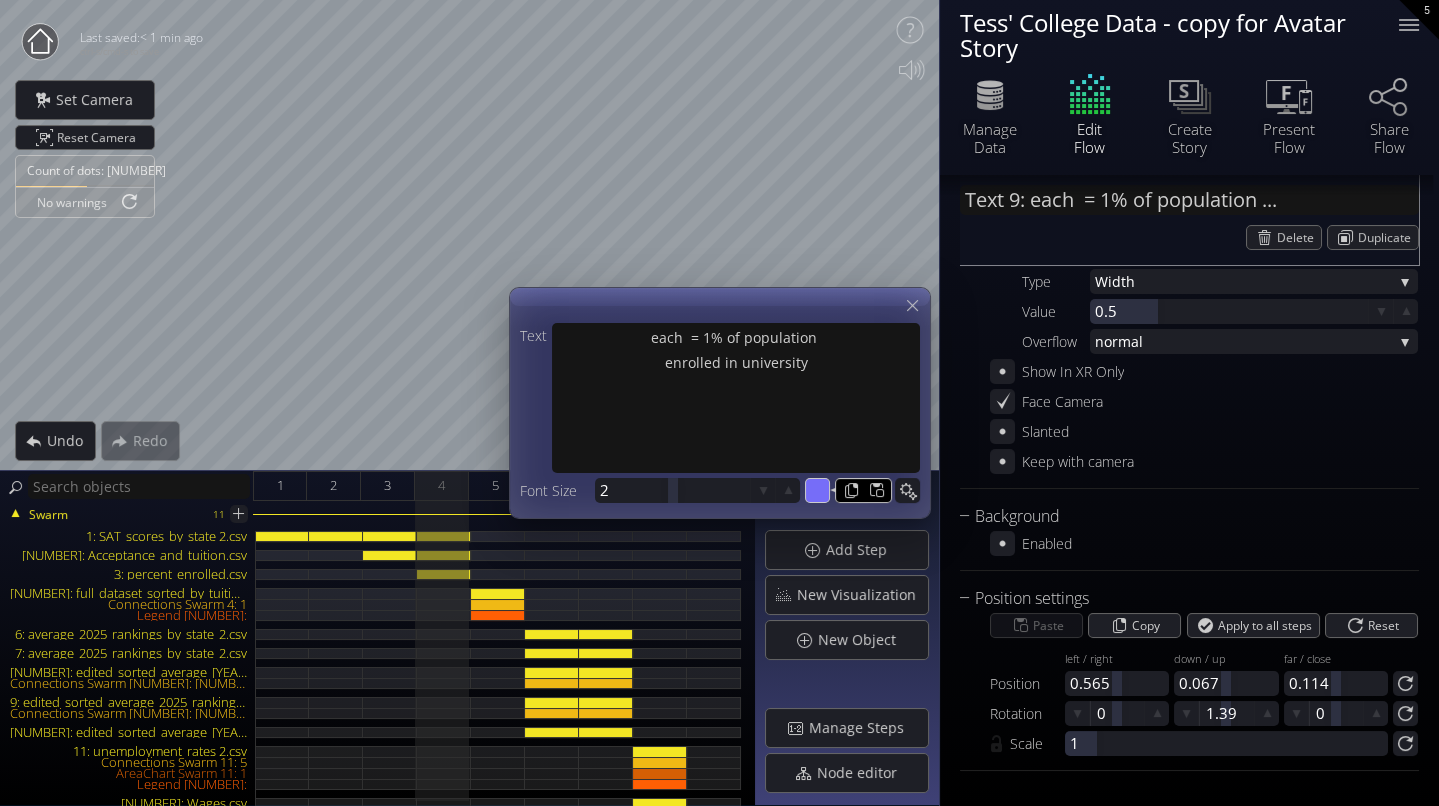 click on "#766df8" at bounding box center [818, 491] 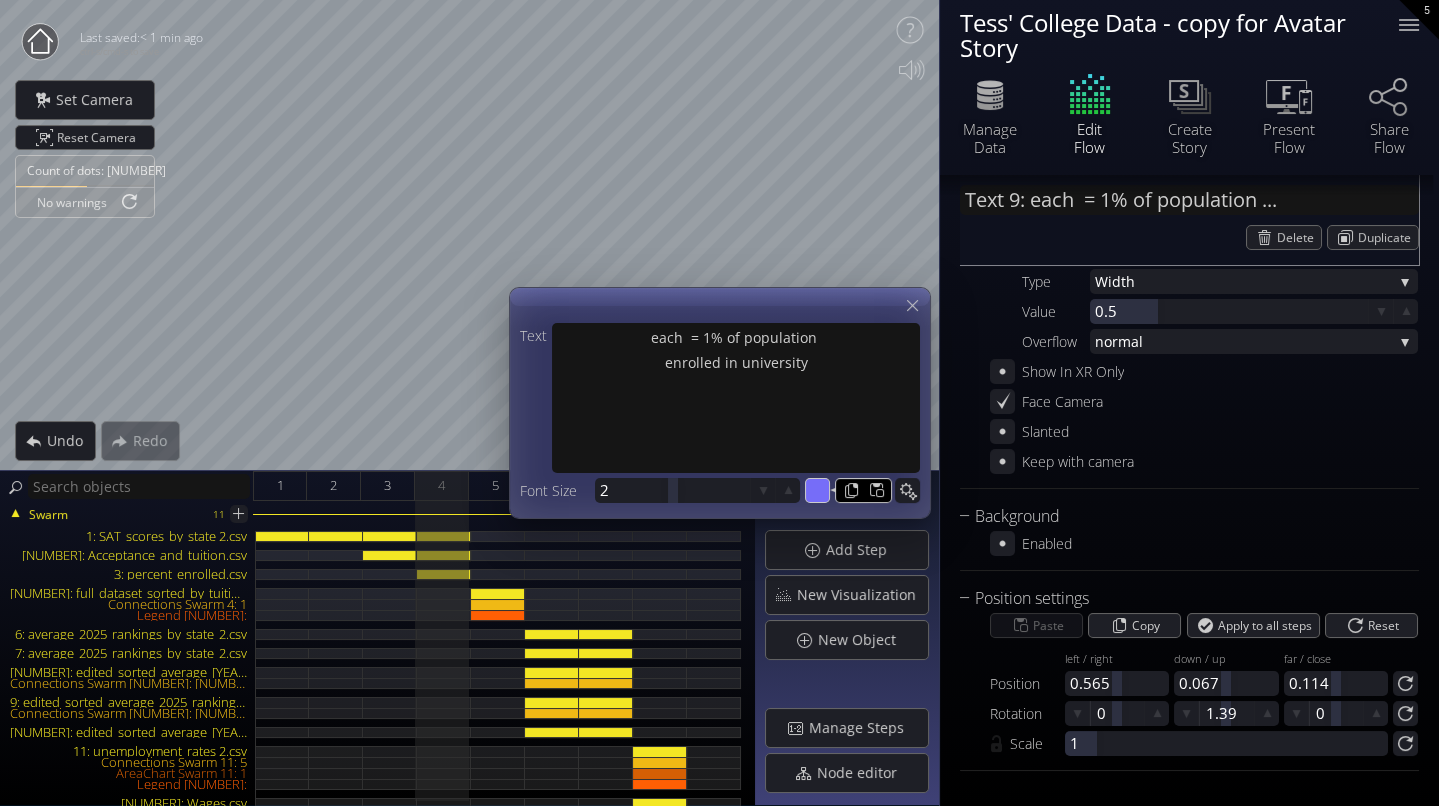 type on "#2c2499" 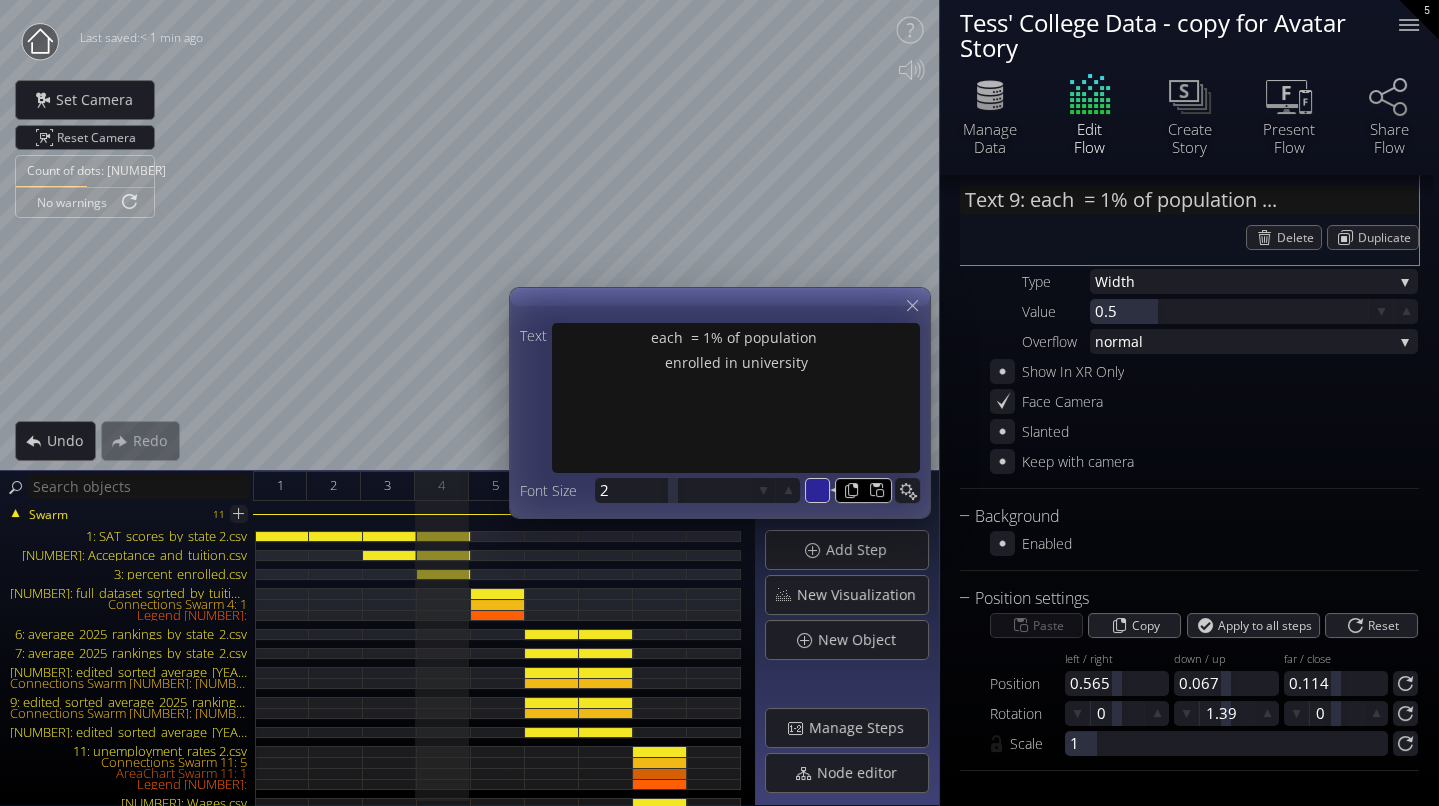 type on "#2c2499" 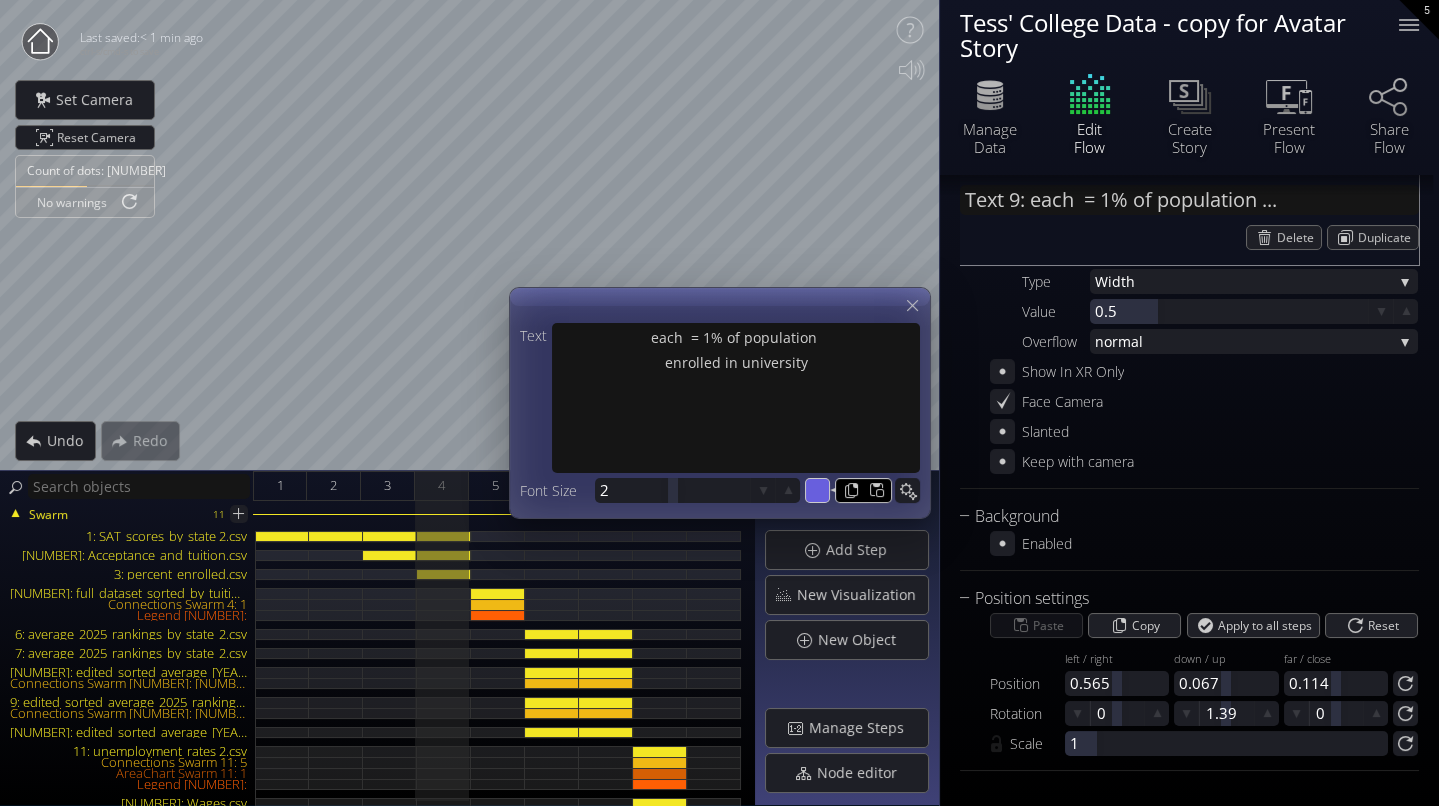 type on "#685fdd" 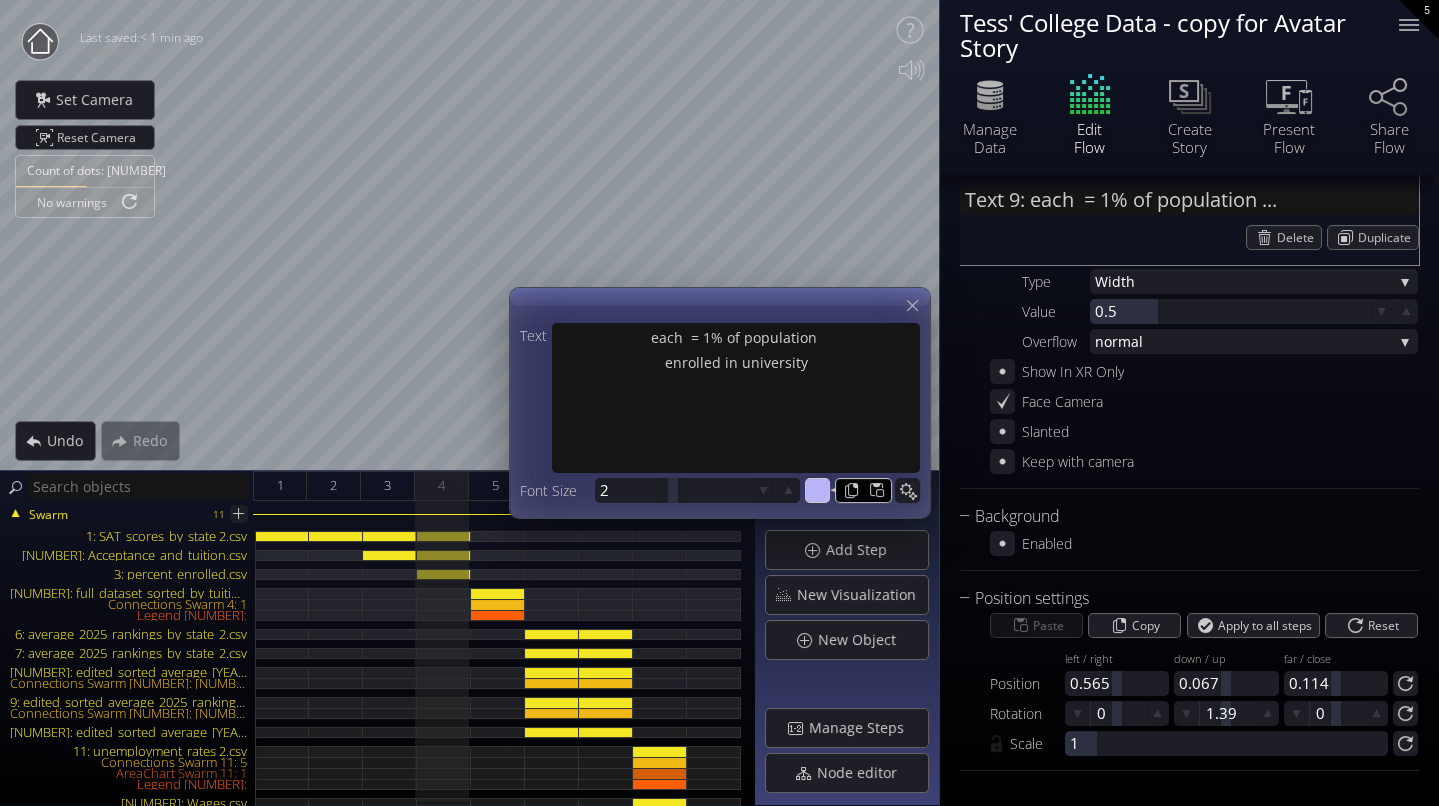 type on "#b9b4f8" 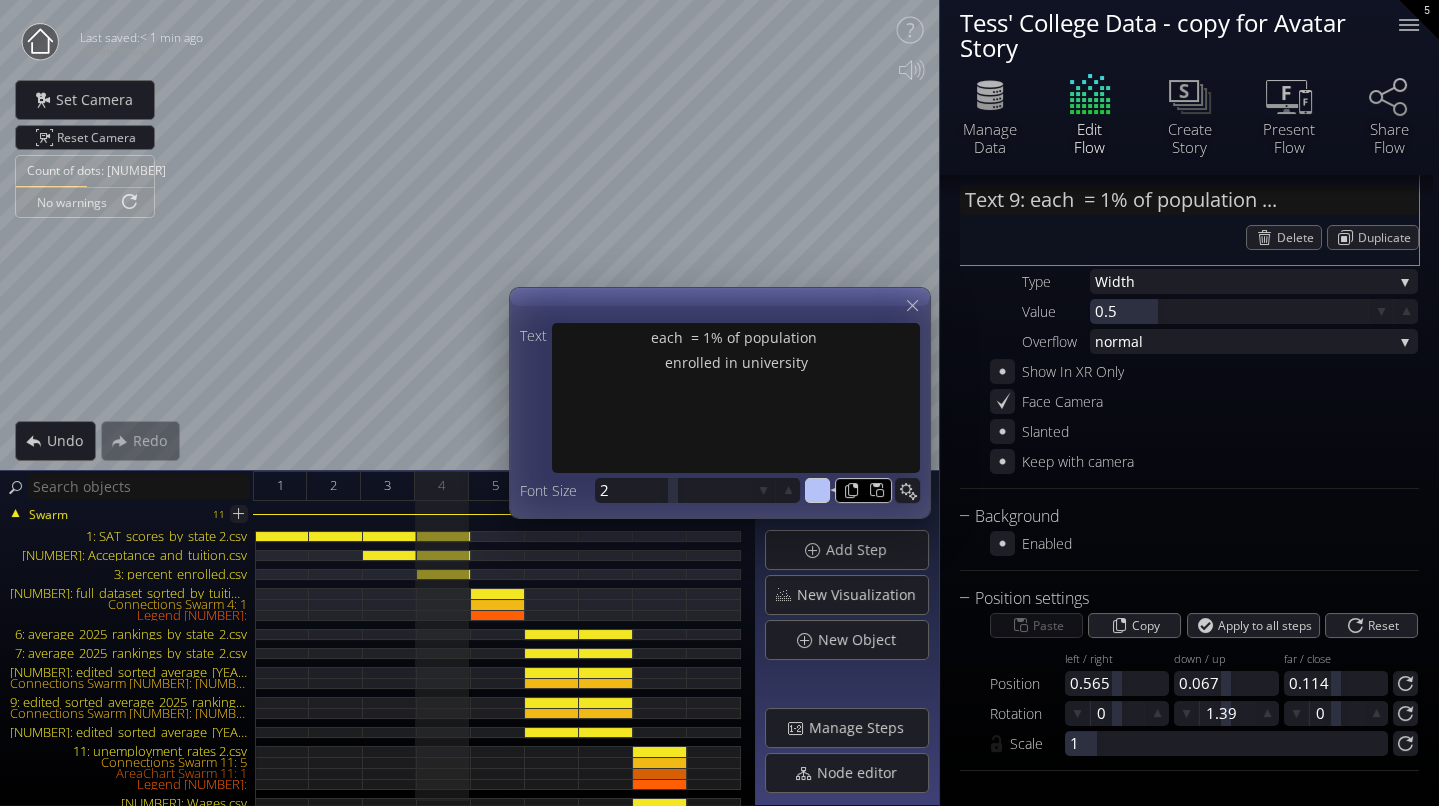 type on "#b4c2f8" 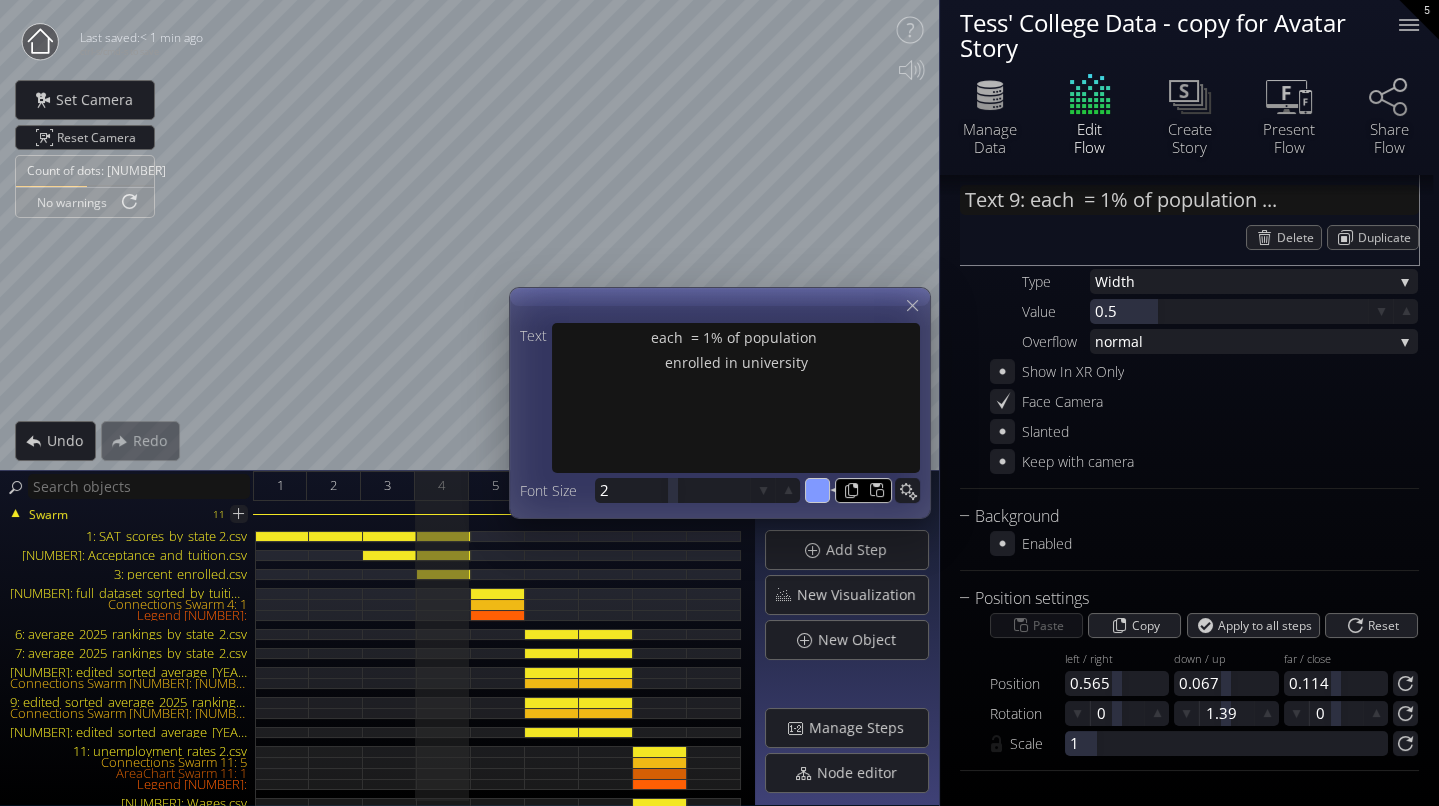 type on "#8099ff" 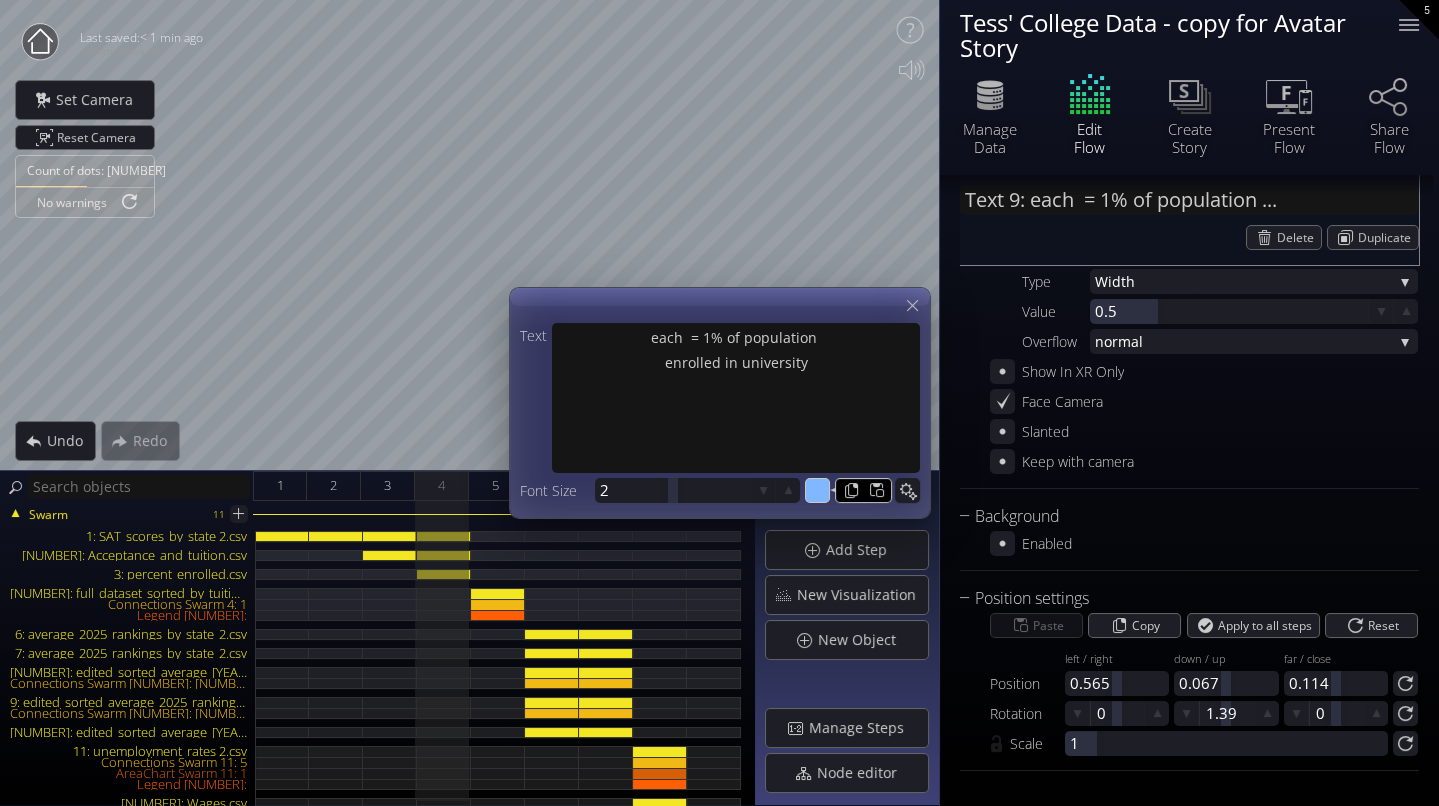 type on "#80b7ff" 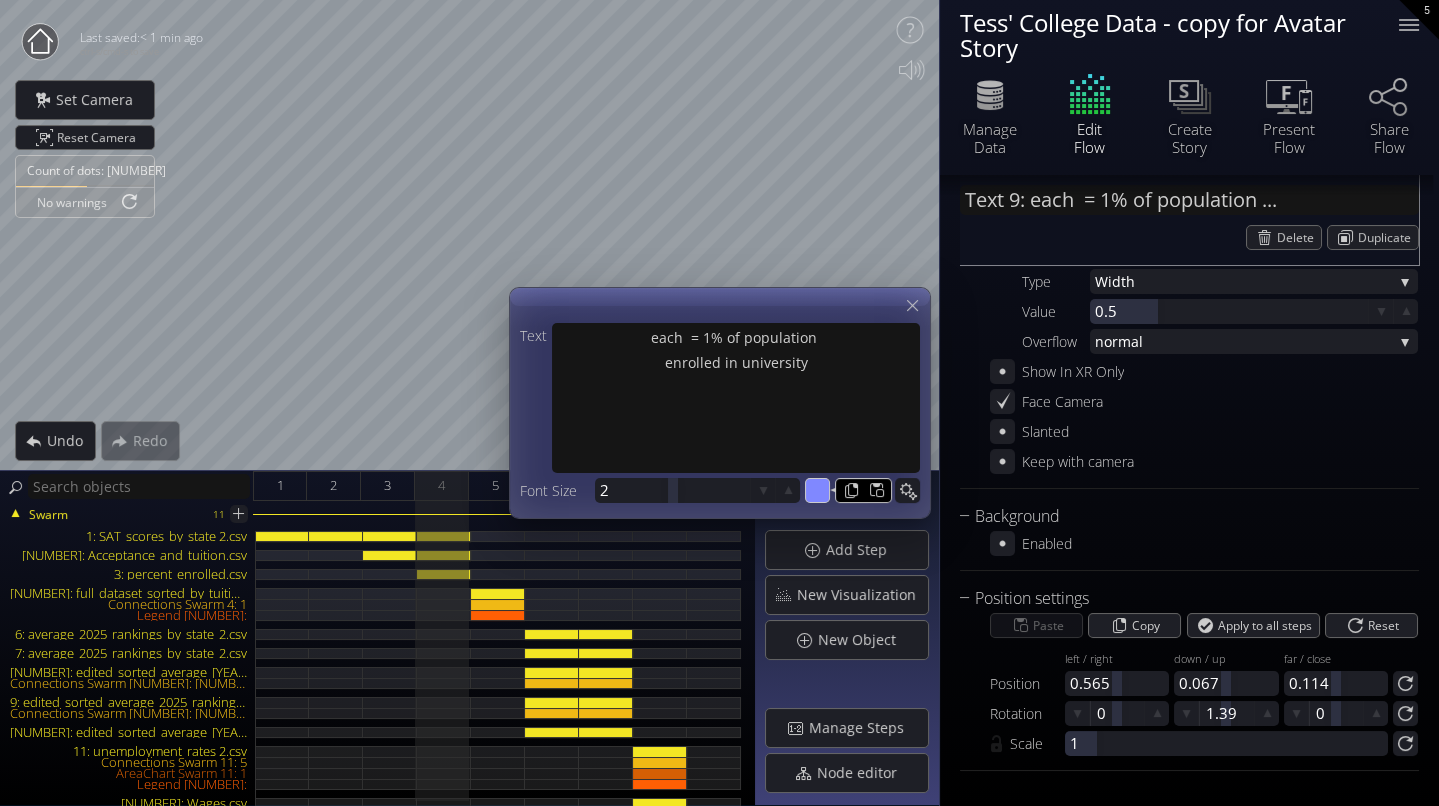 type on "#8088ff" 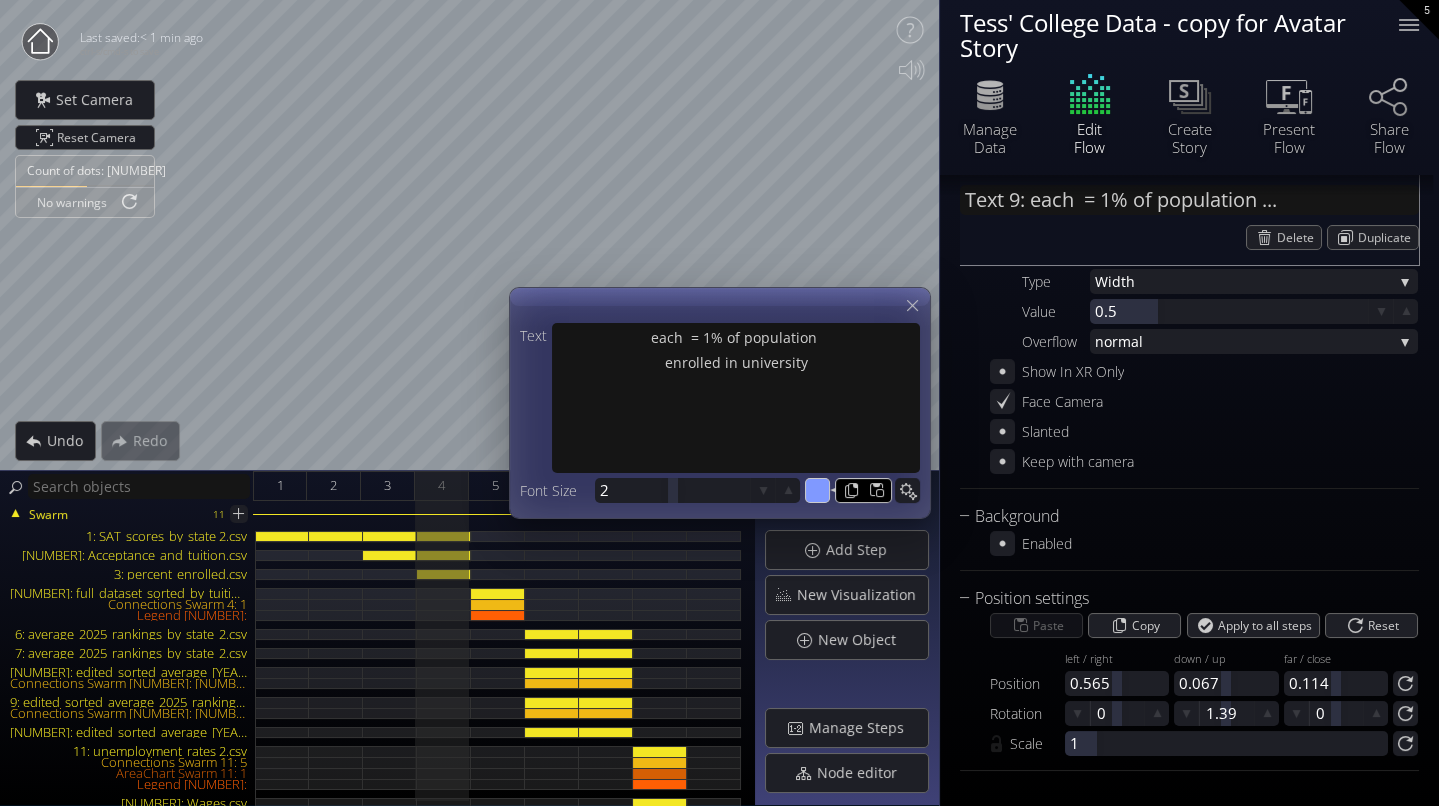 type on "#8099ff" 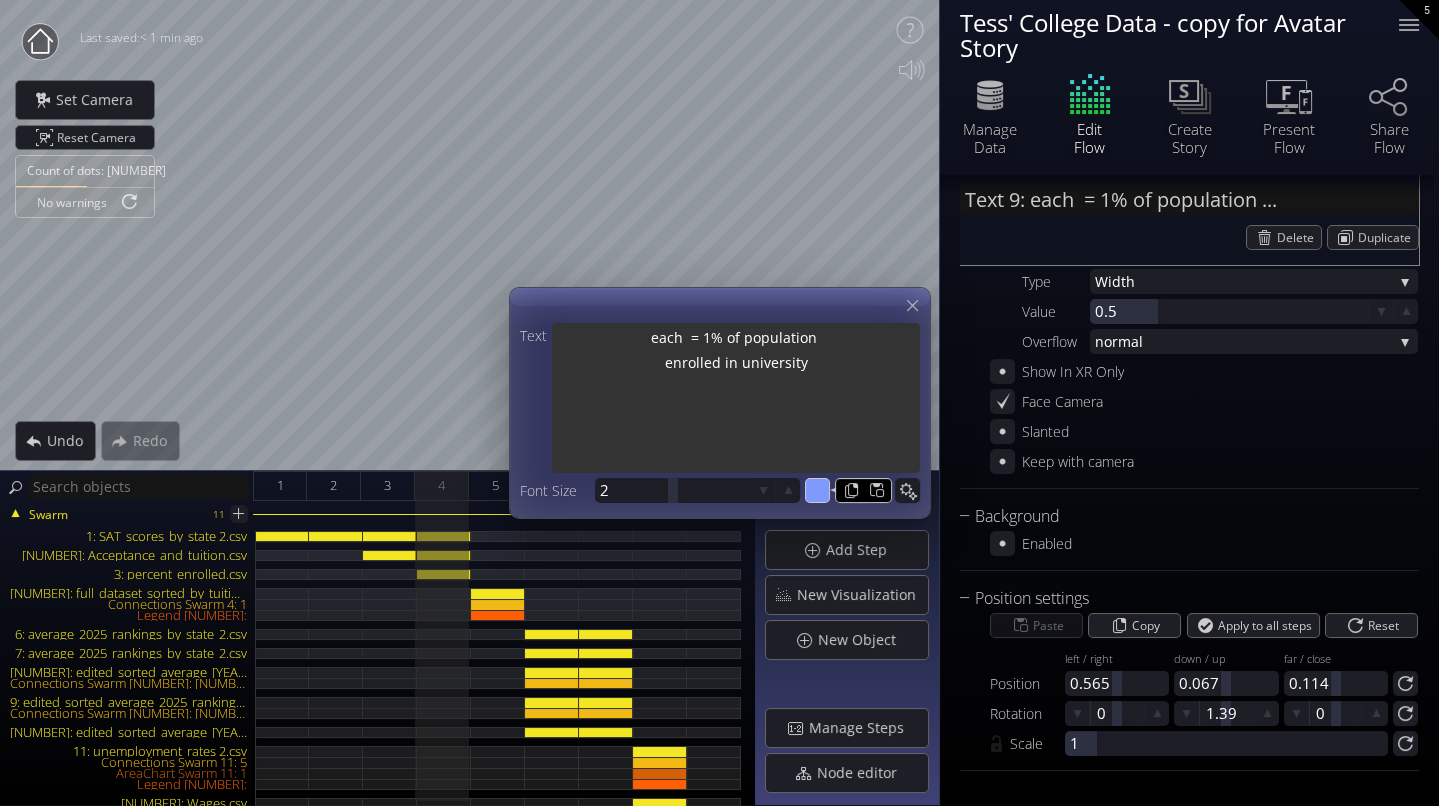 type on "#8099ff" 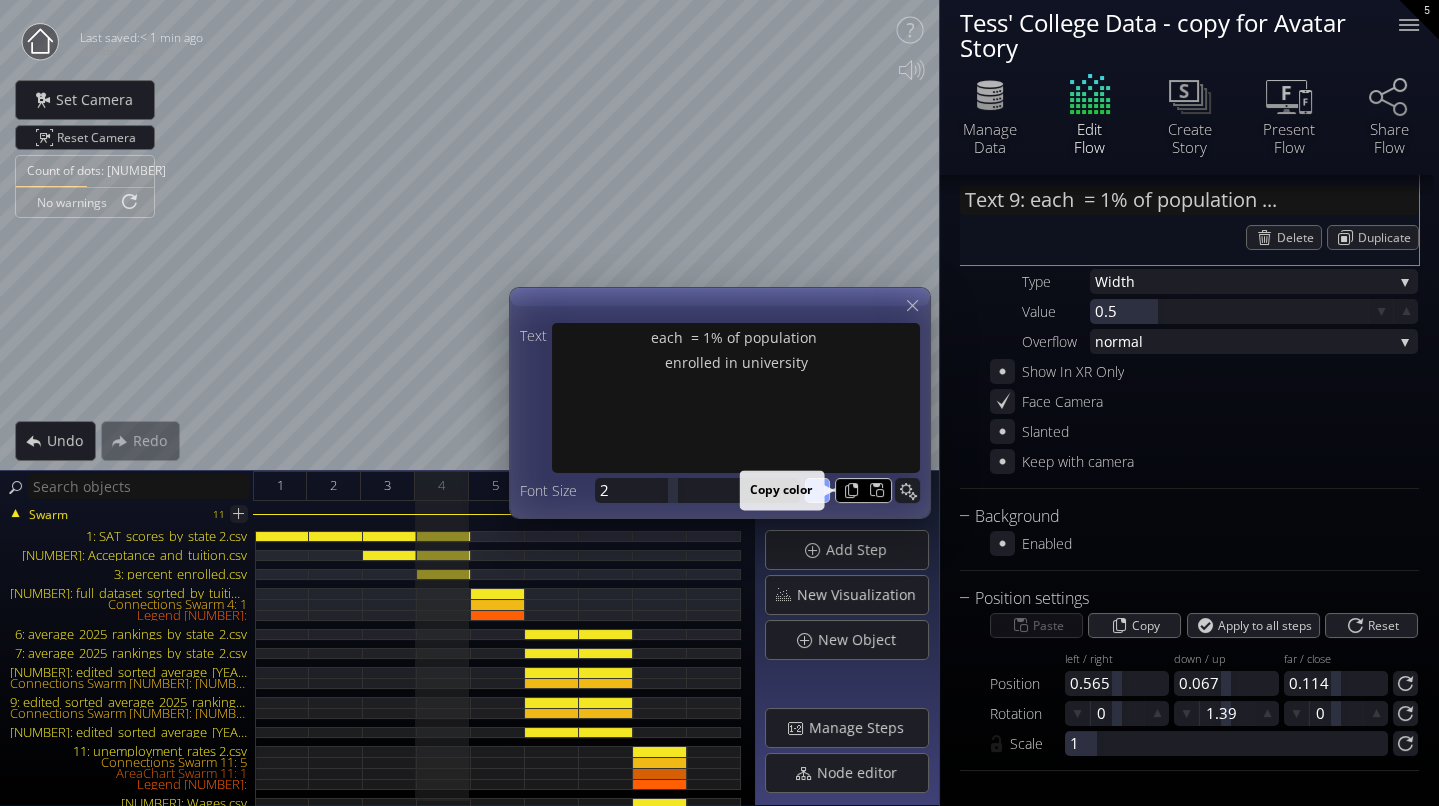 click at bounding box center [851, 490] 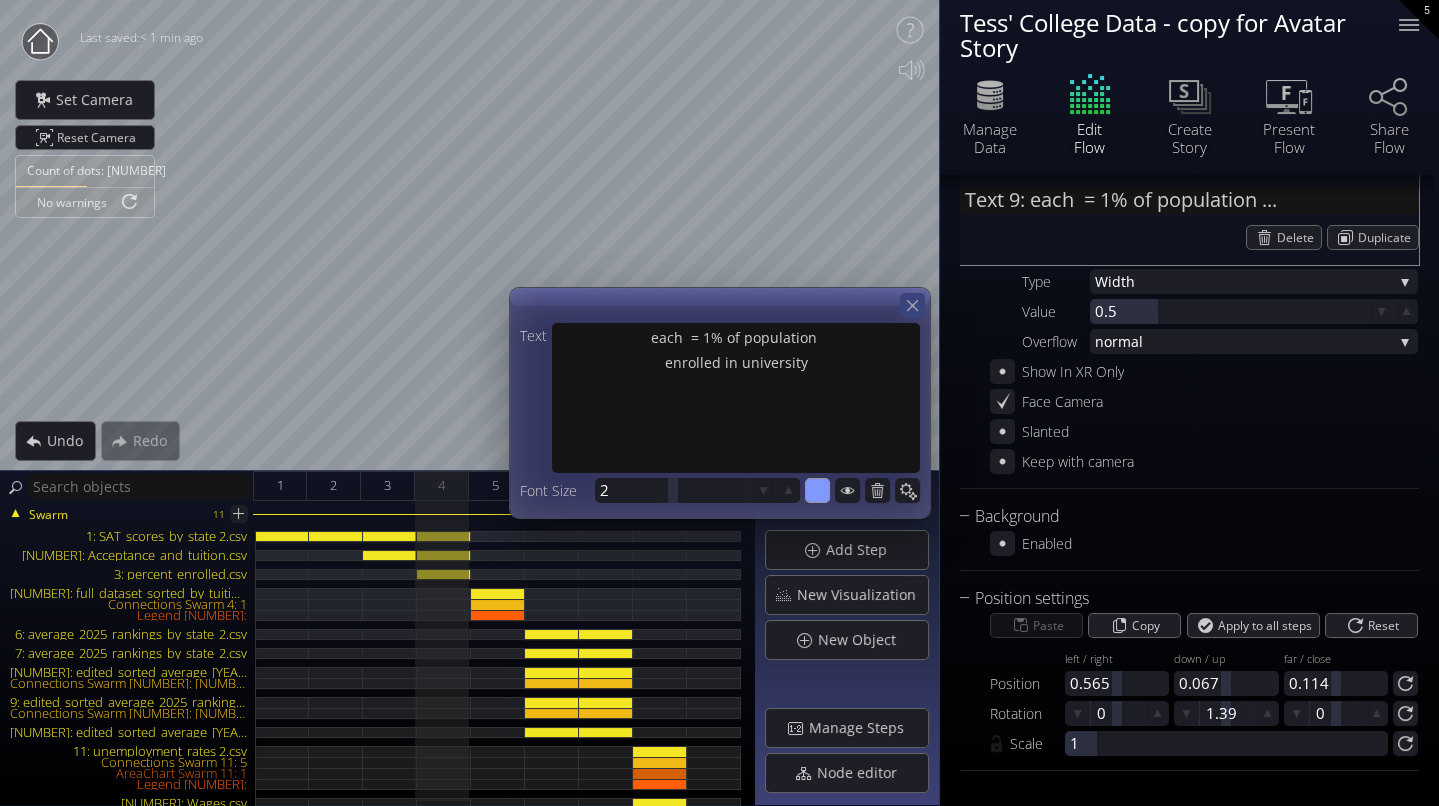 click 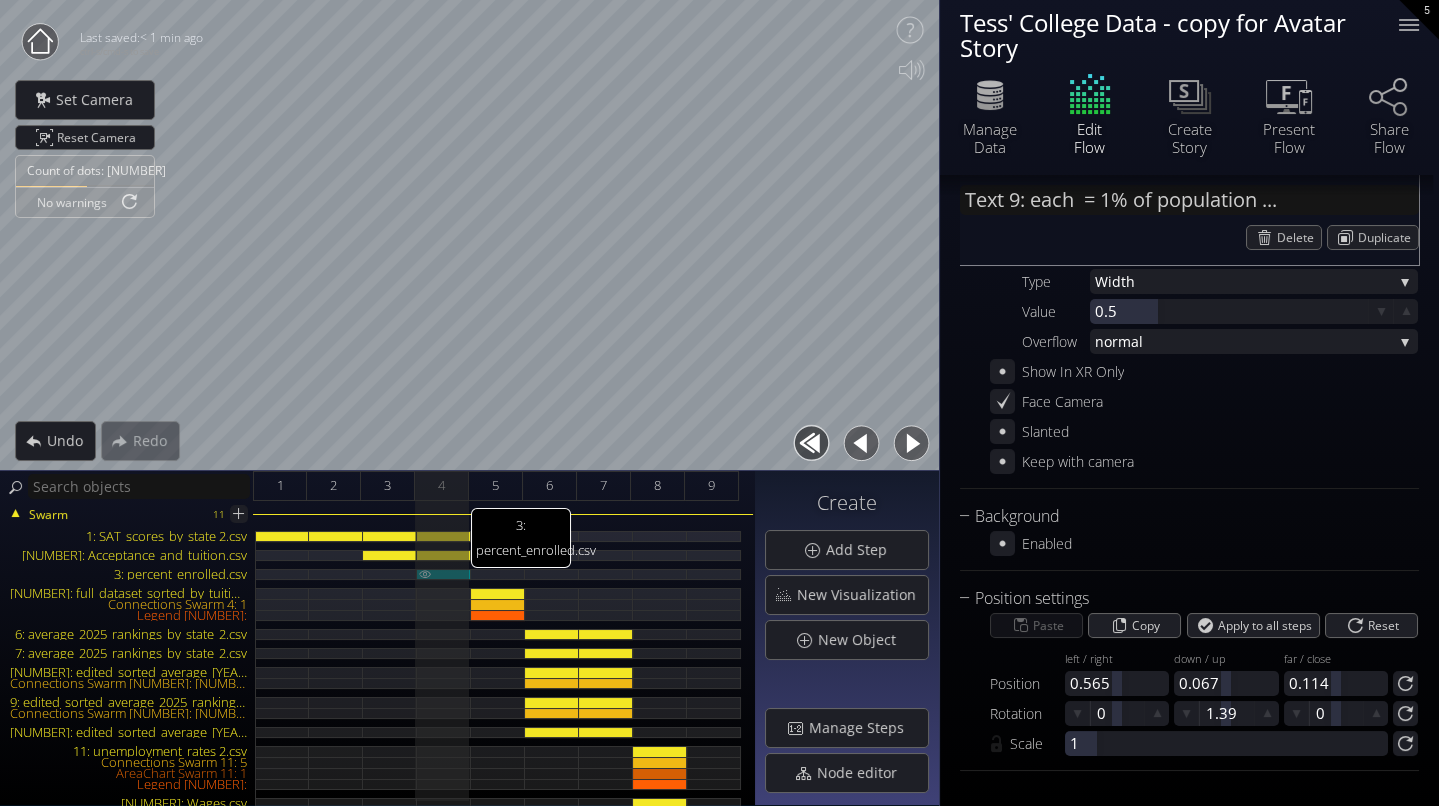 click on "3: percent_enrolled.csv" at bounding box center [444, 574] 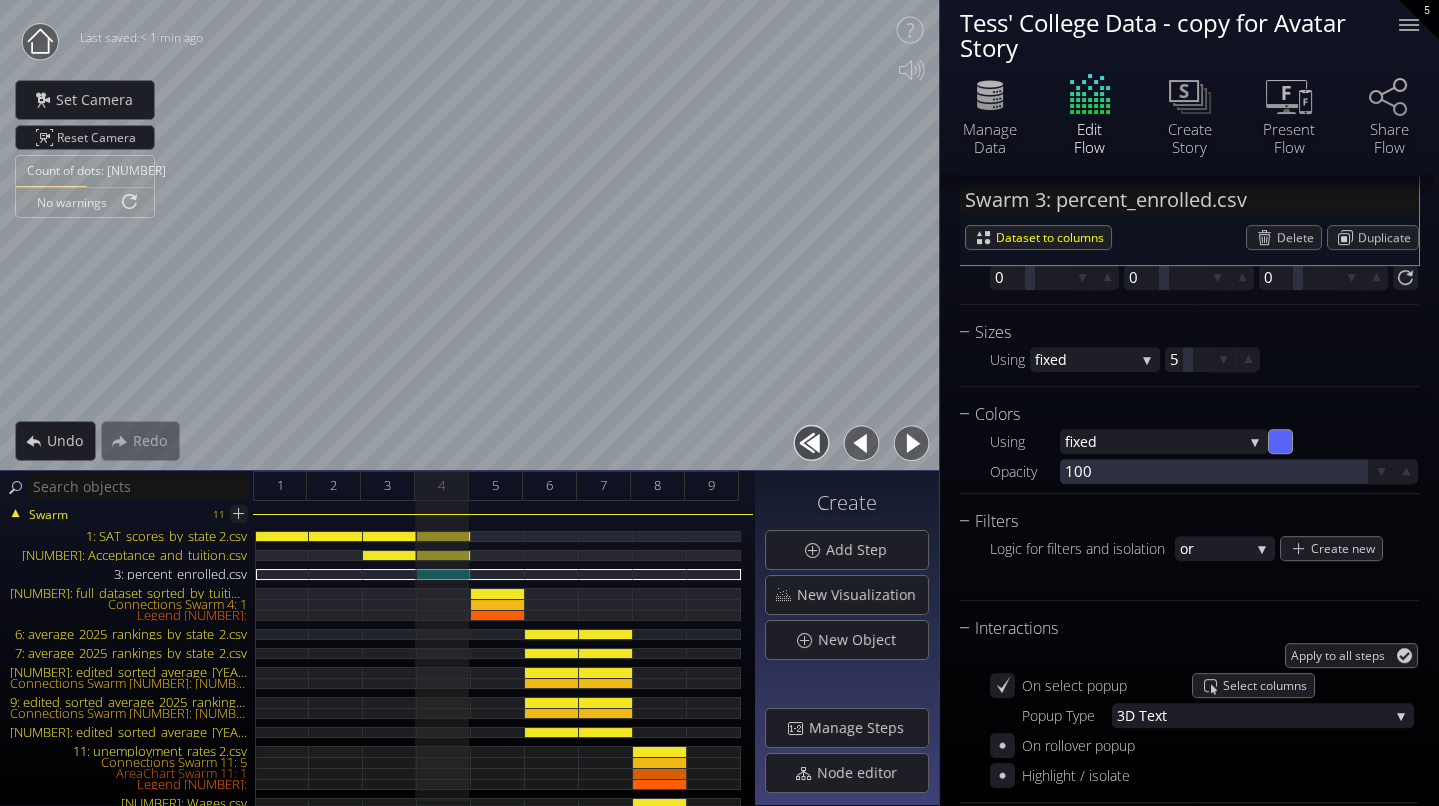 scroll, scrollTop: 1605, scrollLeft: 0, axis: vertical 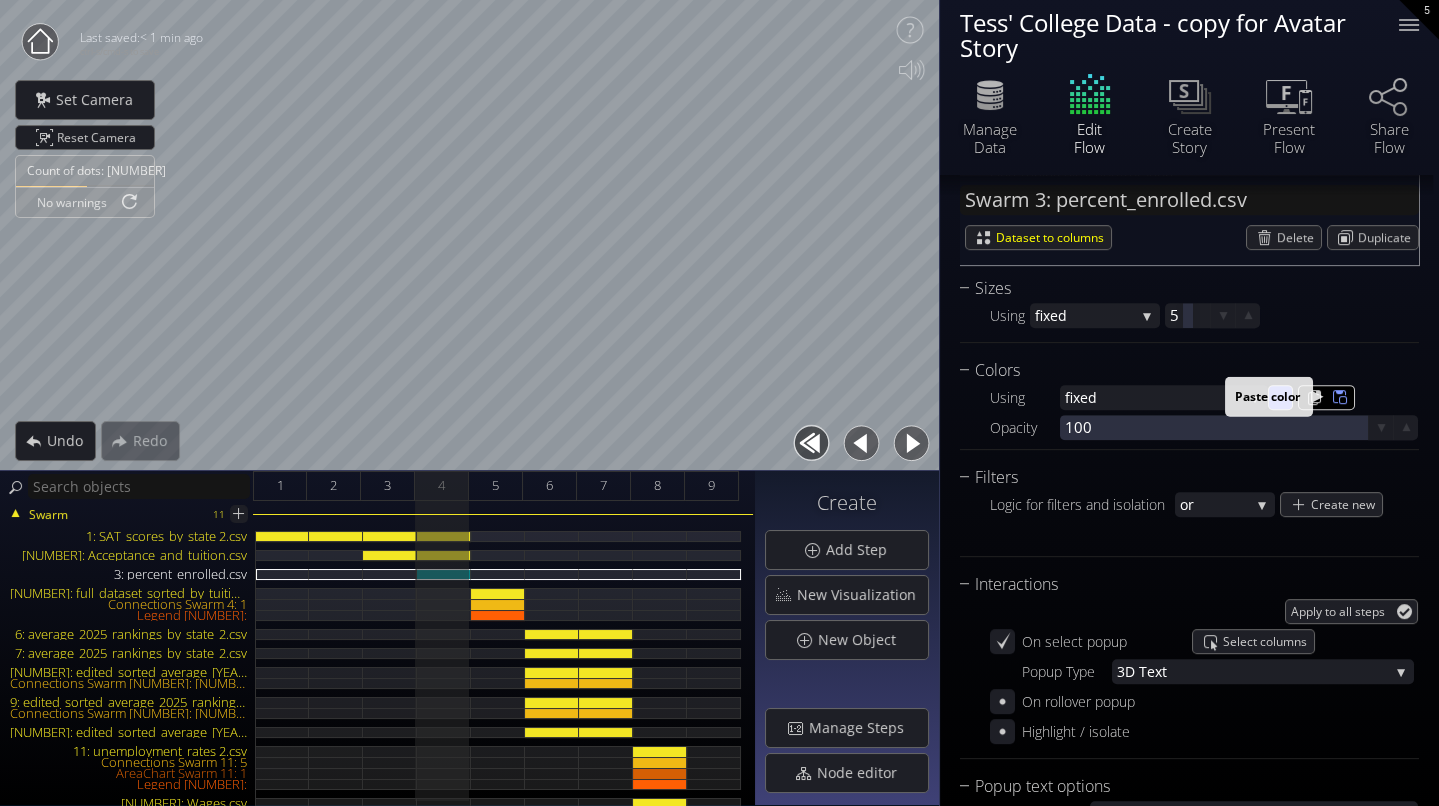 click at bounding box center [1339, 397] 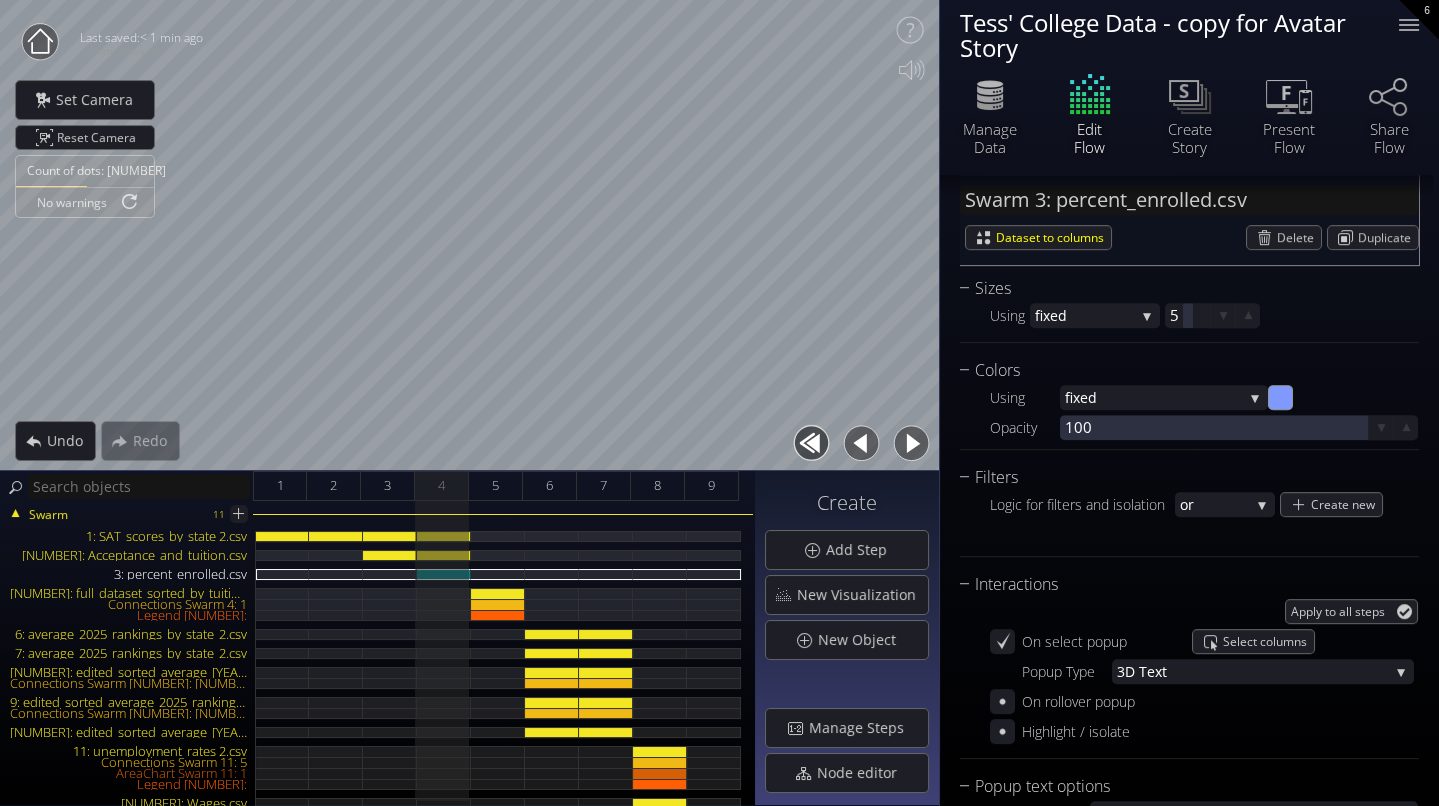 type on "Text 9: each  = 1% of population ..." 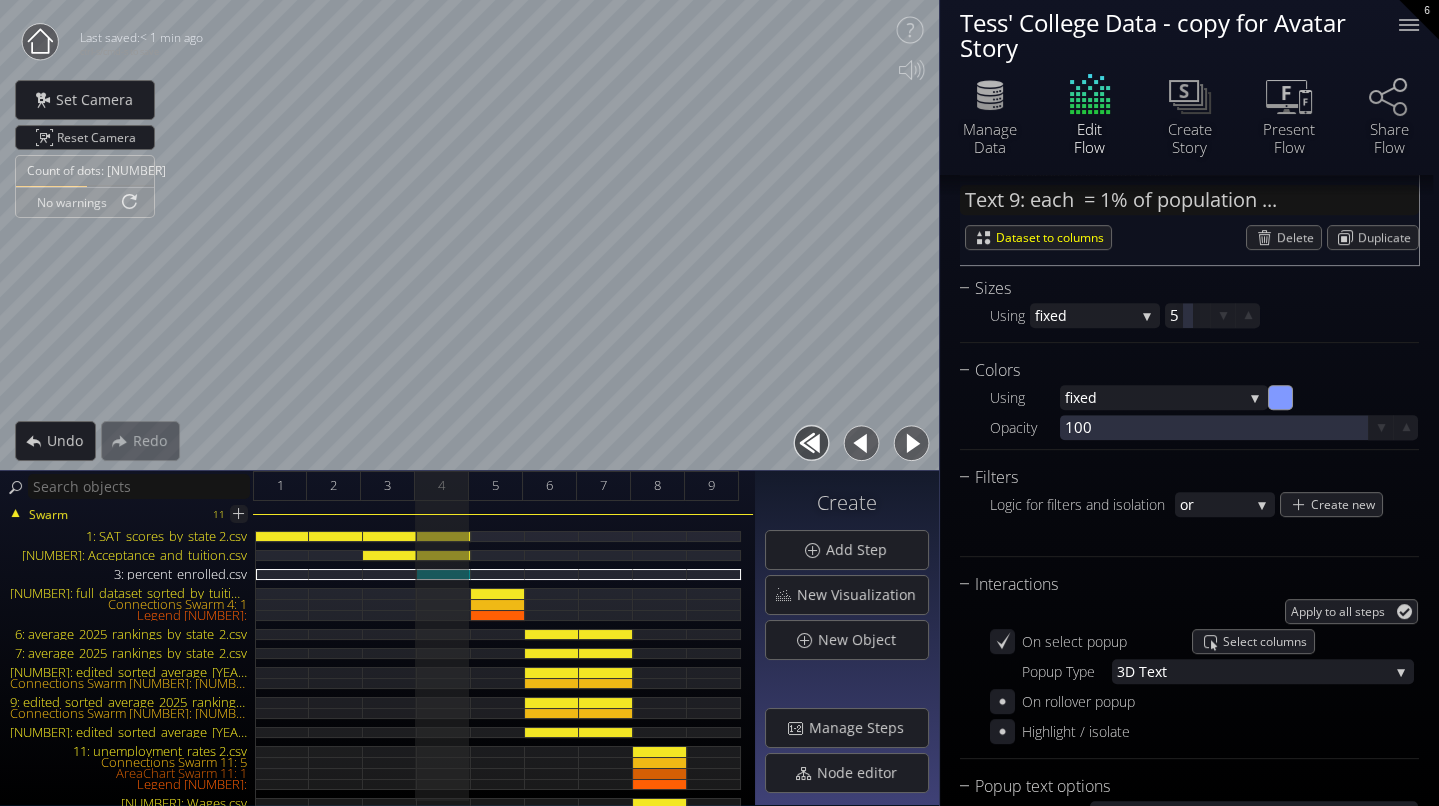 scroll, scrollTop: 297, scrollLeft: 0, axis: vertical 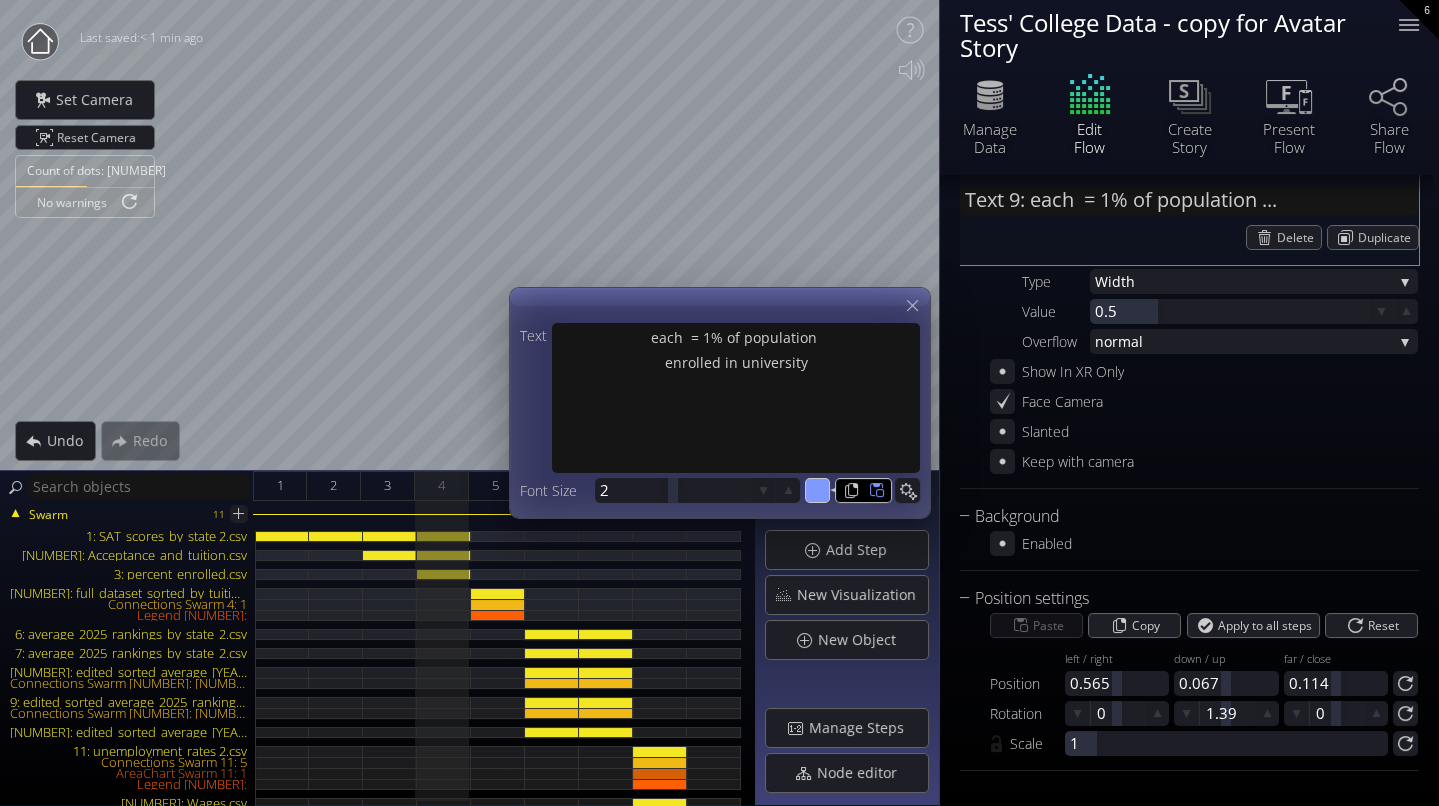 click on "#8099ff" at bounding box center (818, 491) 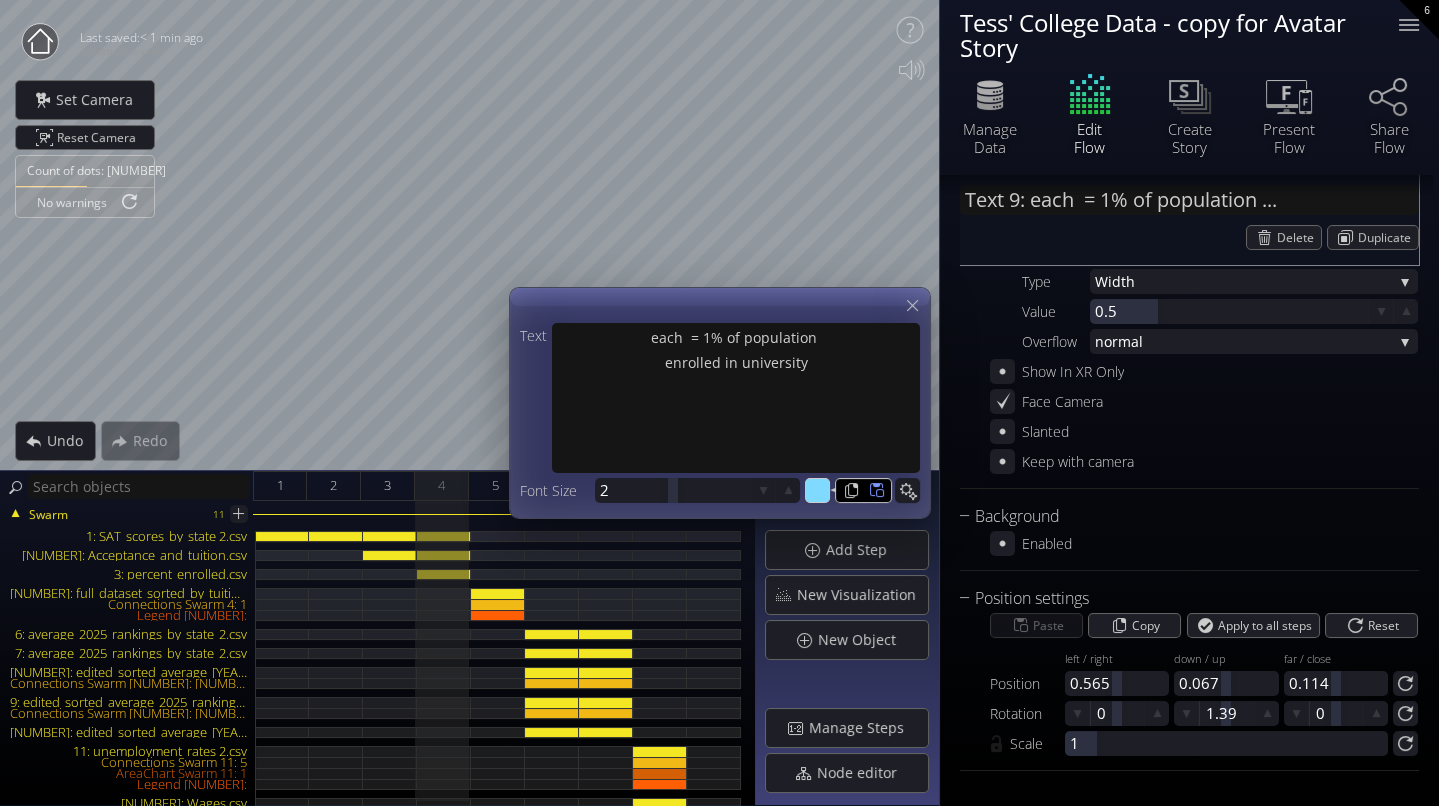 type on "#80d9ff" 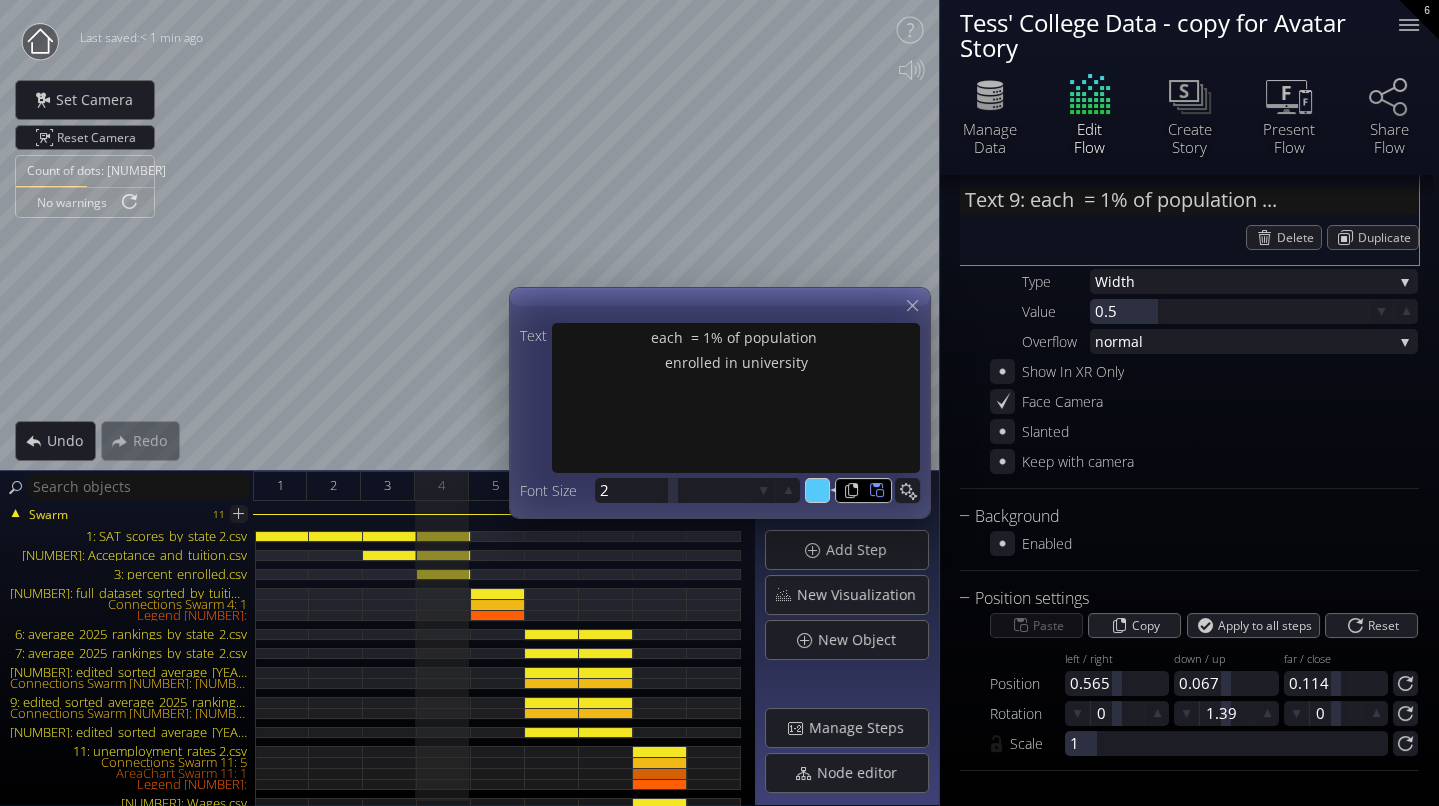 type on "#56c9fb" 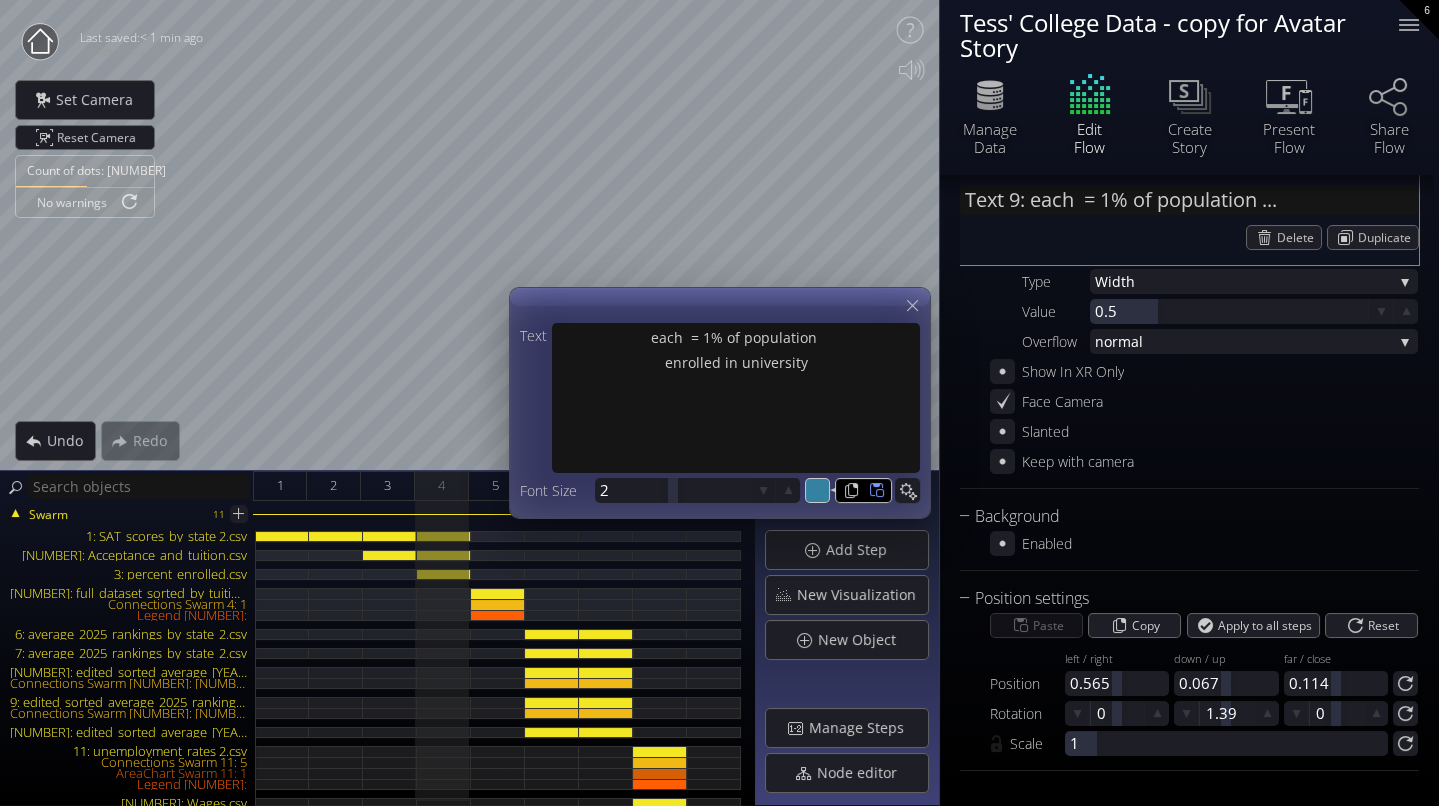 type on "#3481a2" 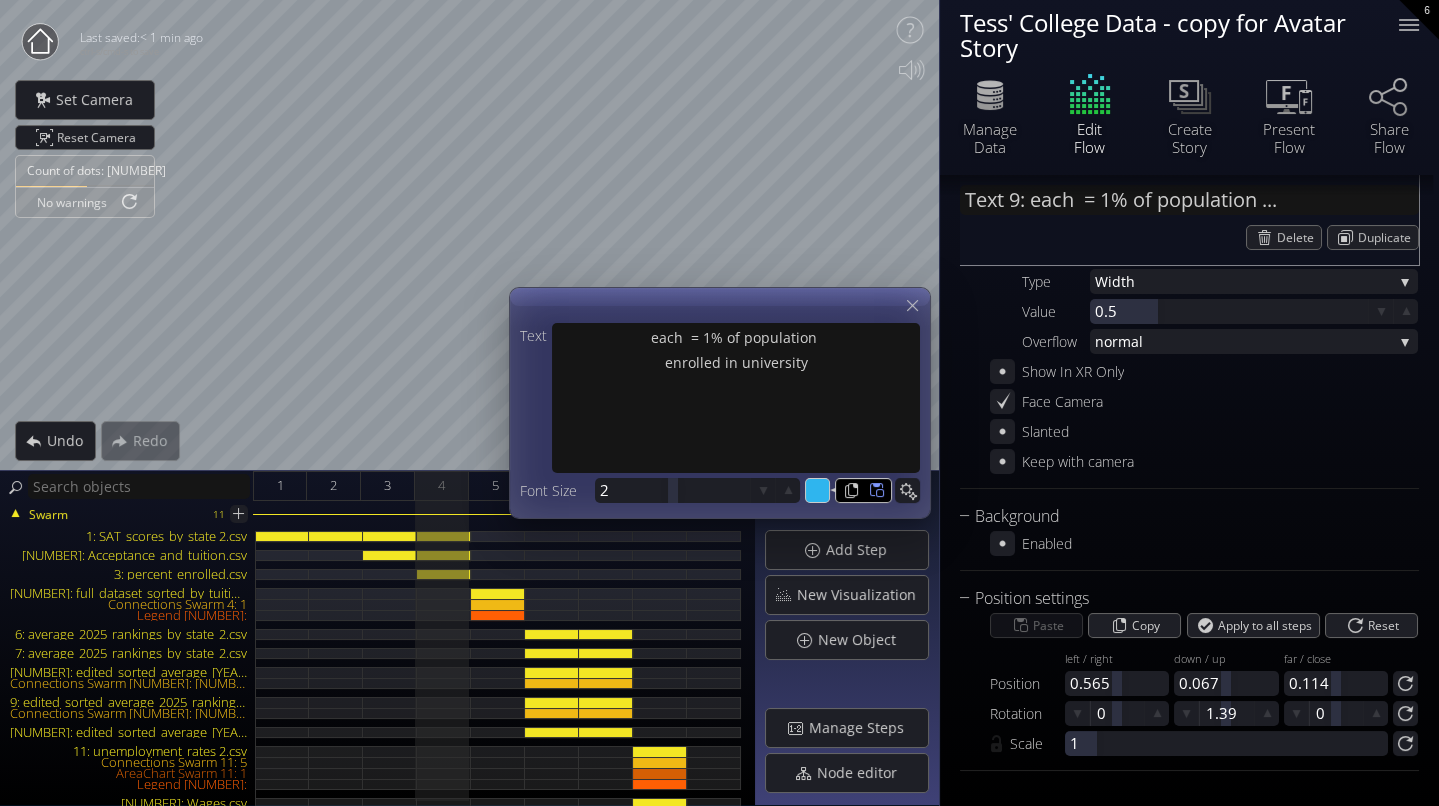 type on "#2fb5ee" 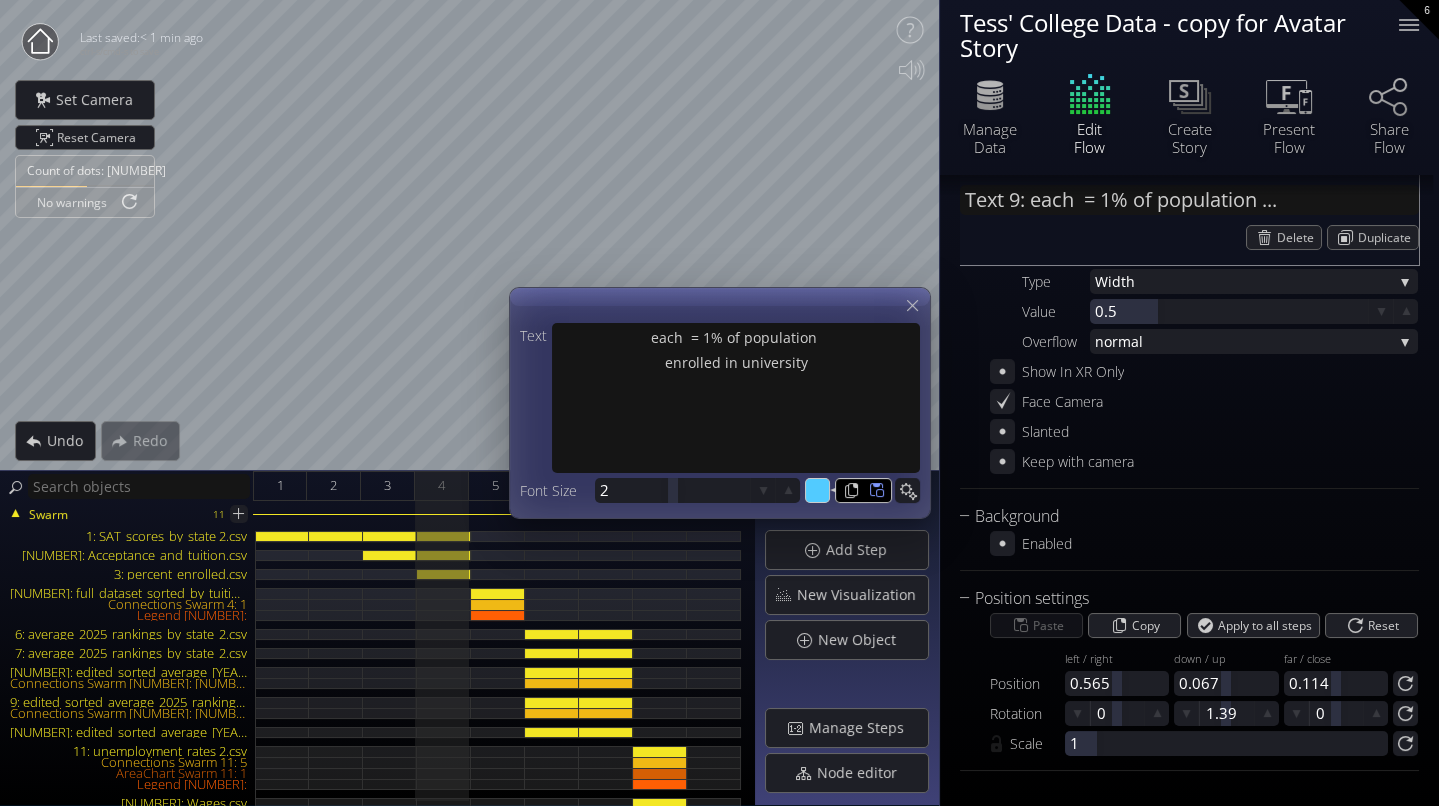 type on "#52cbff" 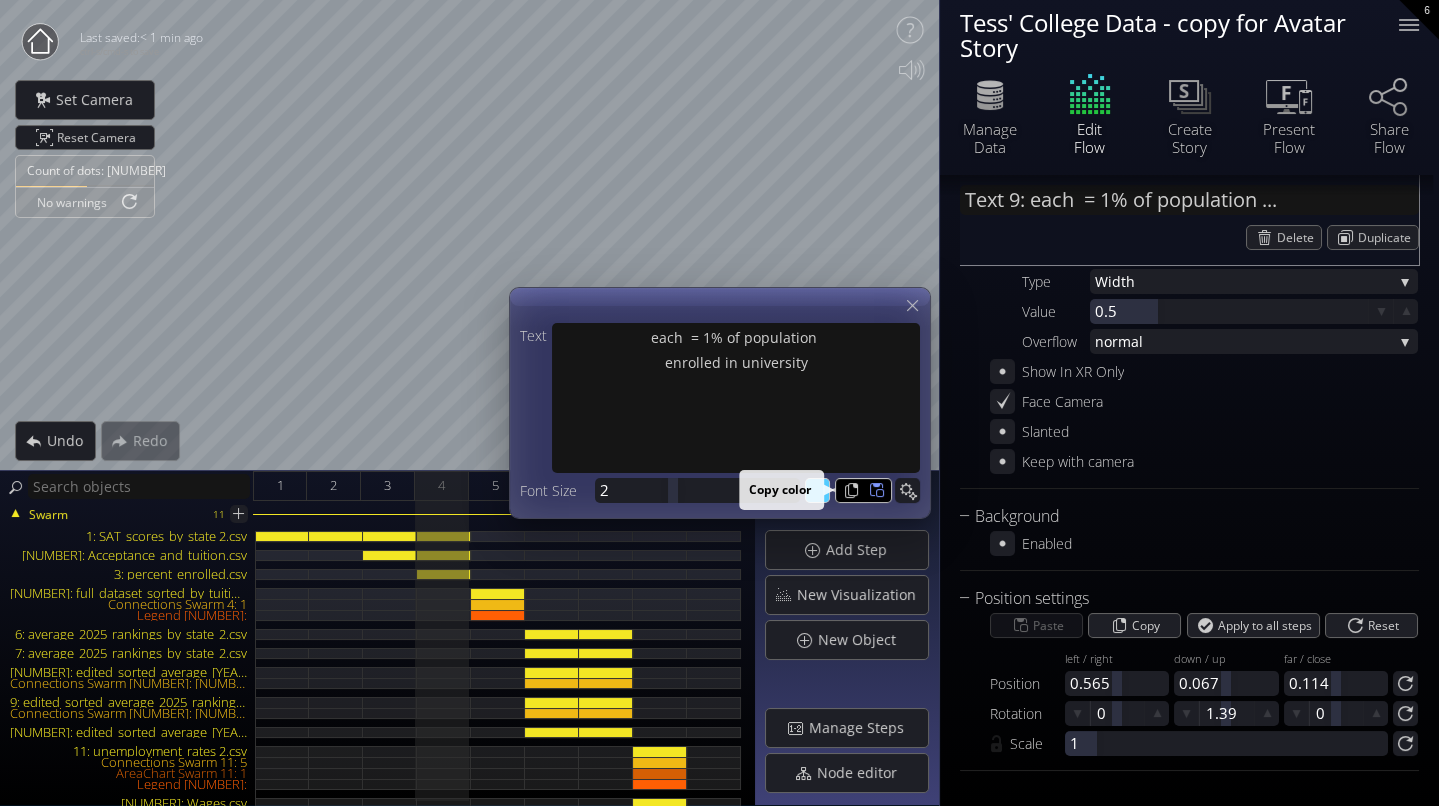 type on "#52cbff" 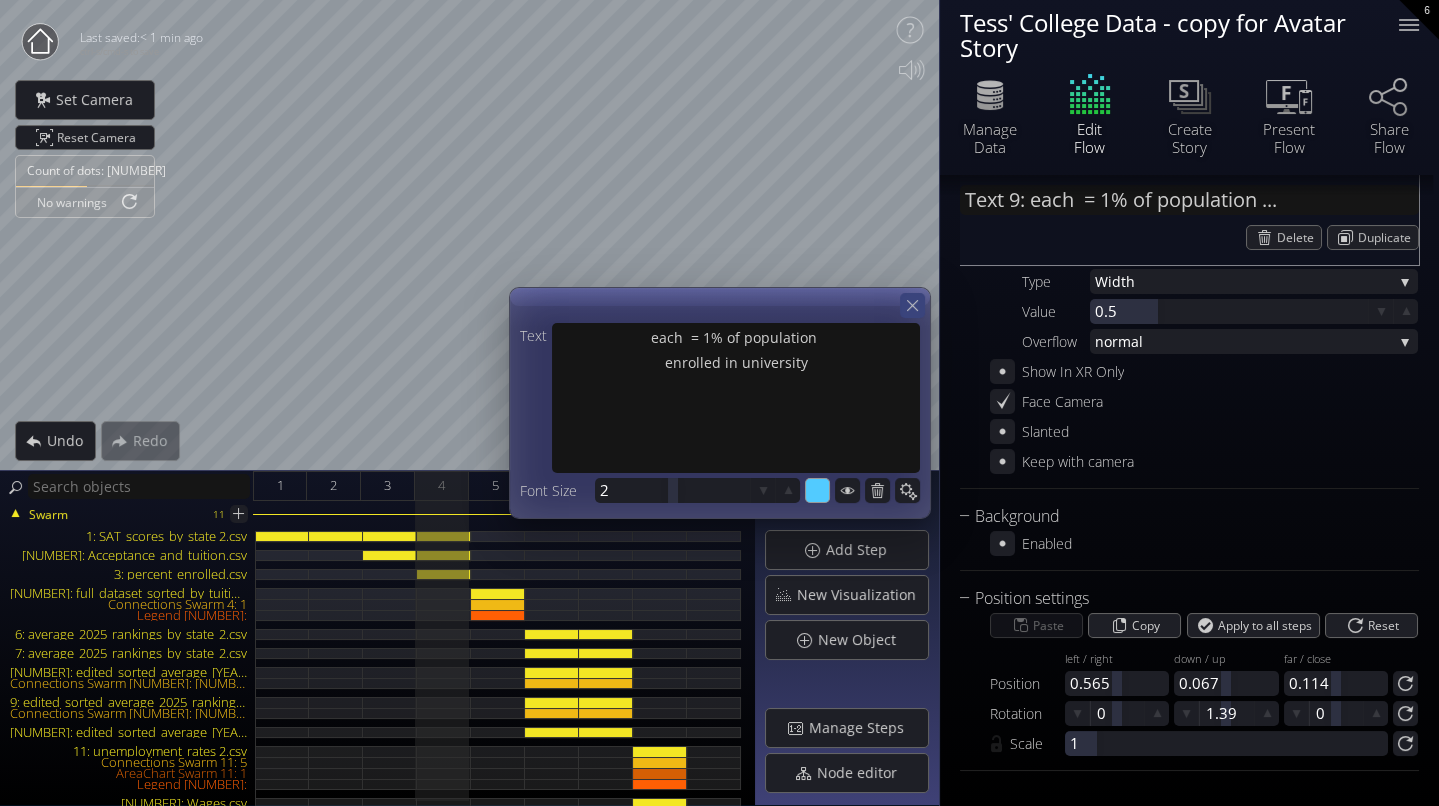 click 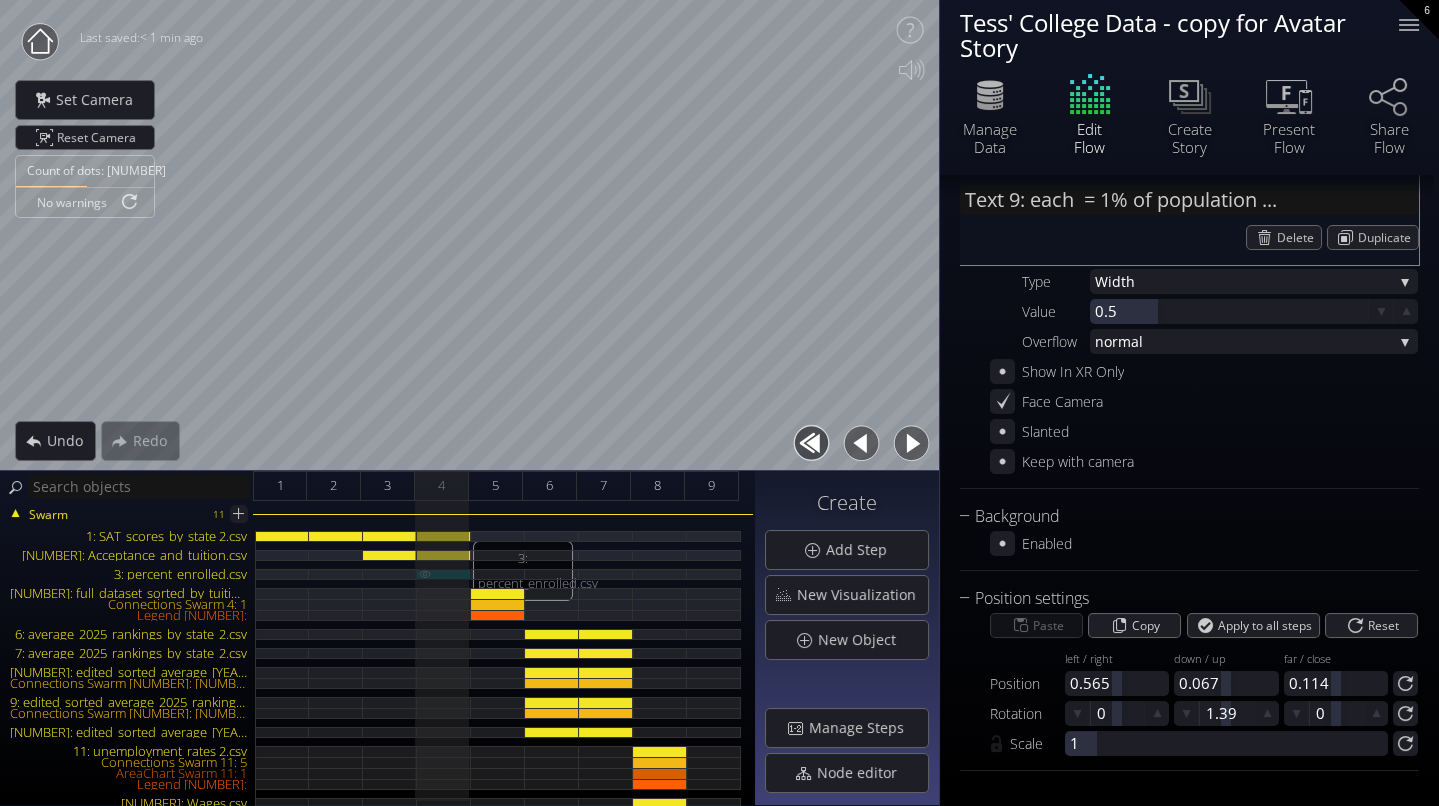 click on "3: percent_enrolled.csv" at bounding box center (444, 574) 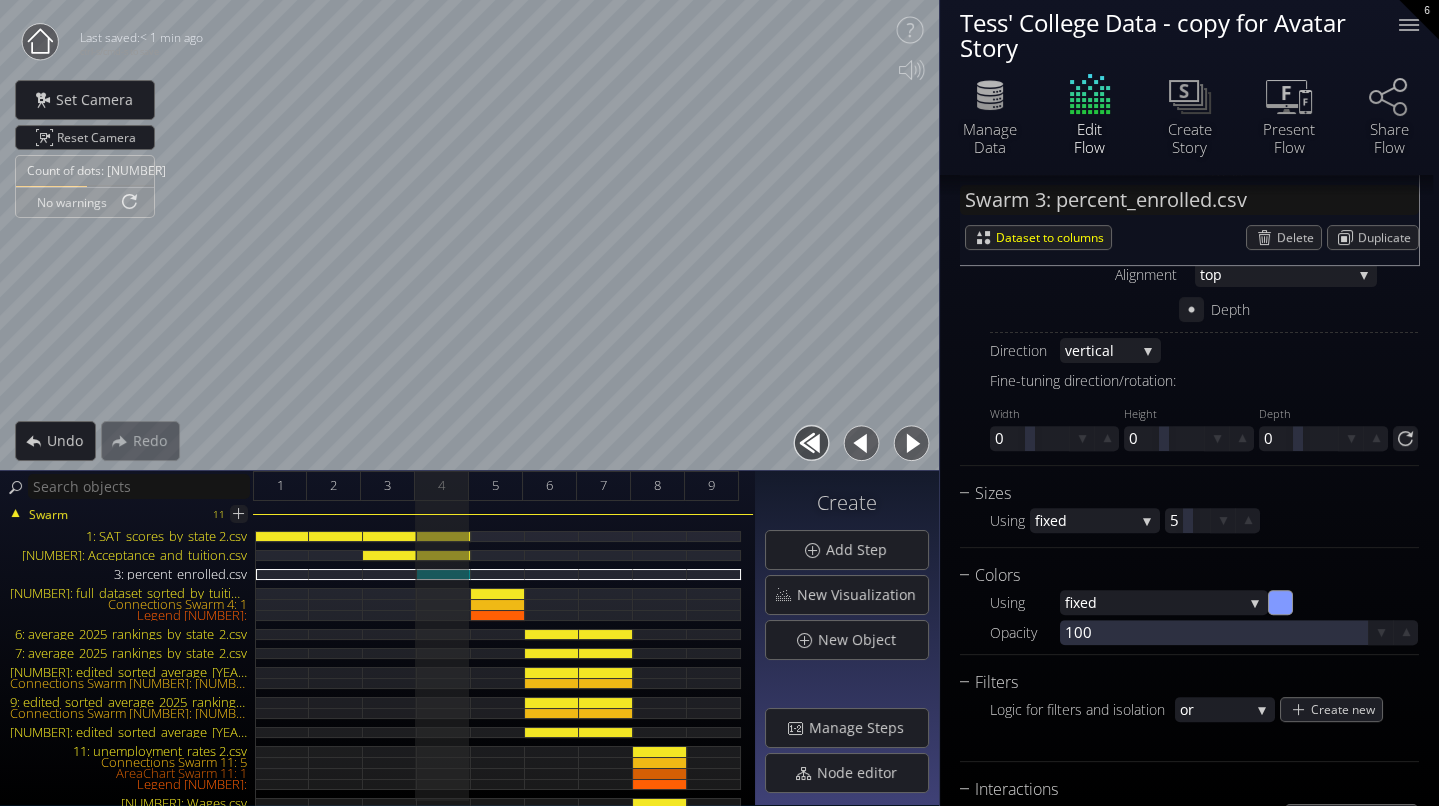 scroll, scrollTop: 1451, scrollLeft: 0, axis: vertical 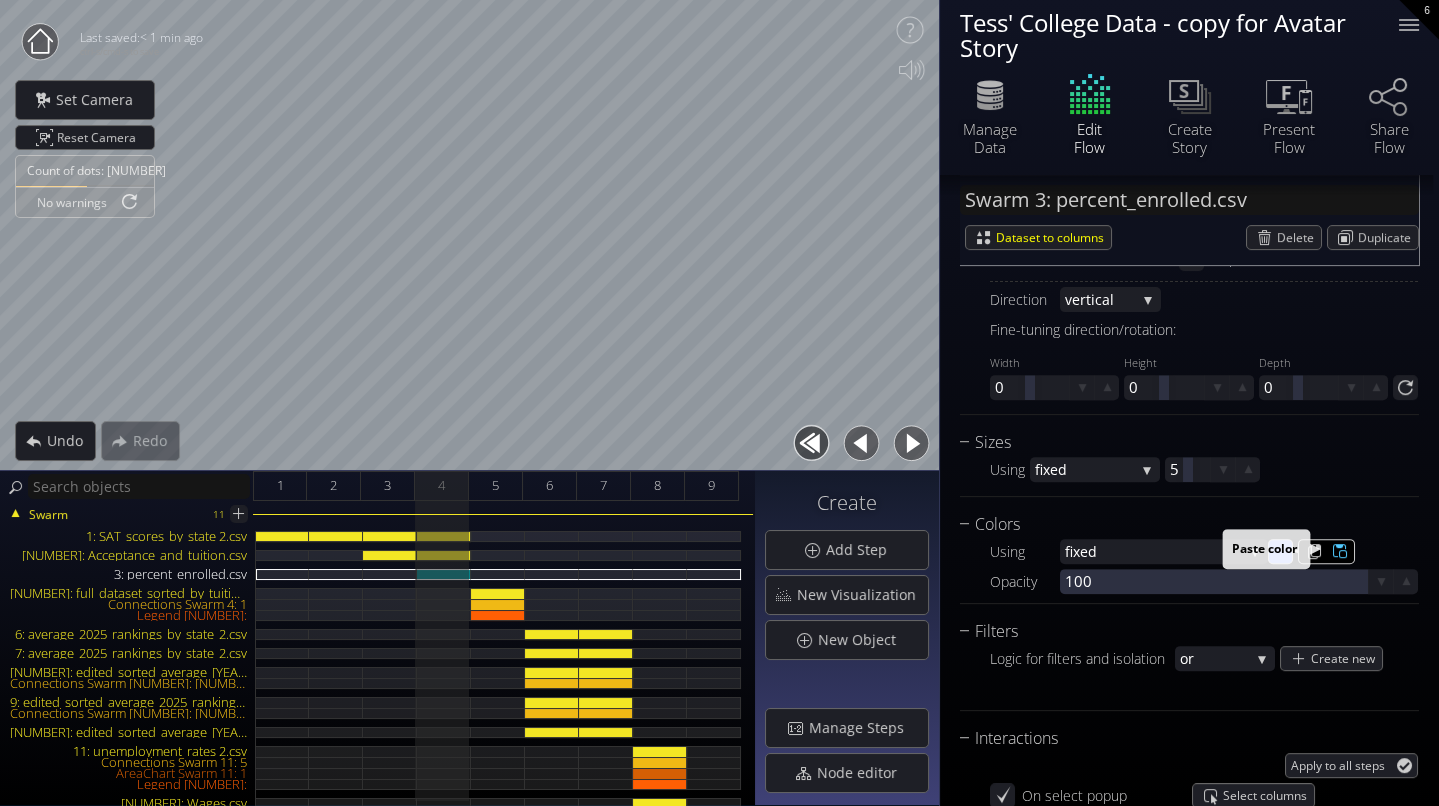 click at bounding box center (1339, 551) 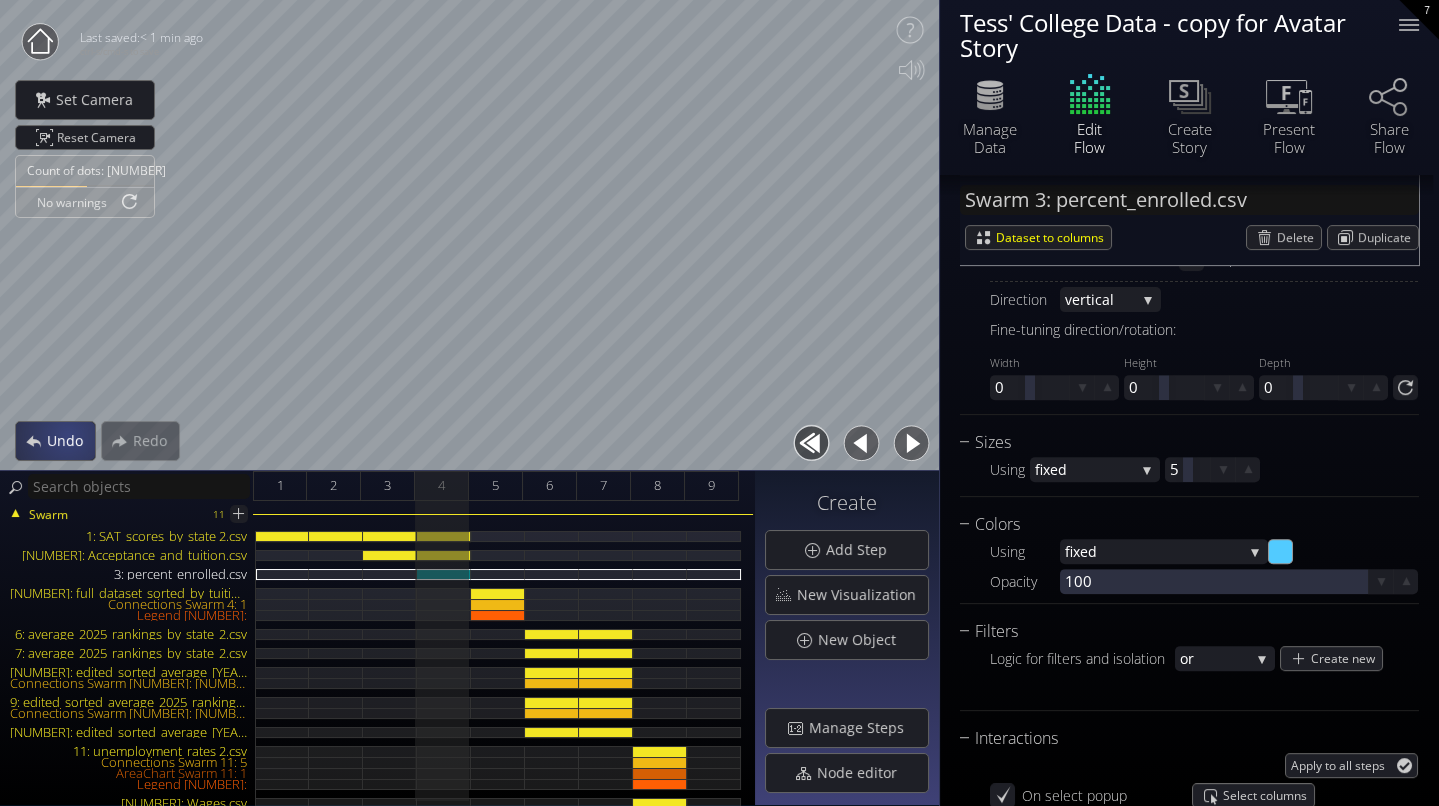 click on "Undo" at bounding box center (55, 441) 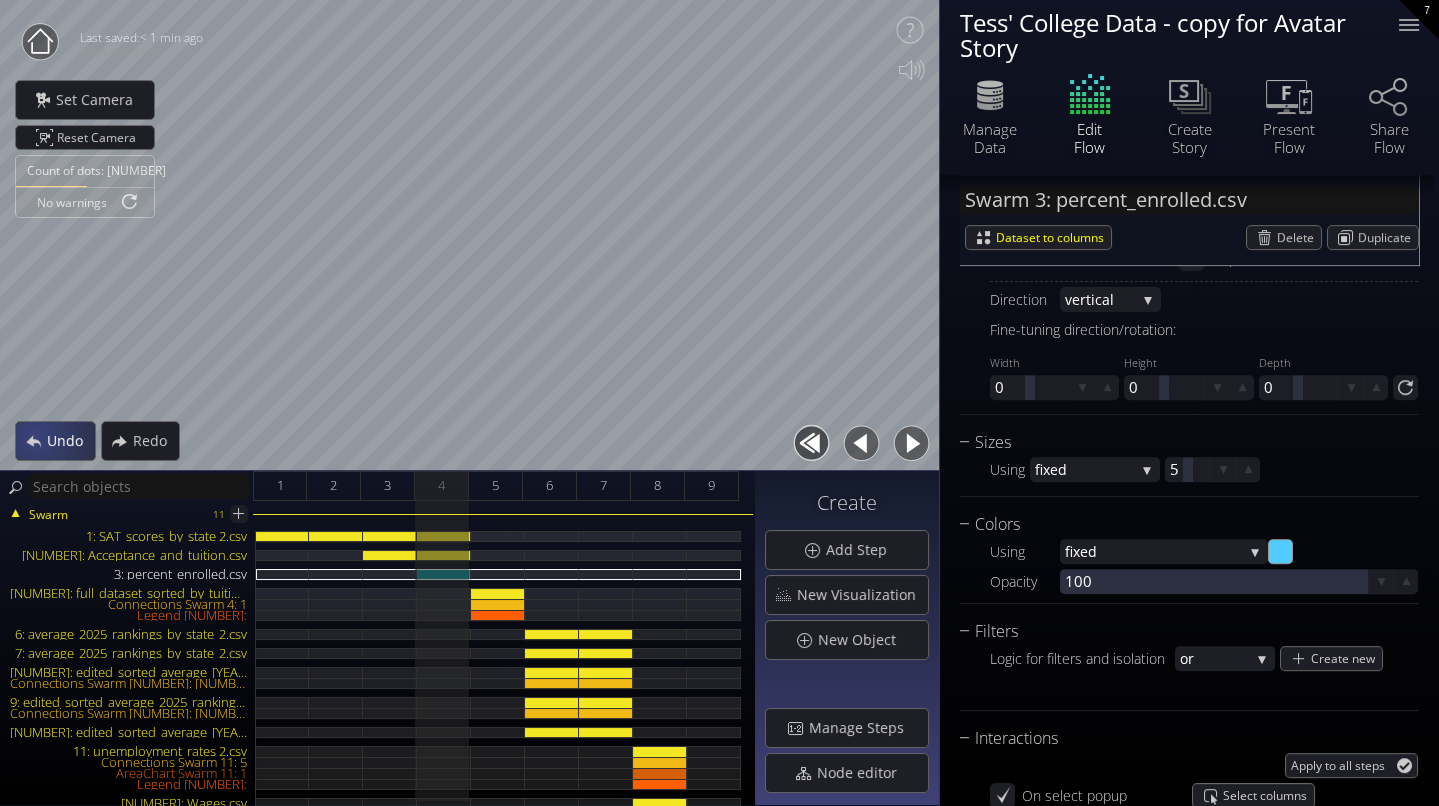click on "Undo" at bounding box center (55, 441) 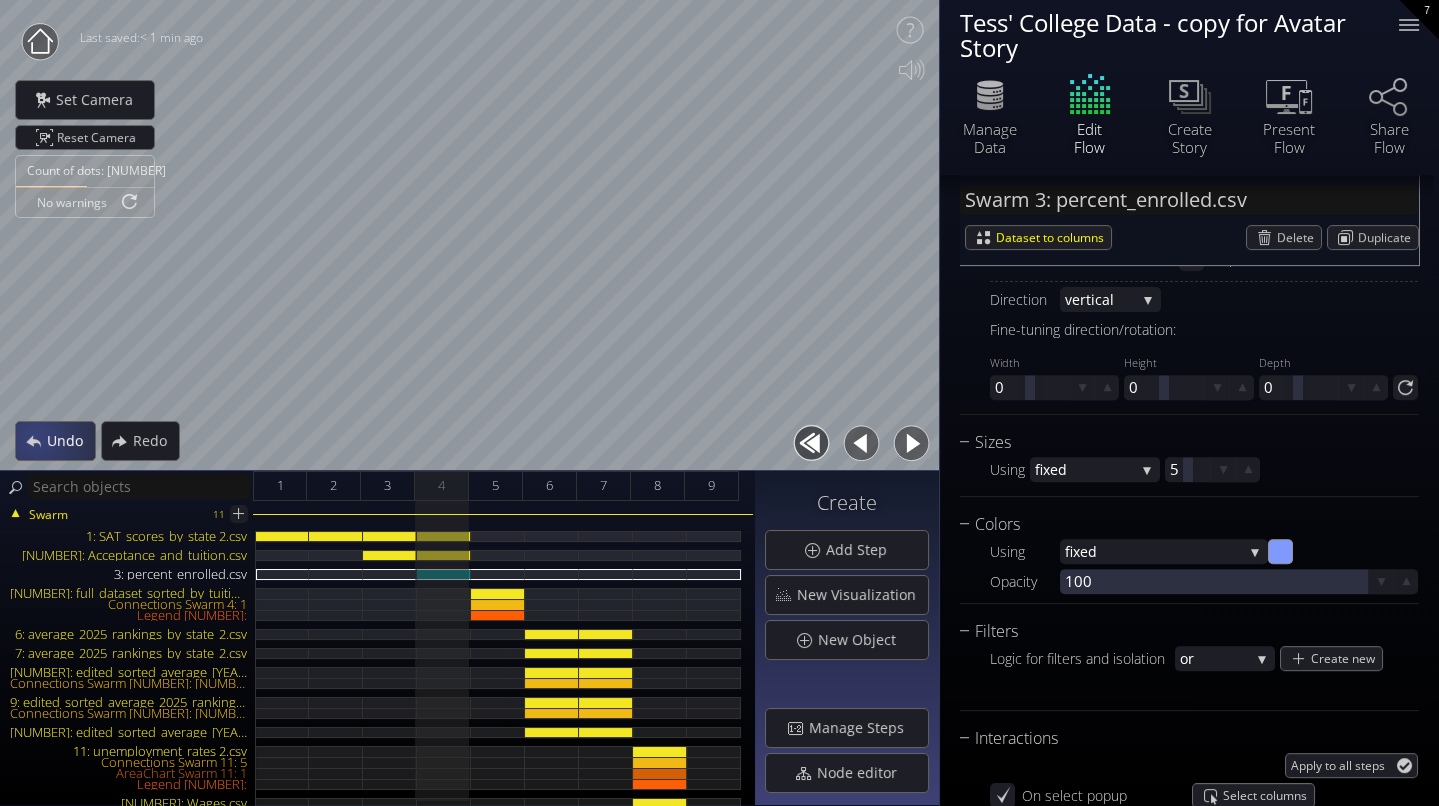 click on "Undo" at bounding box center [55, 441] 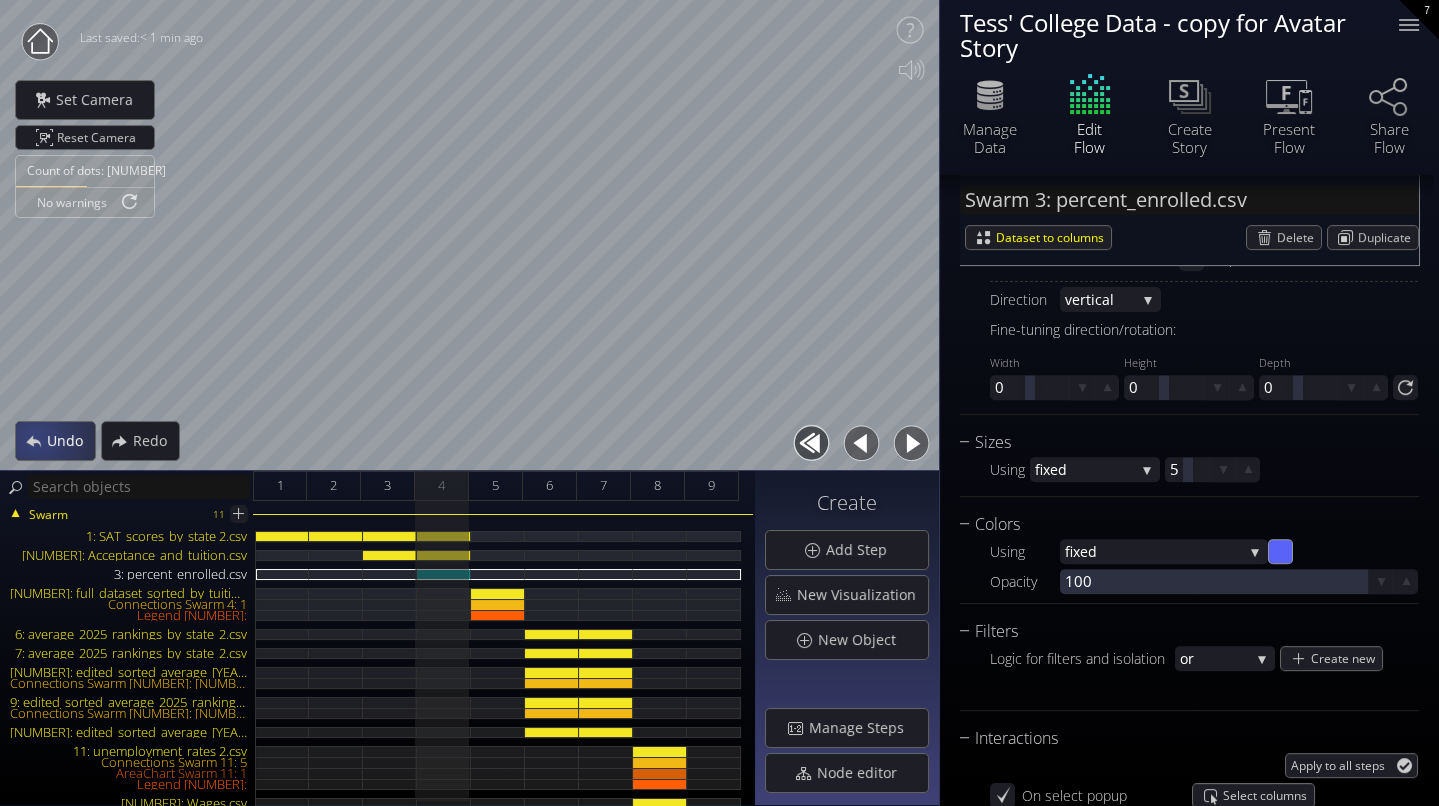 click on "Undo" at bounding box center [55, 441] 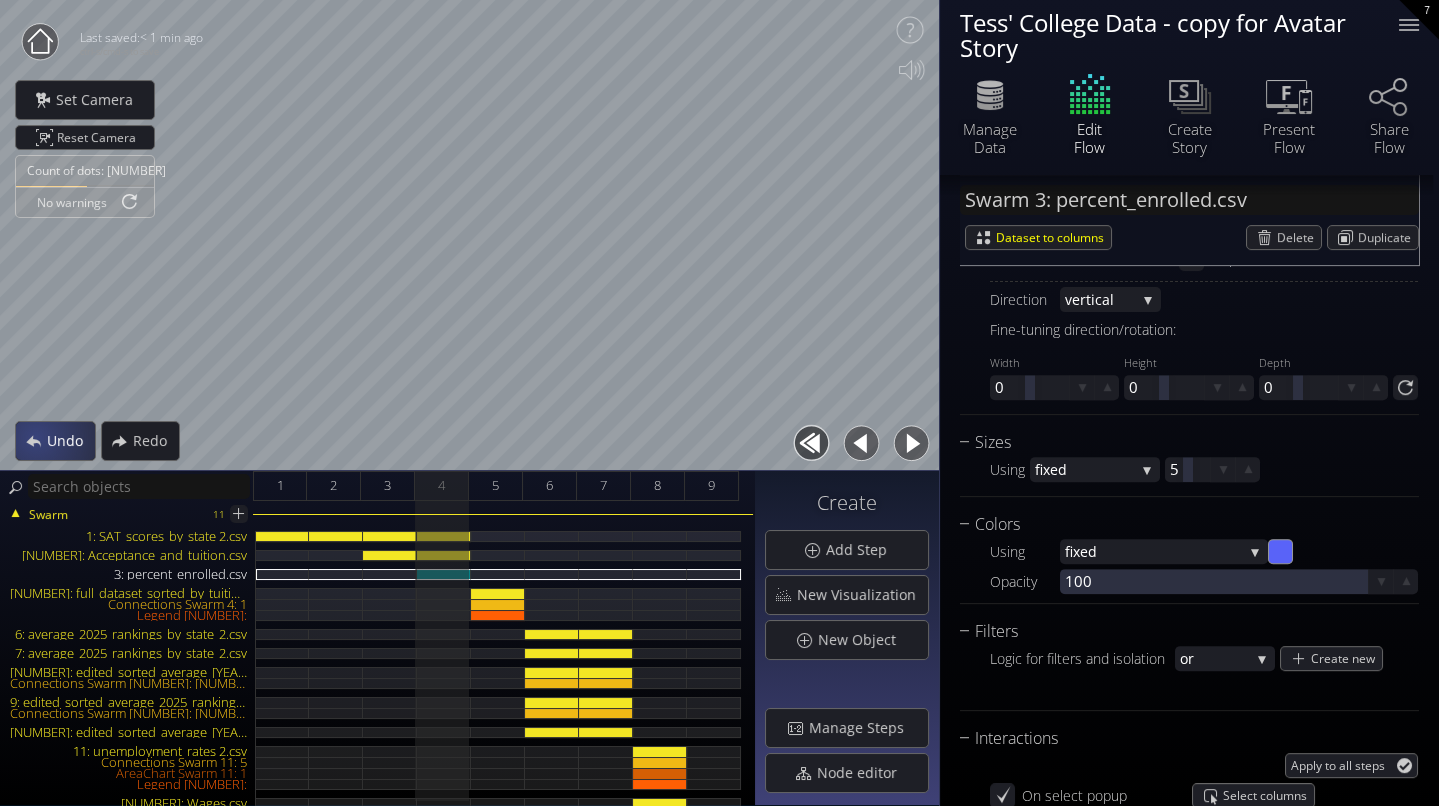 click on "Undo" at bounding box center (55, 441) 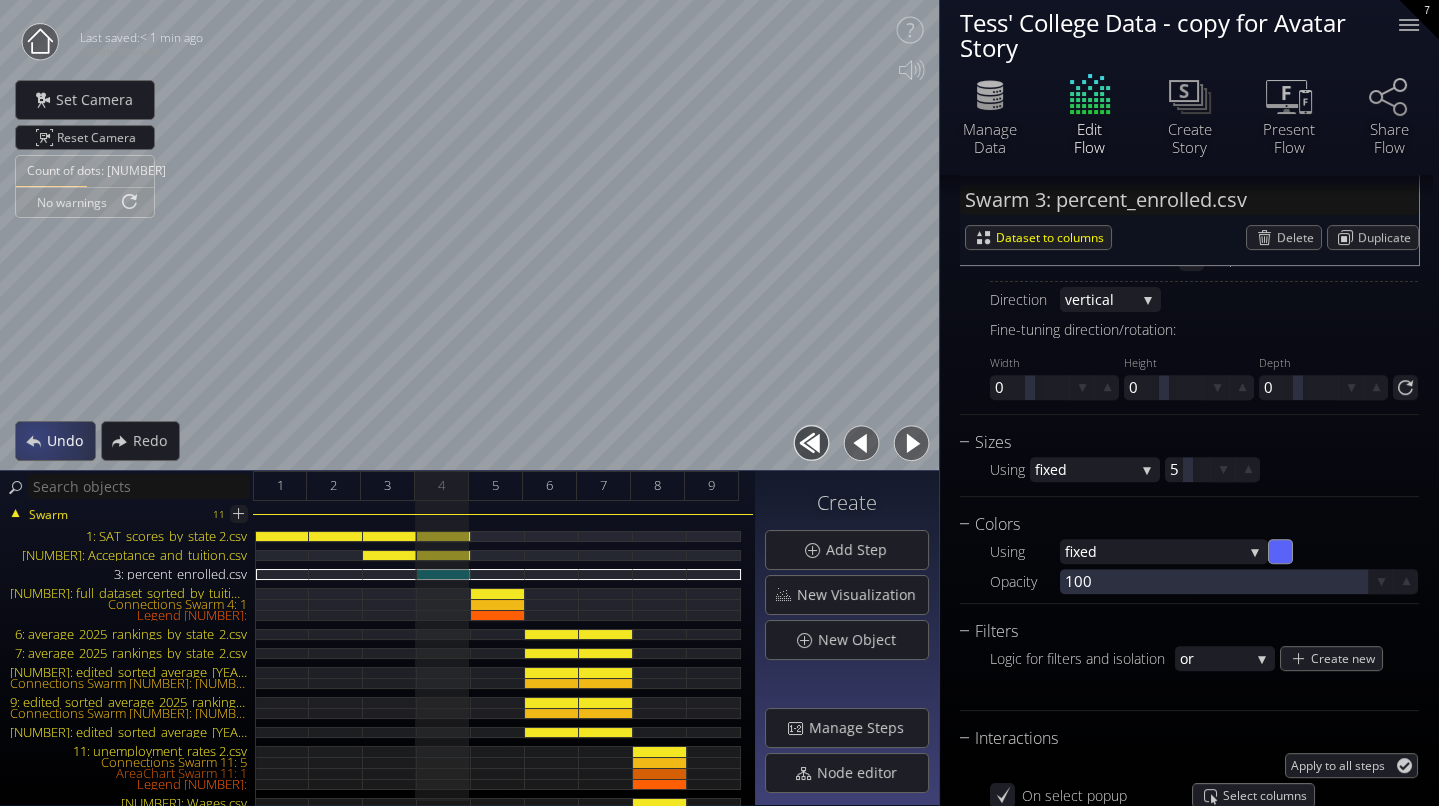 click on "Undo" at bounding box center (55, 441) 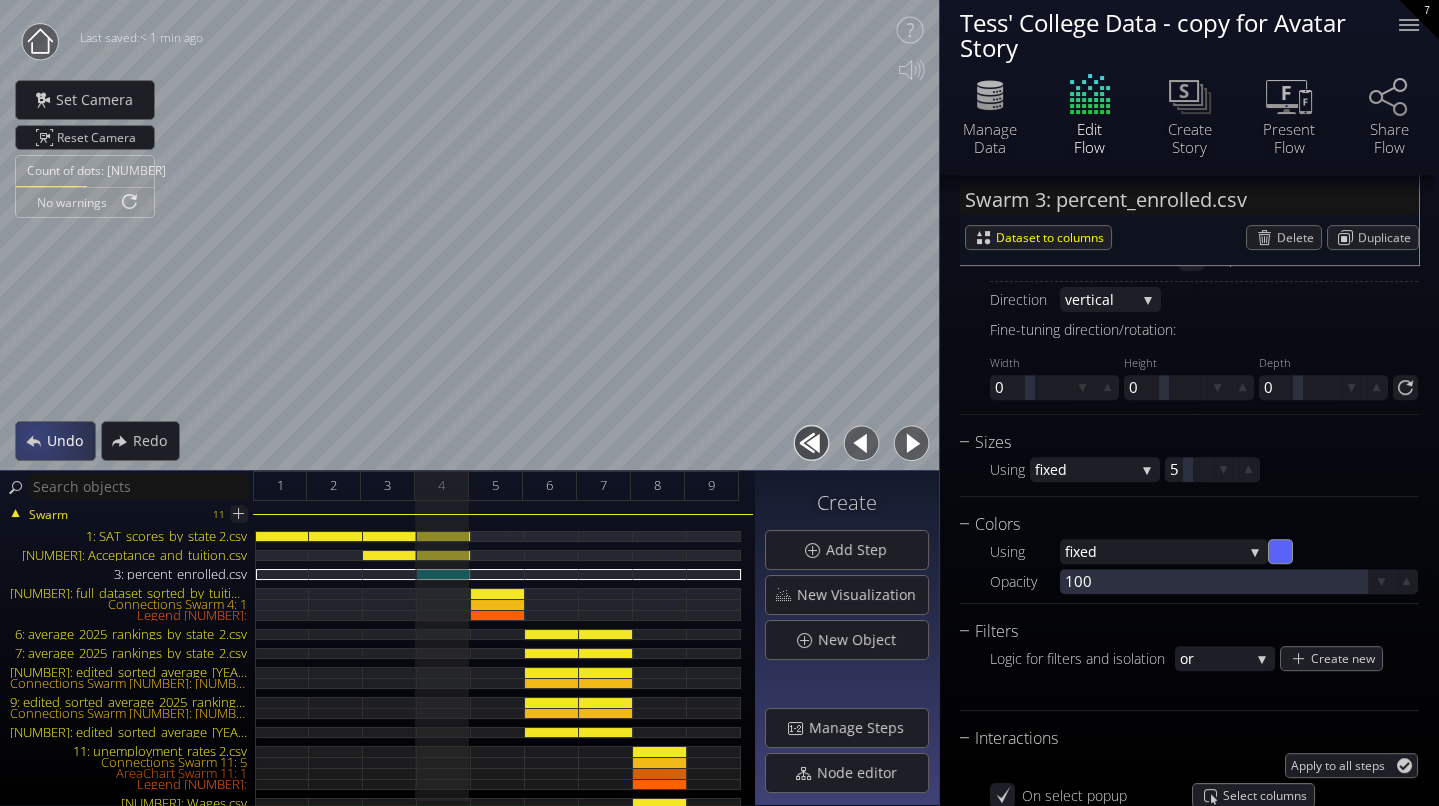 click on "Undo" at bounding box center [55, 441] 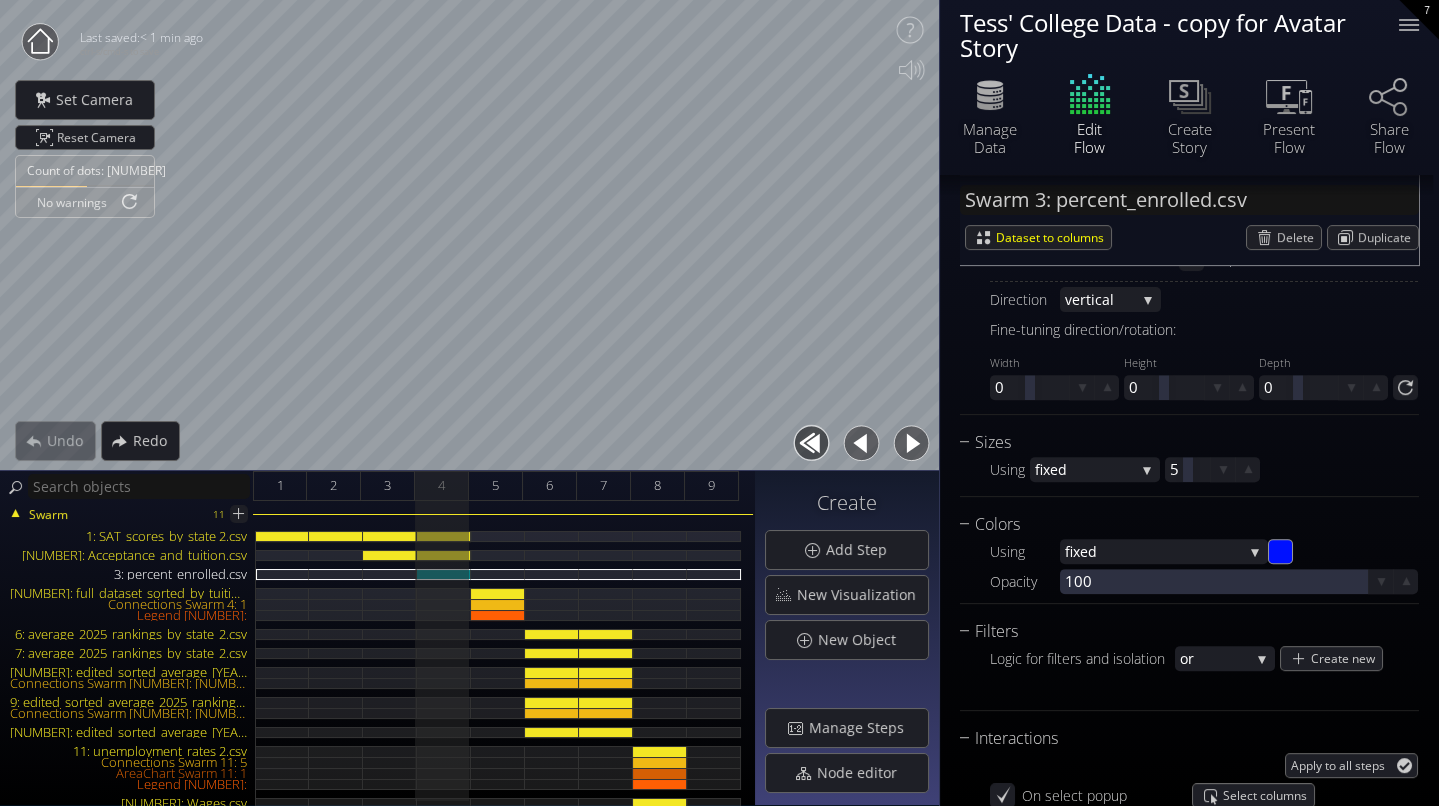 type on "Text 9: each  = 1% of population ..." 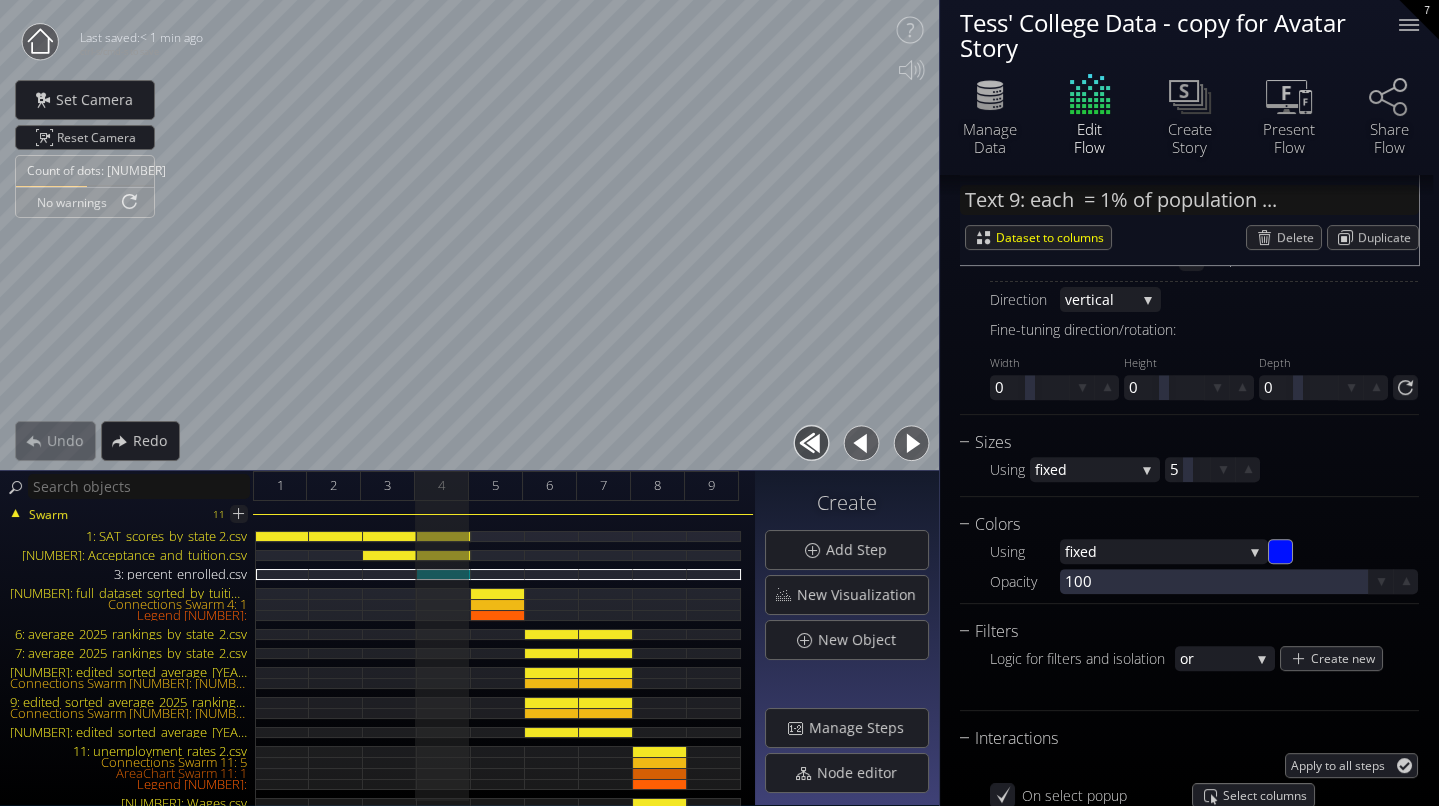 scroll, scrollTop: 297, scrollLeft: 0, axis: vertical 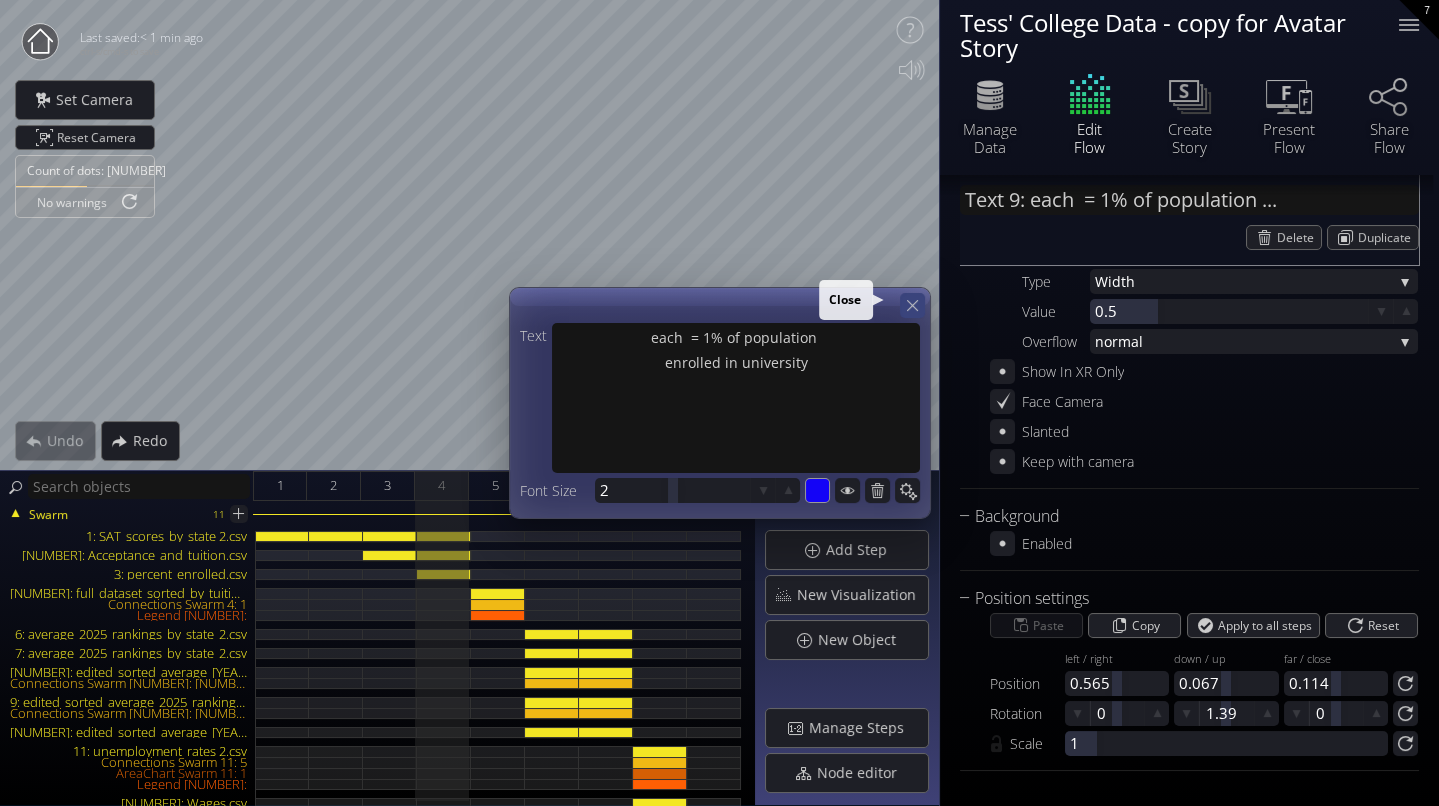 click 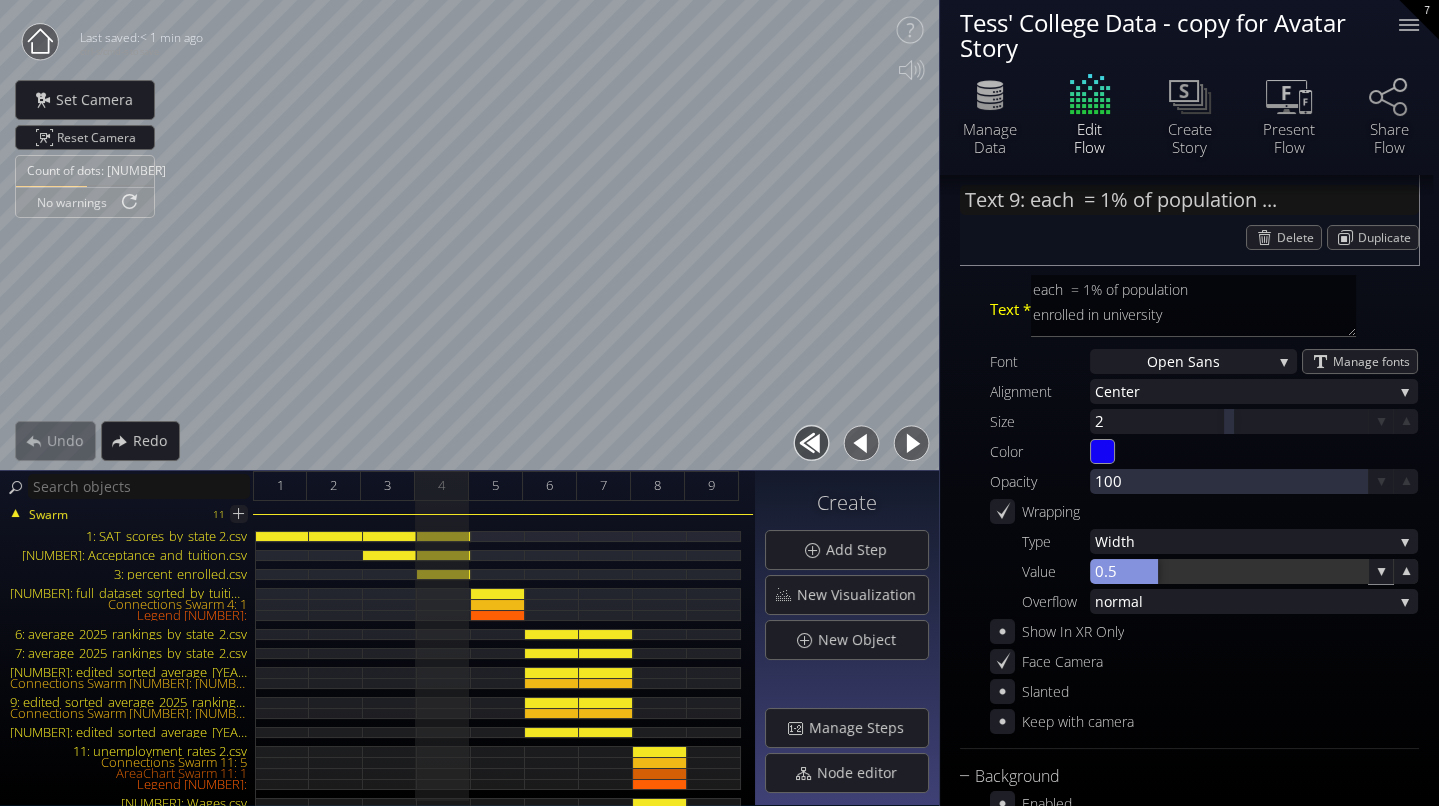 scroll, scrollTop: 0, scrollLeft: 0, axis: both 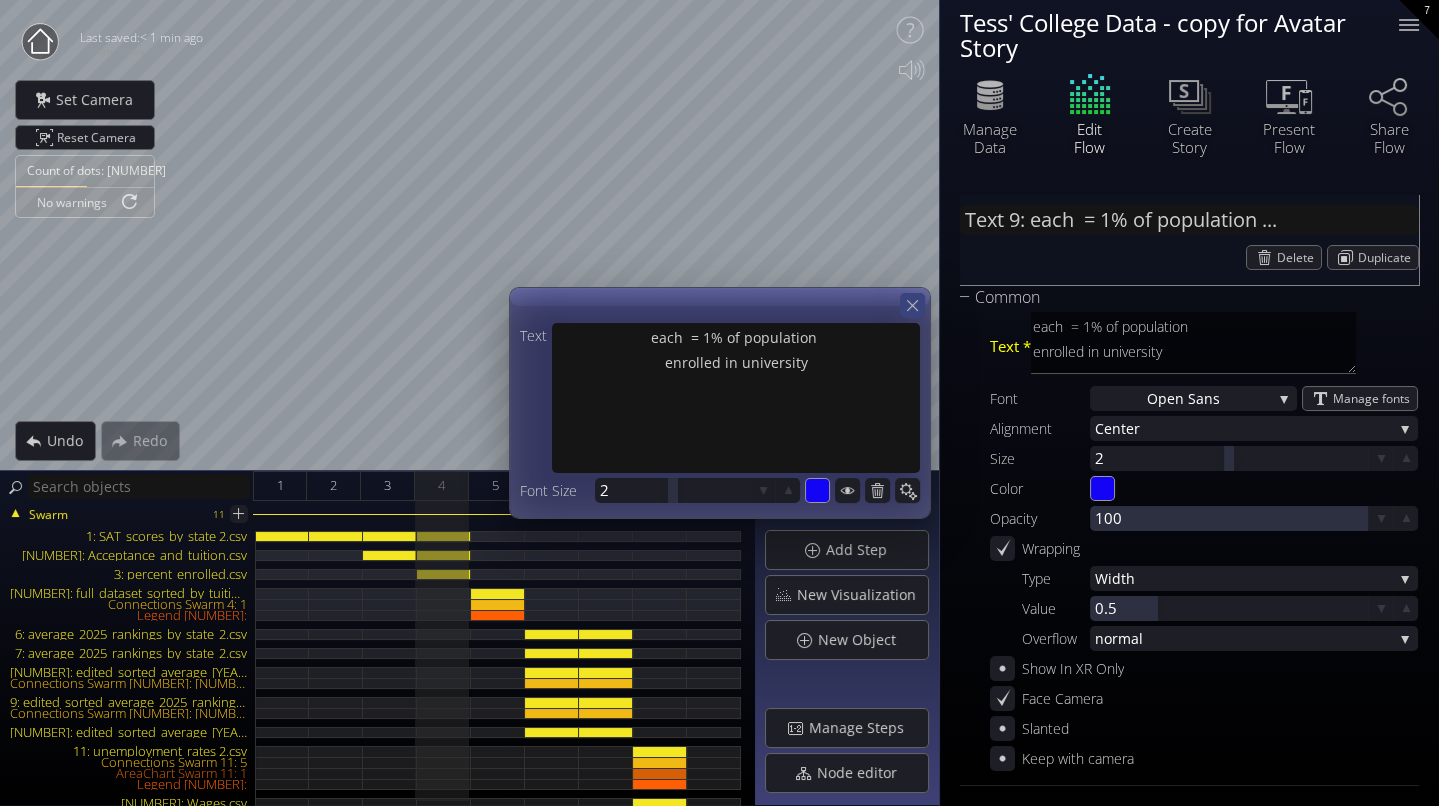 click 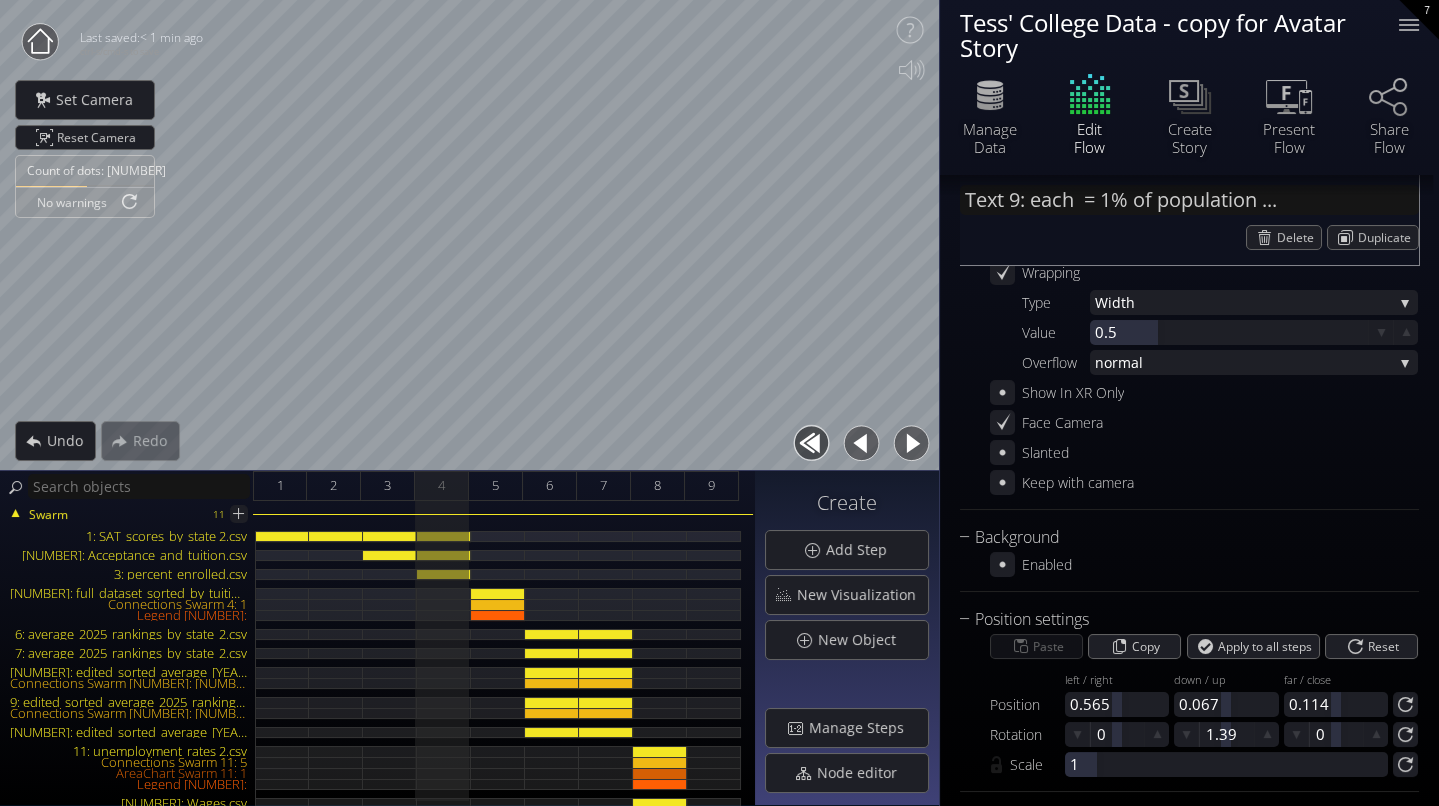 scroll, scrollTop: 297, scrollLeft: 0, axis: vertical 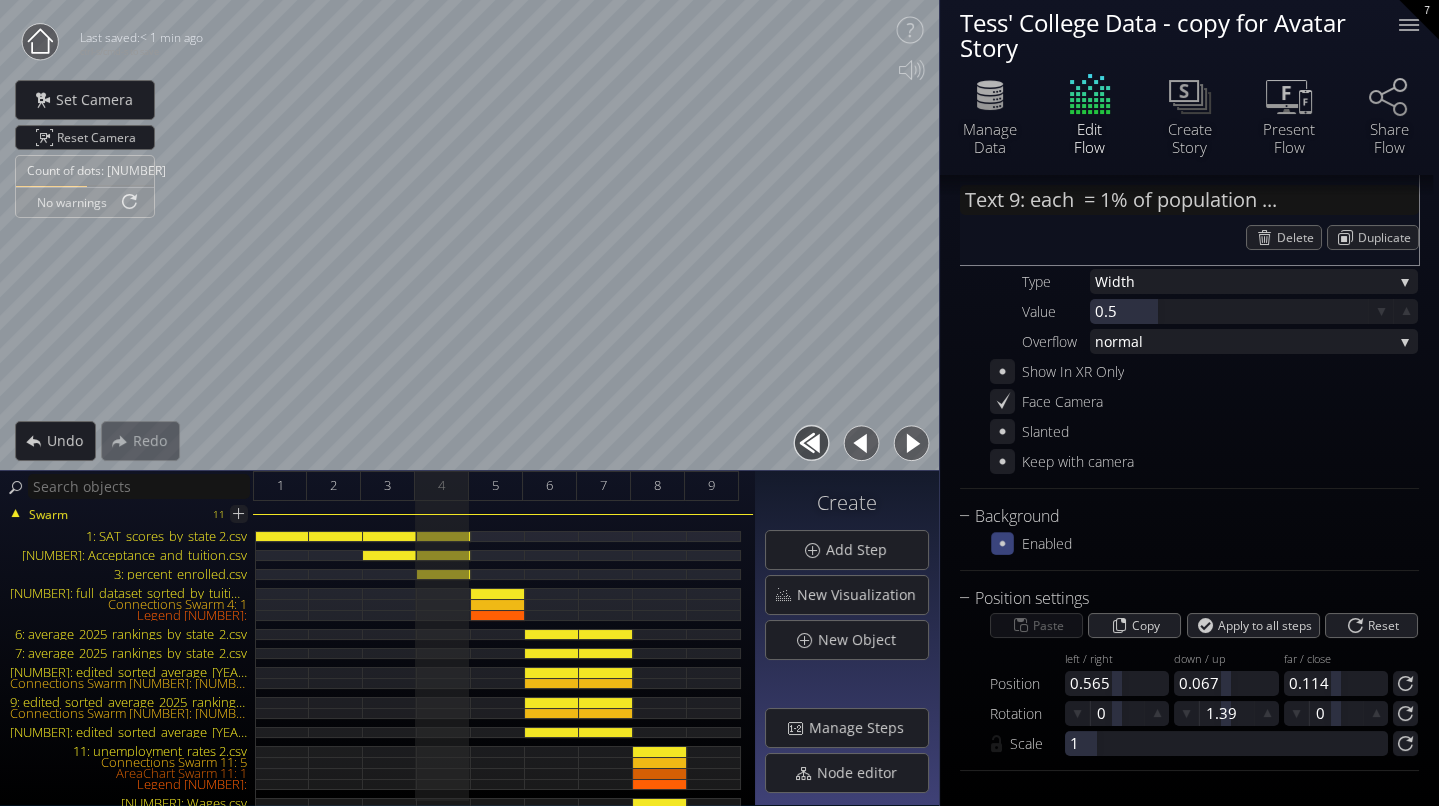 click 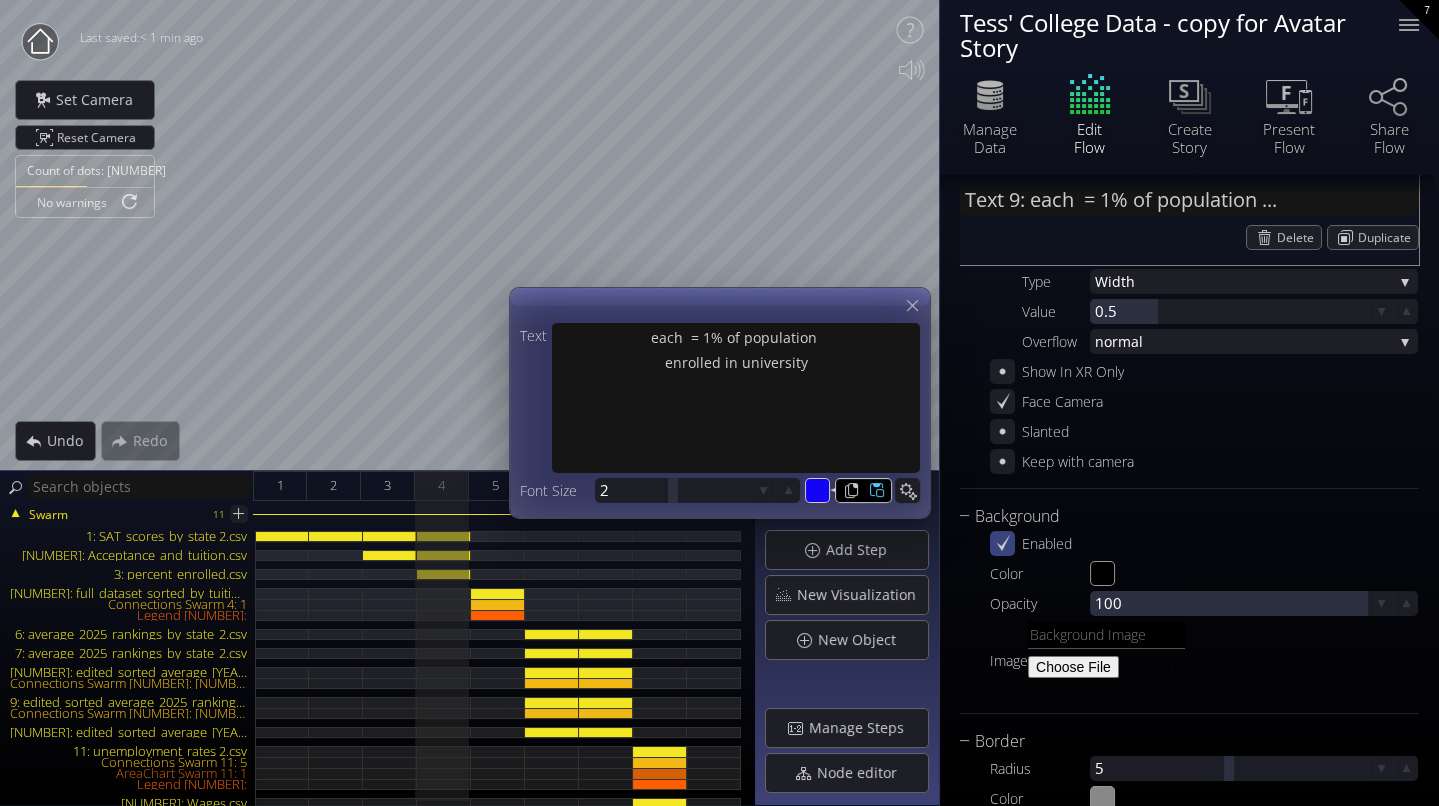 click on "#1404f6" at bounding box center [818, 491] 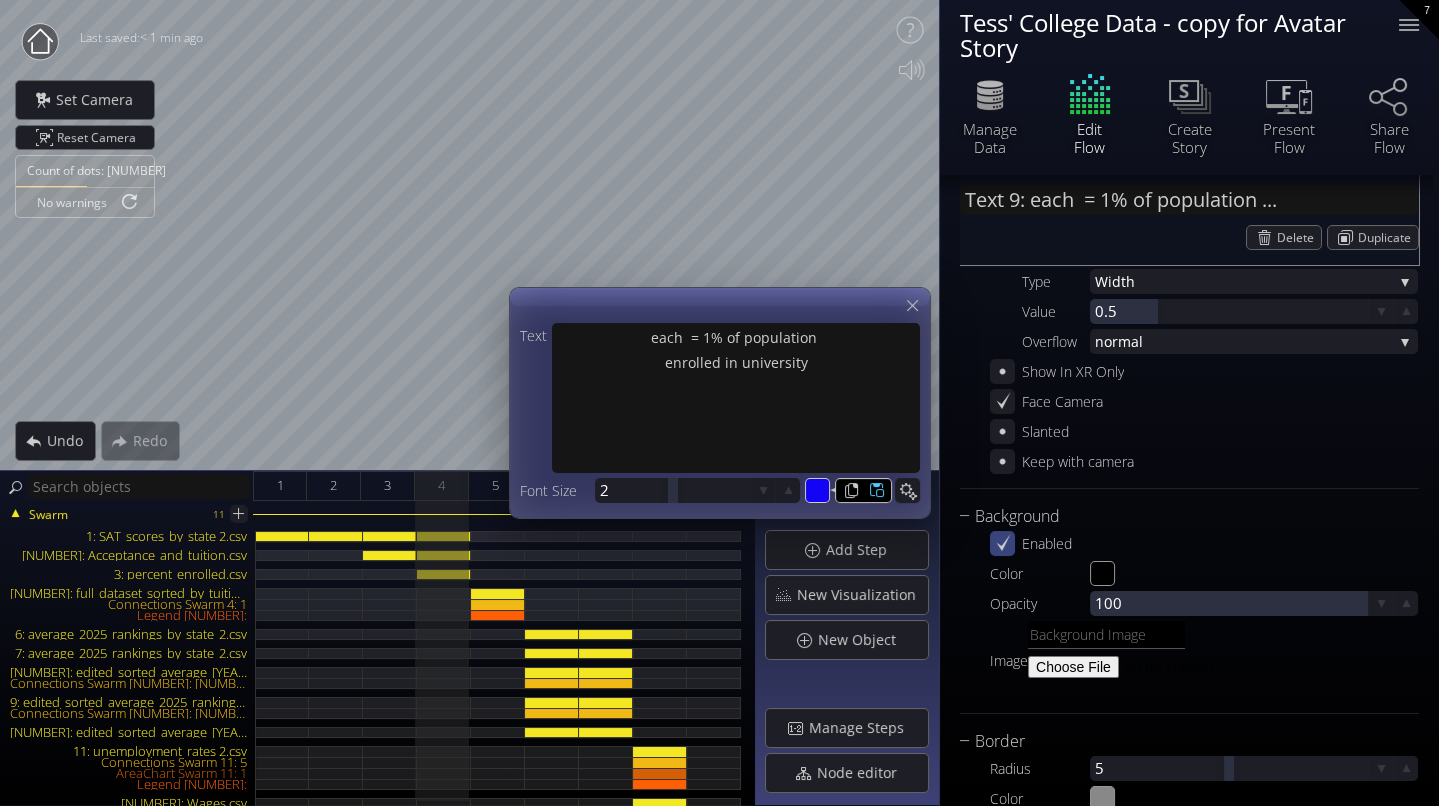 type on "#5448f9" 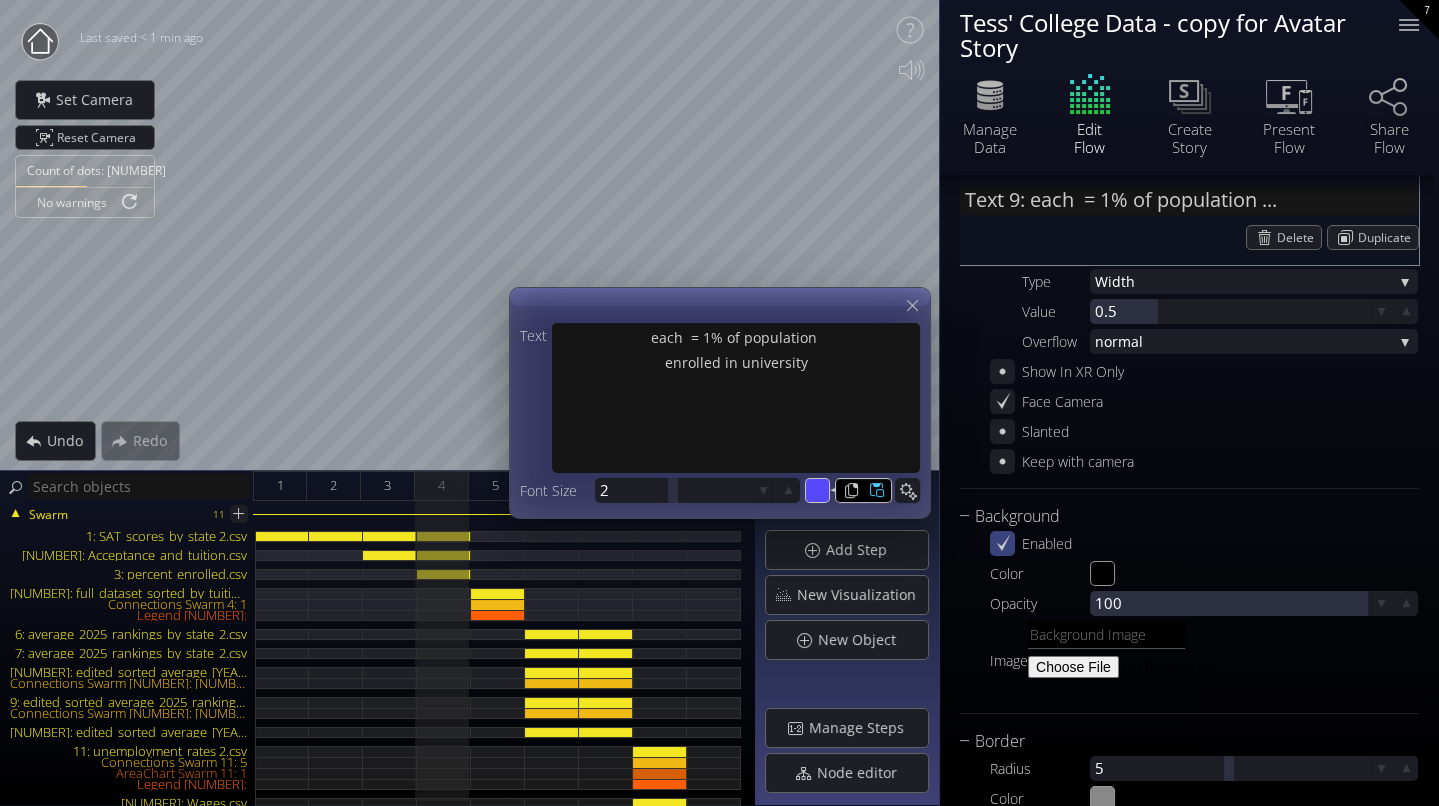 type on "#5448f9" 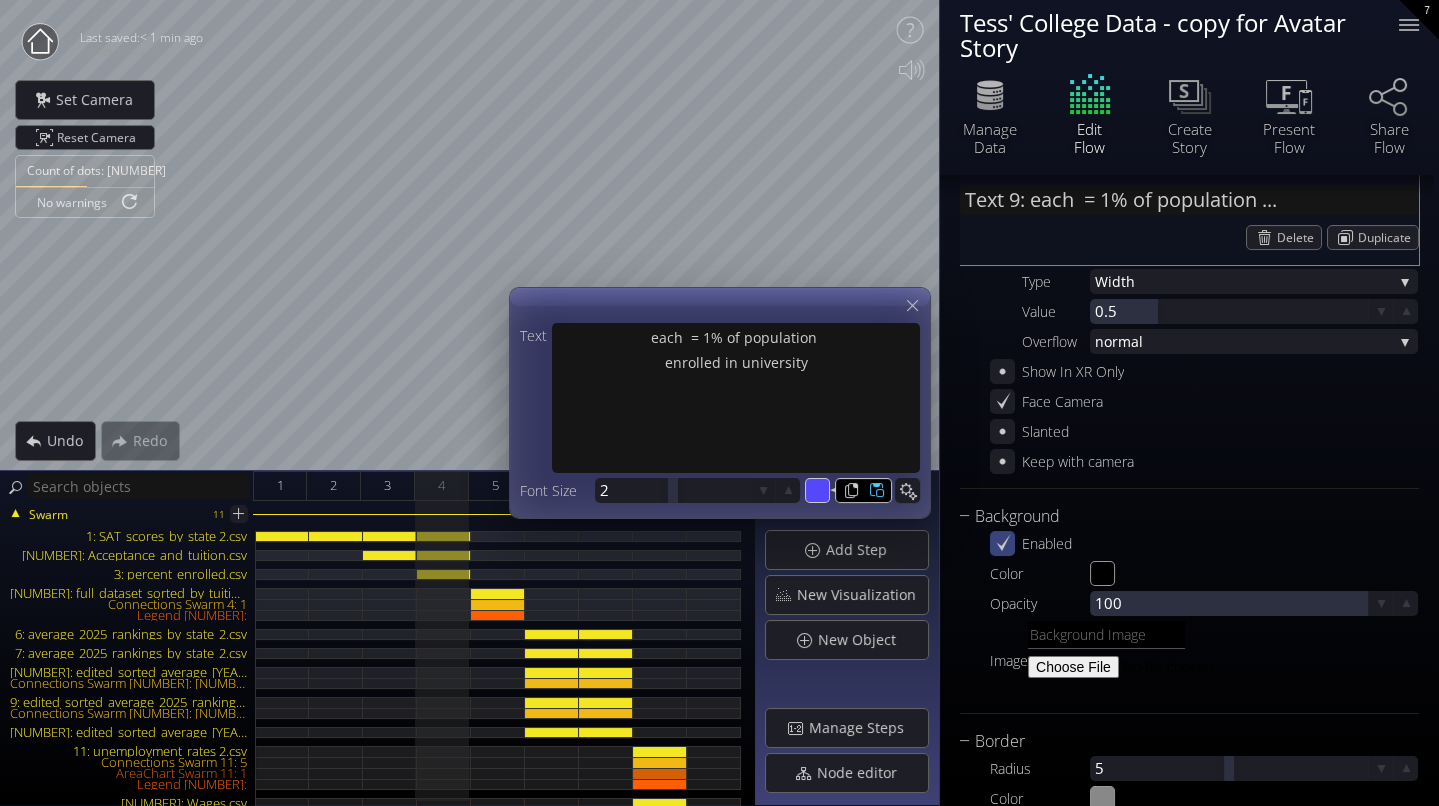 type on "#746afb" 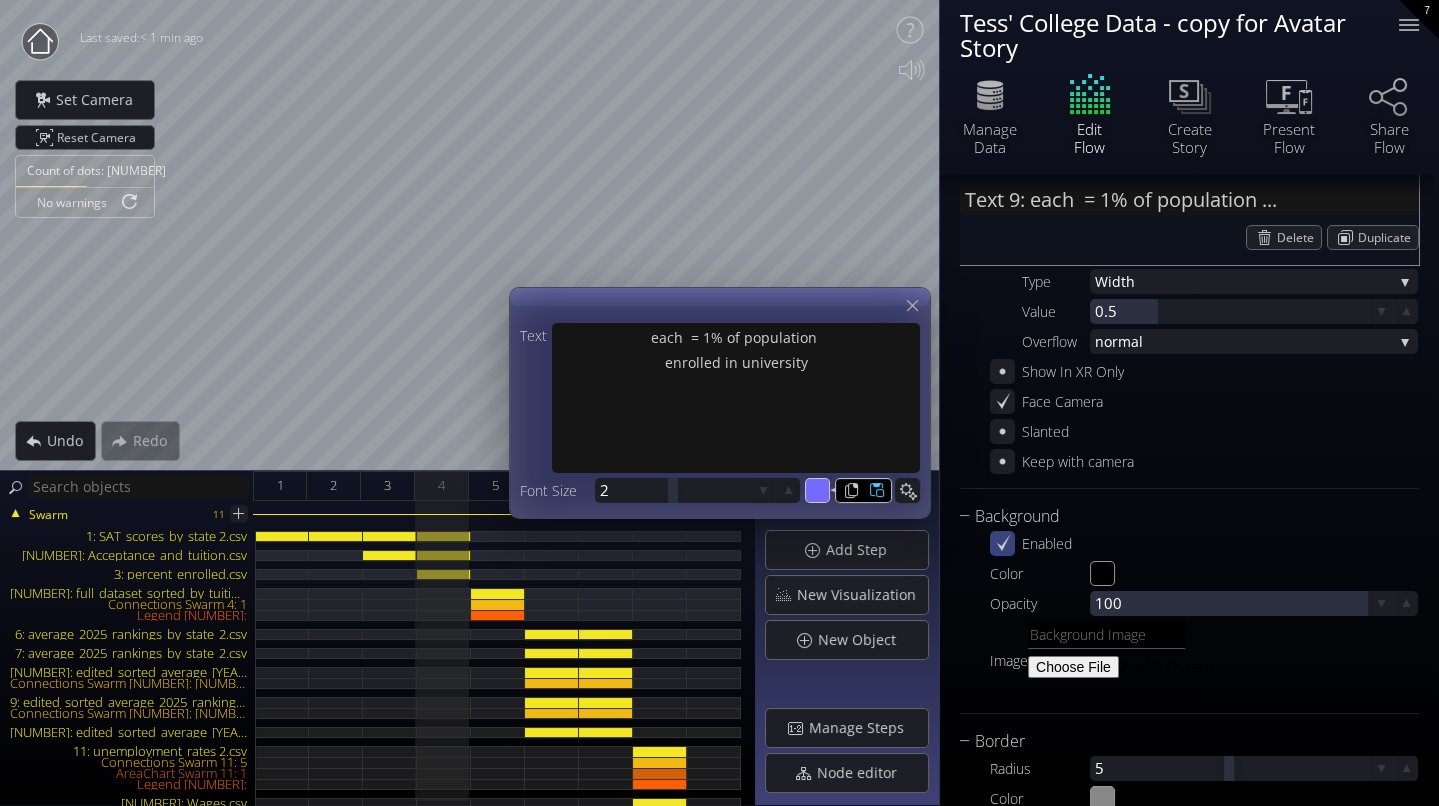 type on "#746afb" 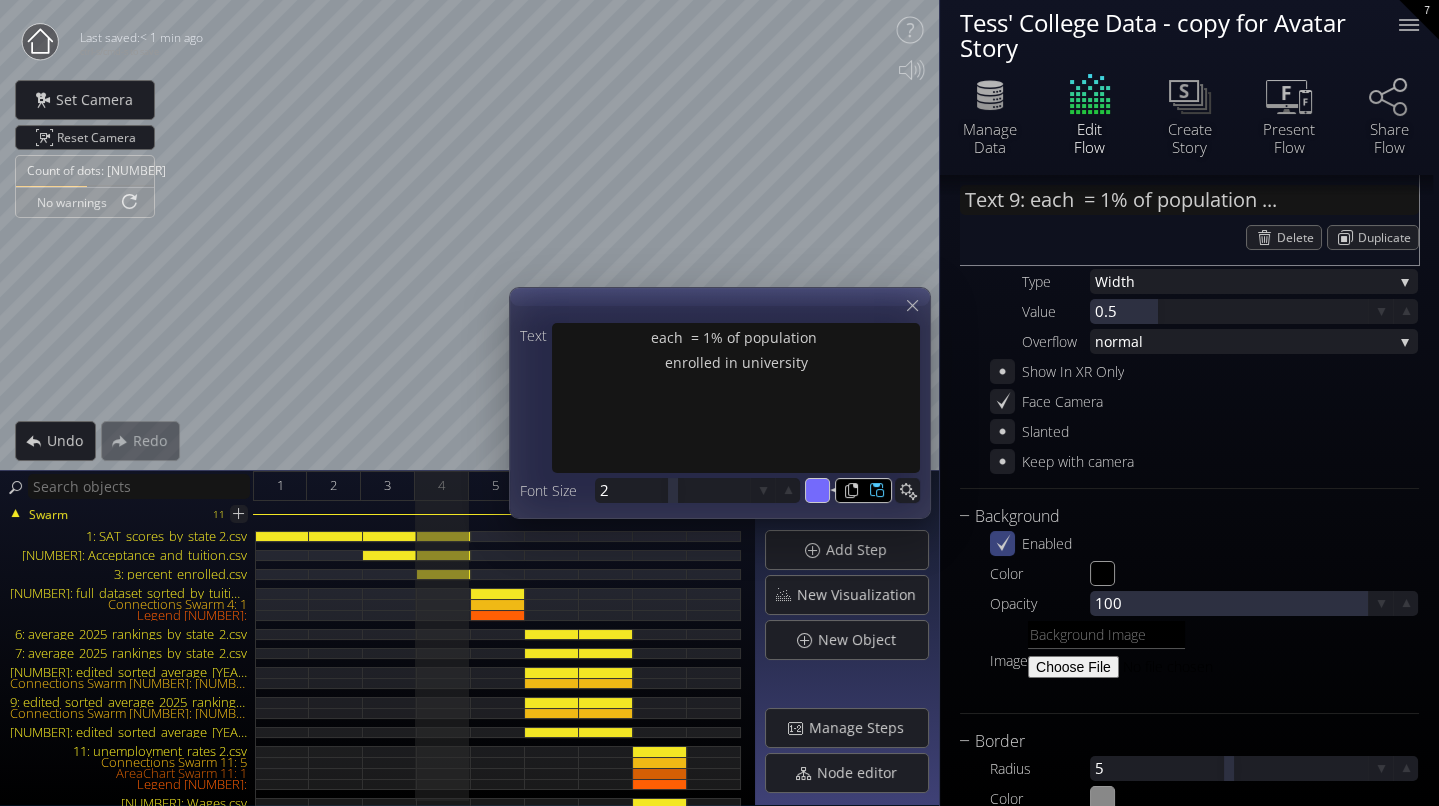 type on "#746afb" 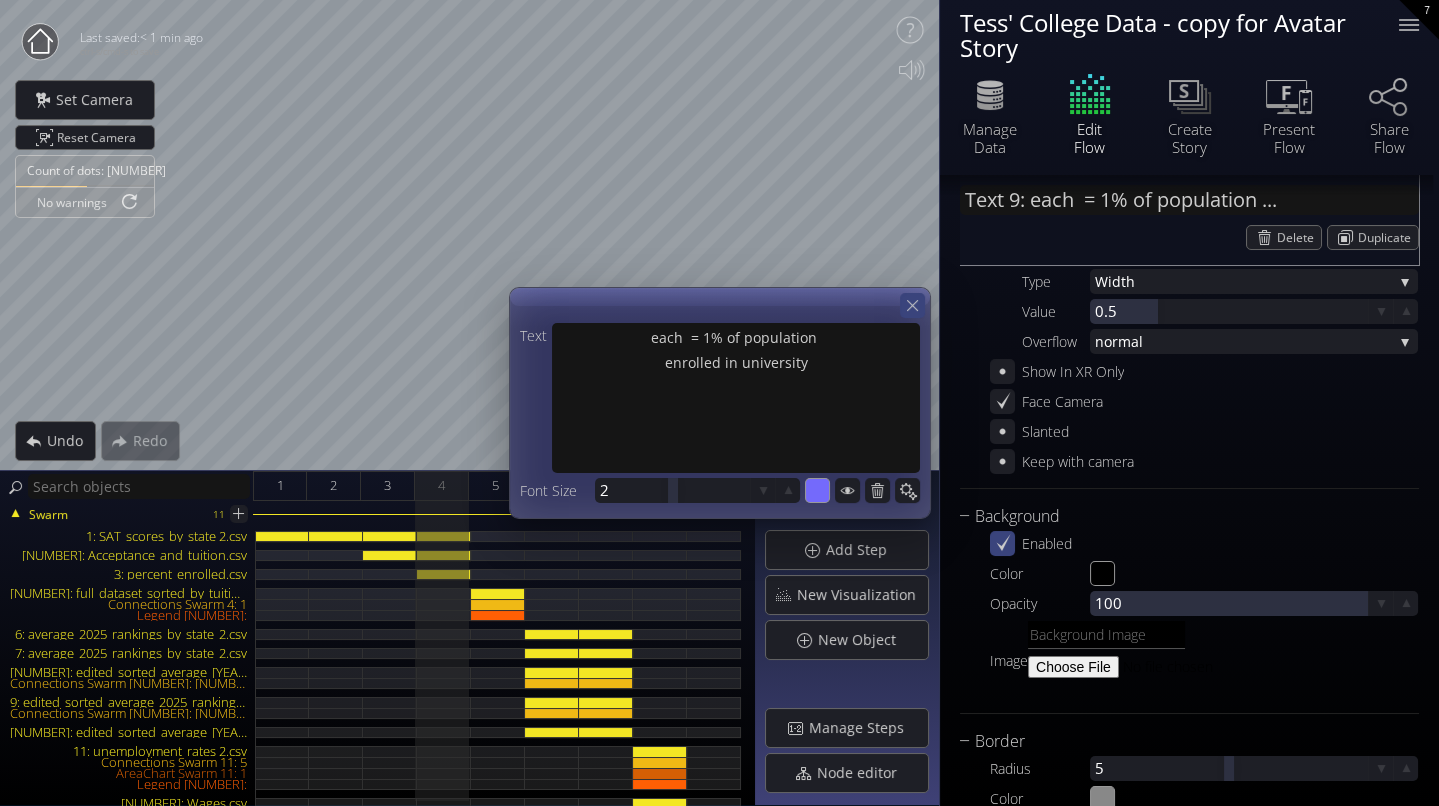 click 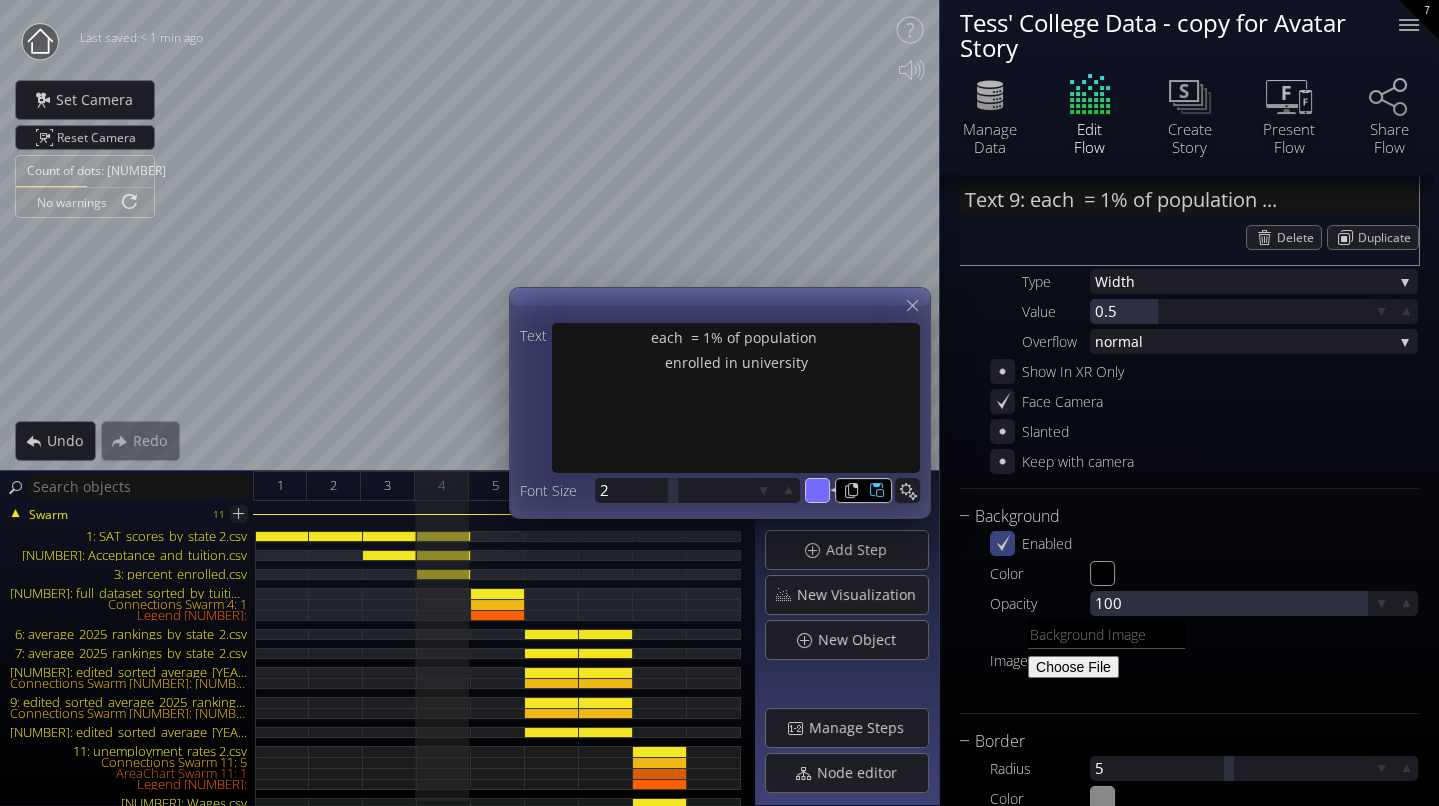 click on "#746afb" at bounding box center (818, 491) 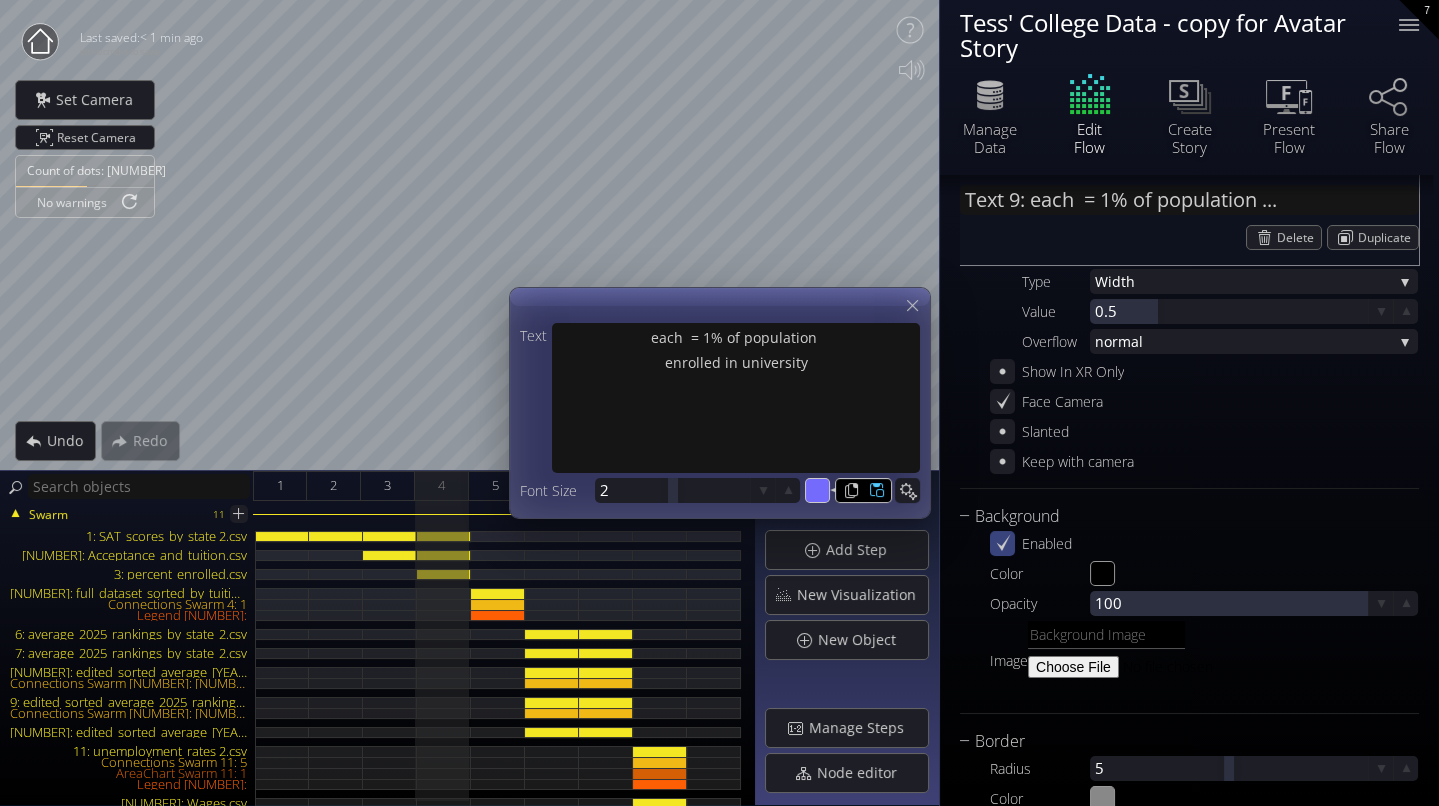 type on "#6a6ffb" 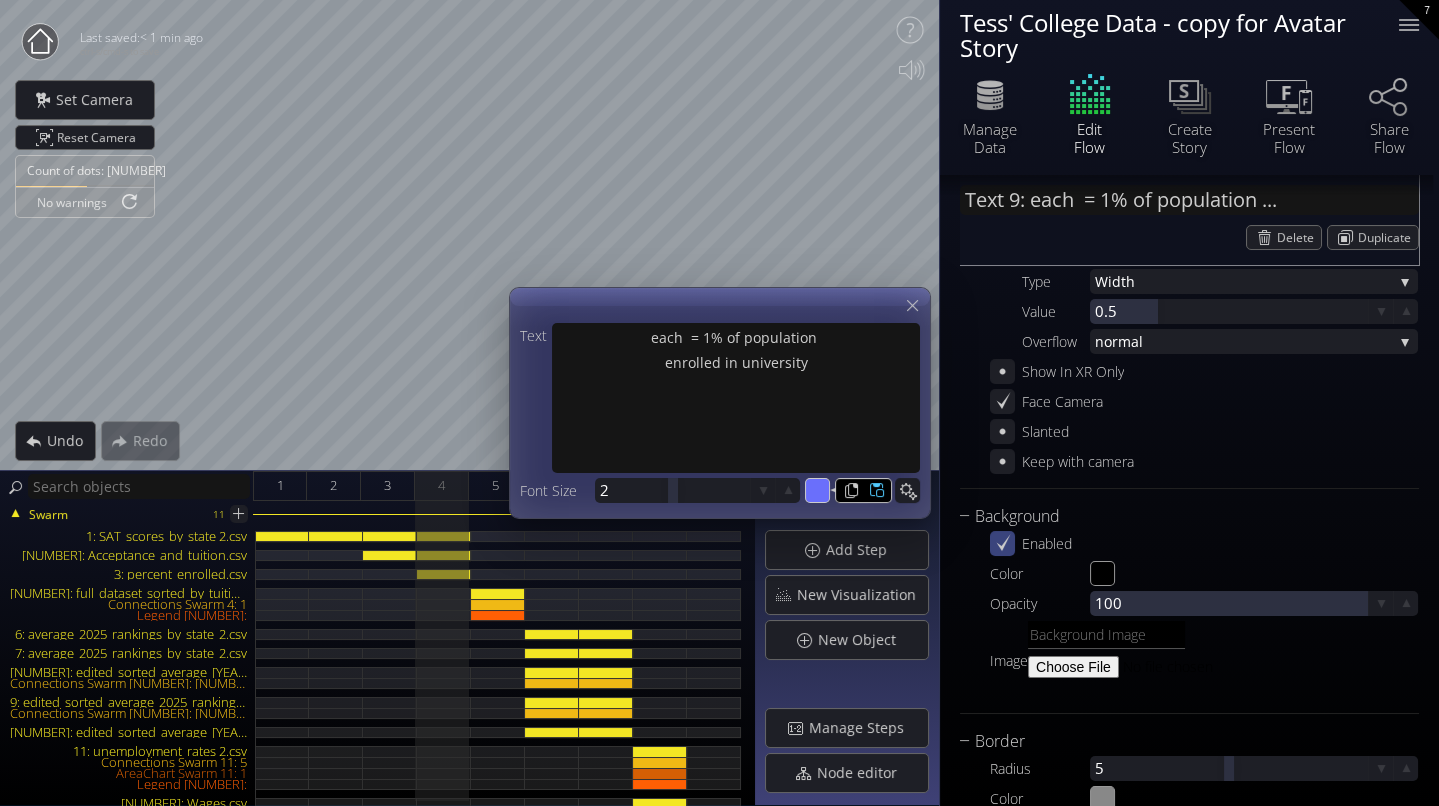 type on "#6a6ffb" 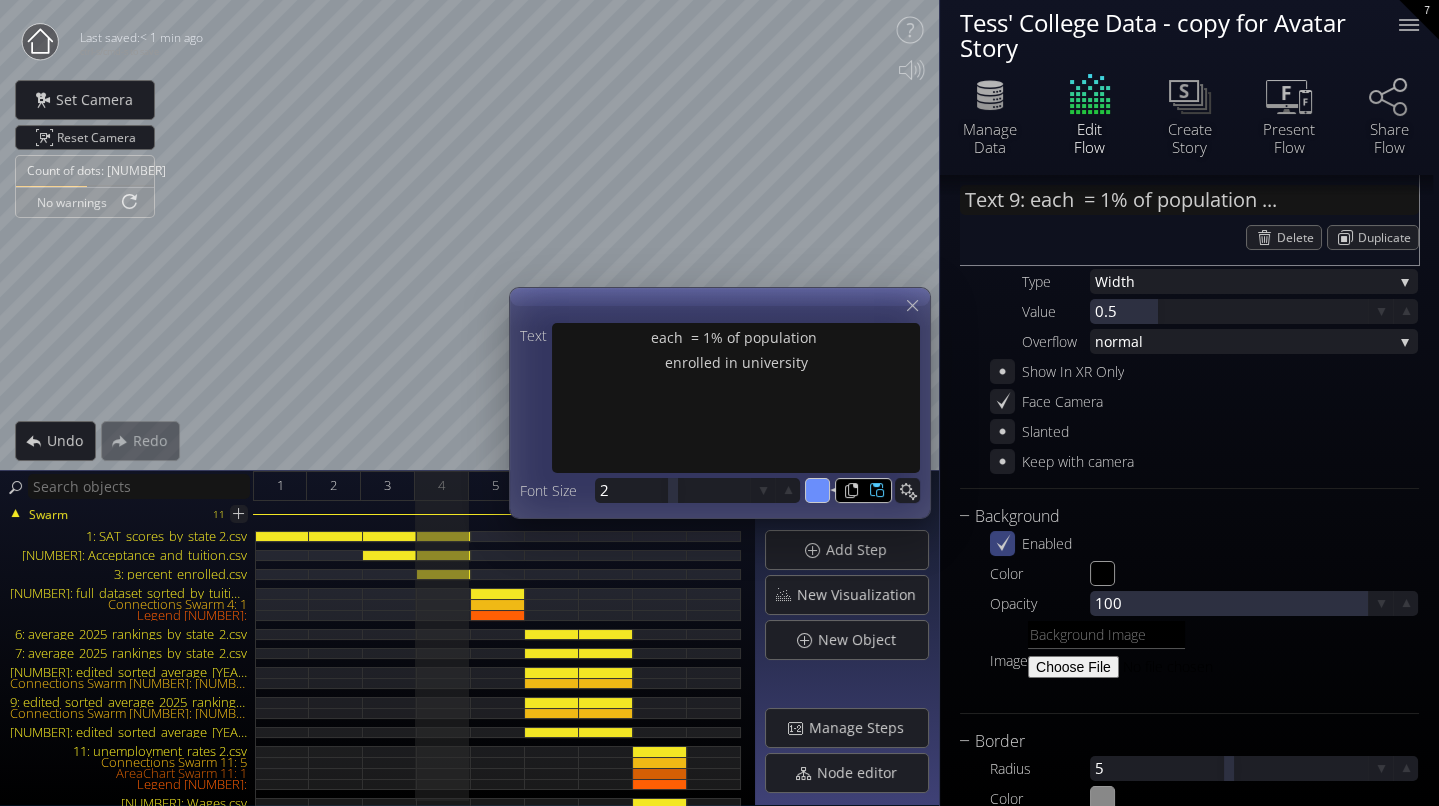 type on "#6a8efb" 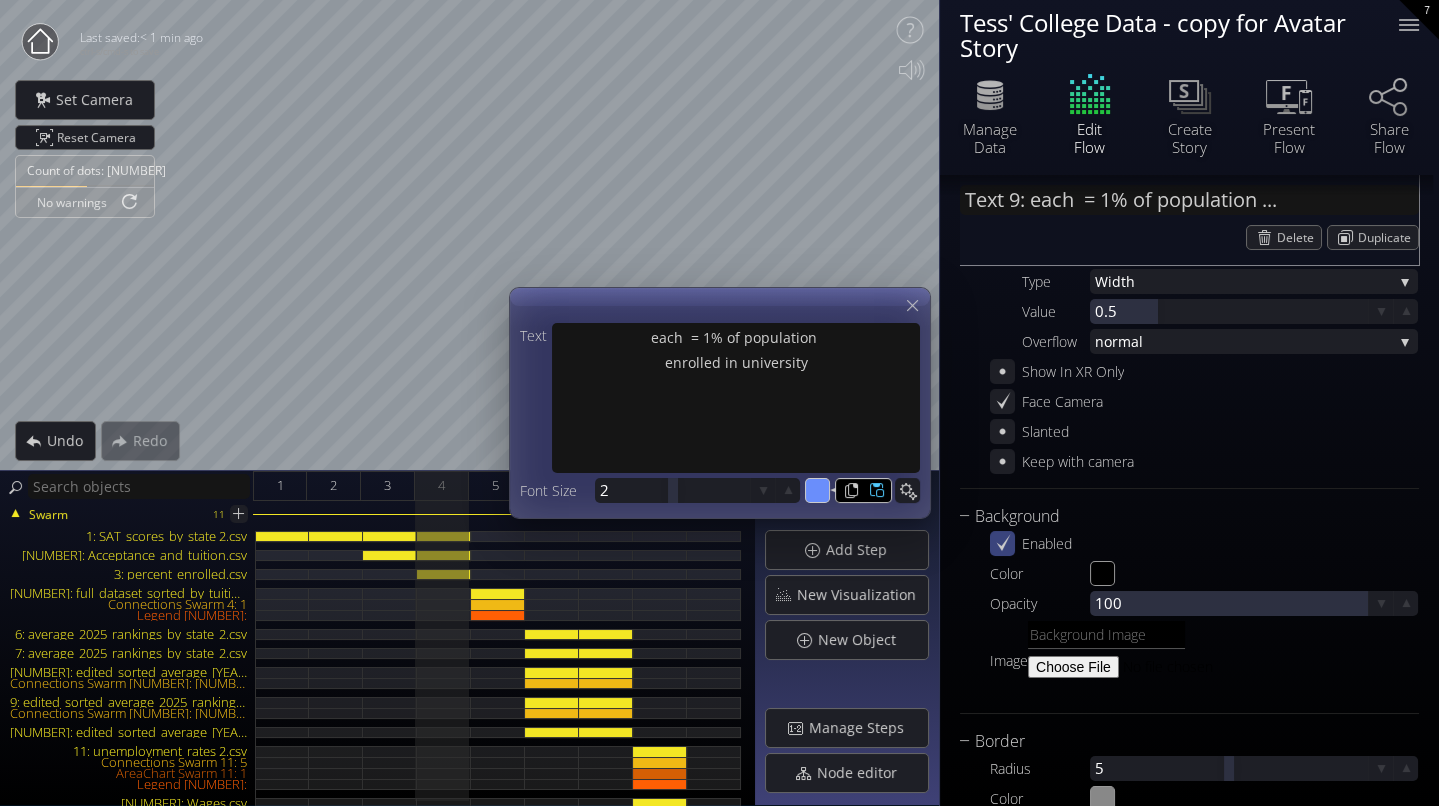 type on "#85a3ff" 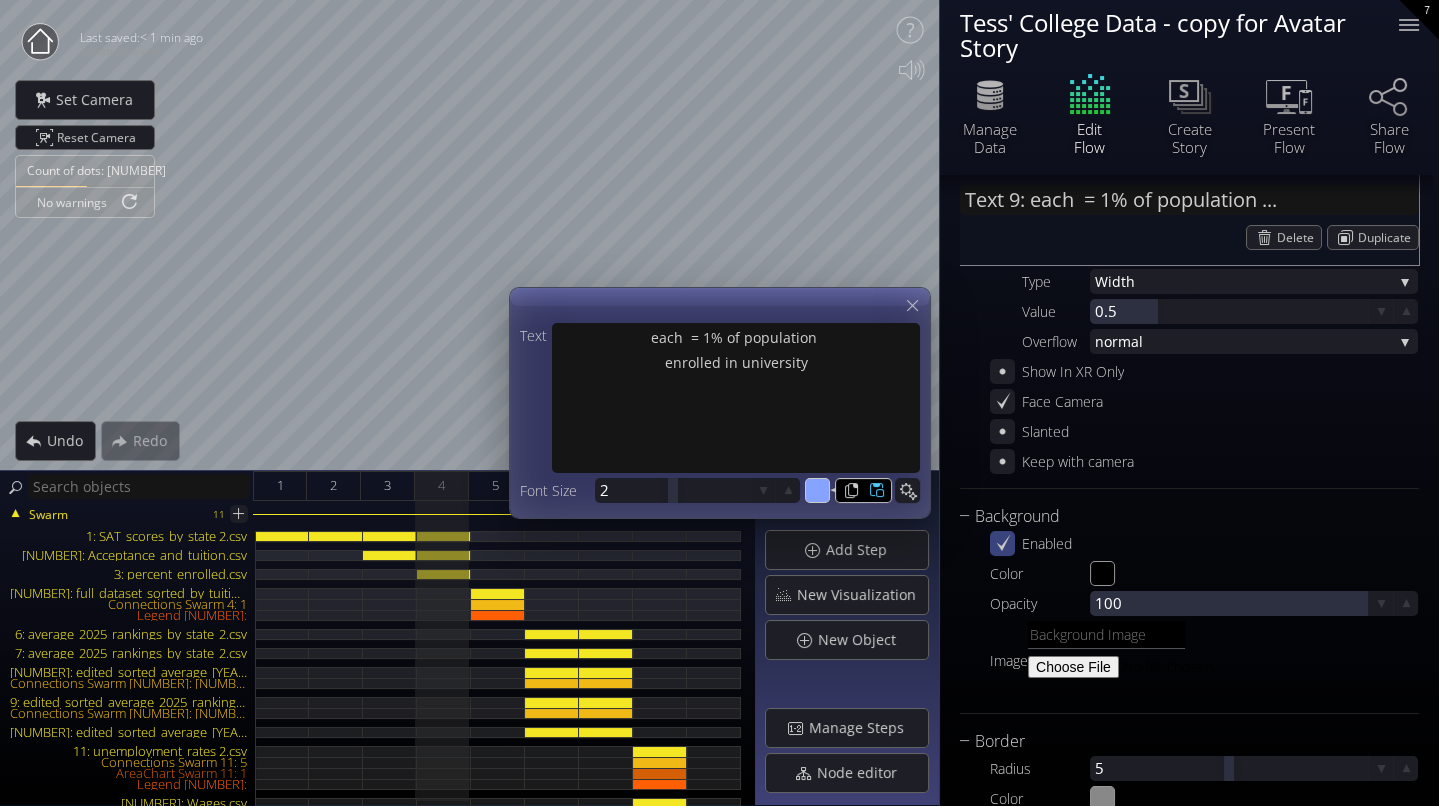 type on "#85a3ff" 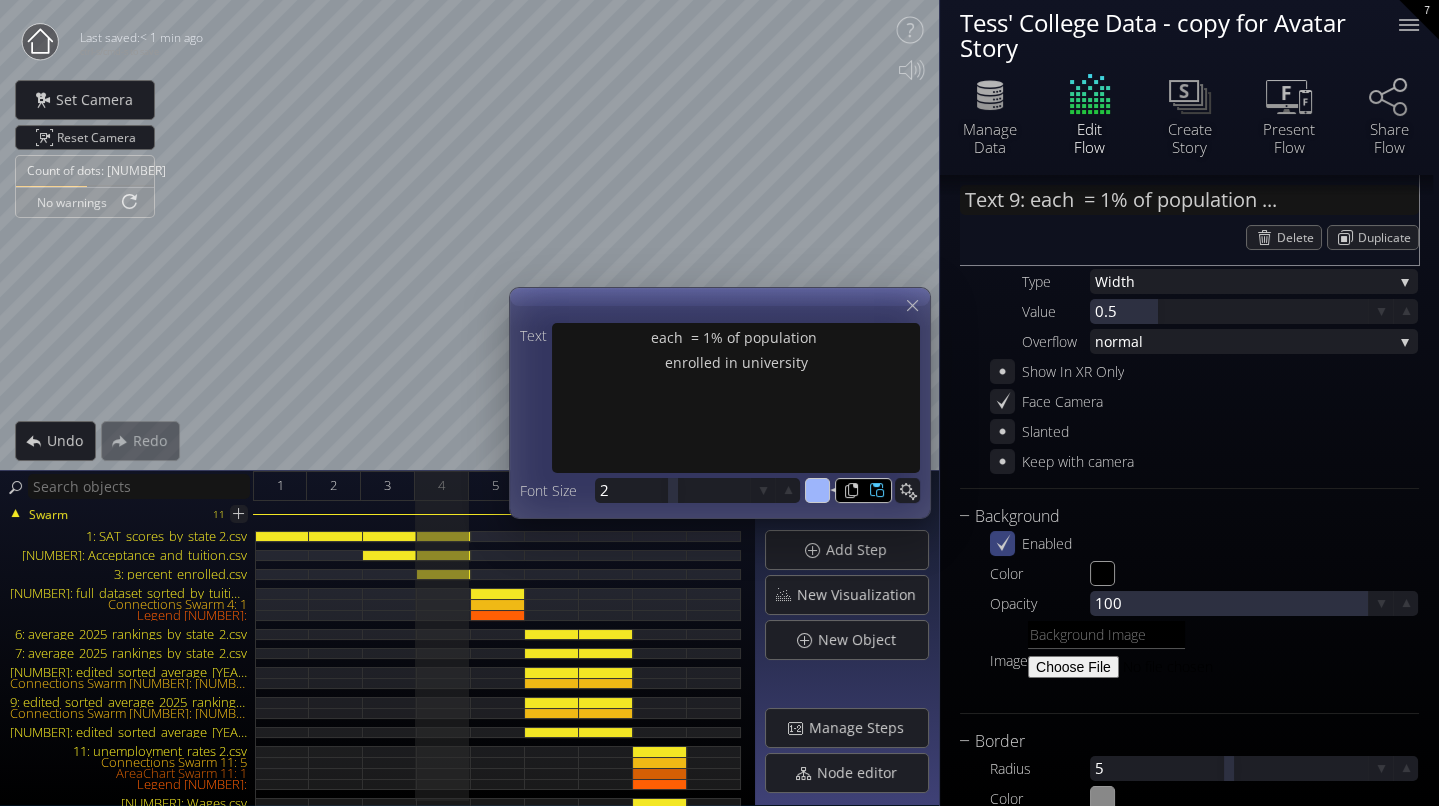 type on "#9db5fb" 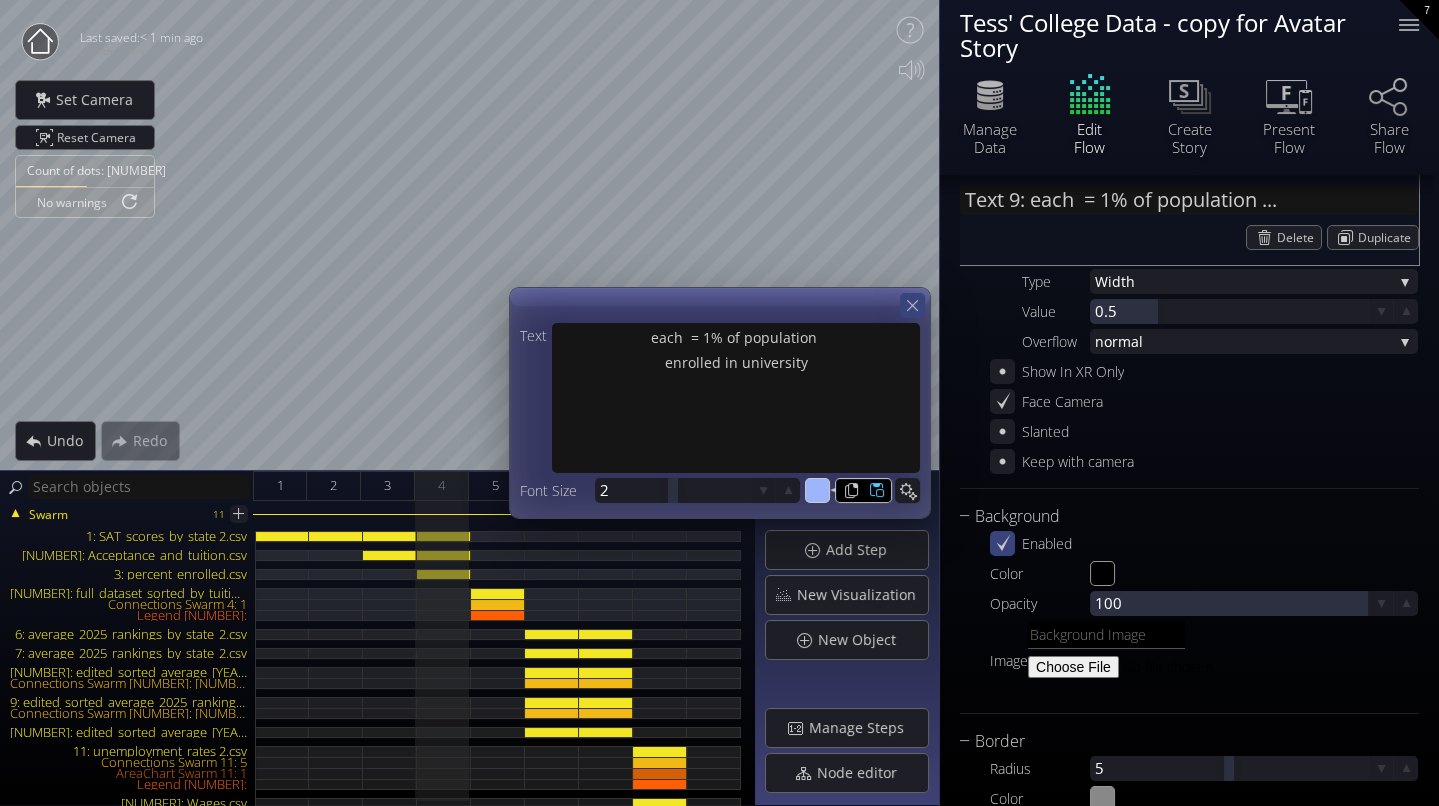 type on "#9db5fb" 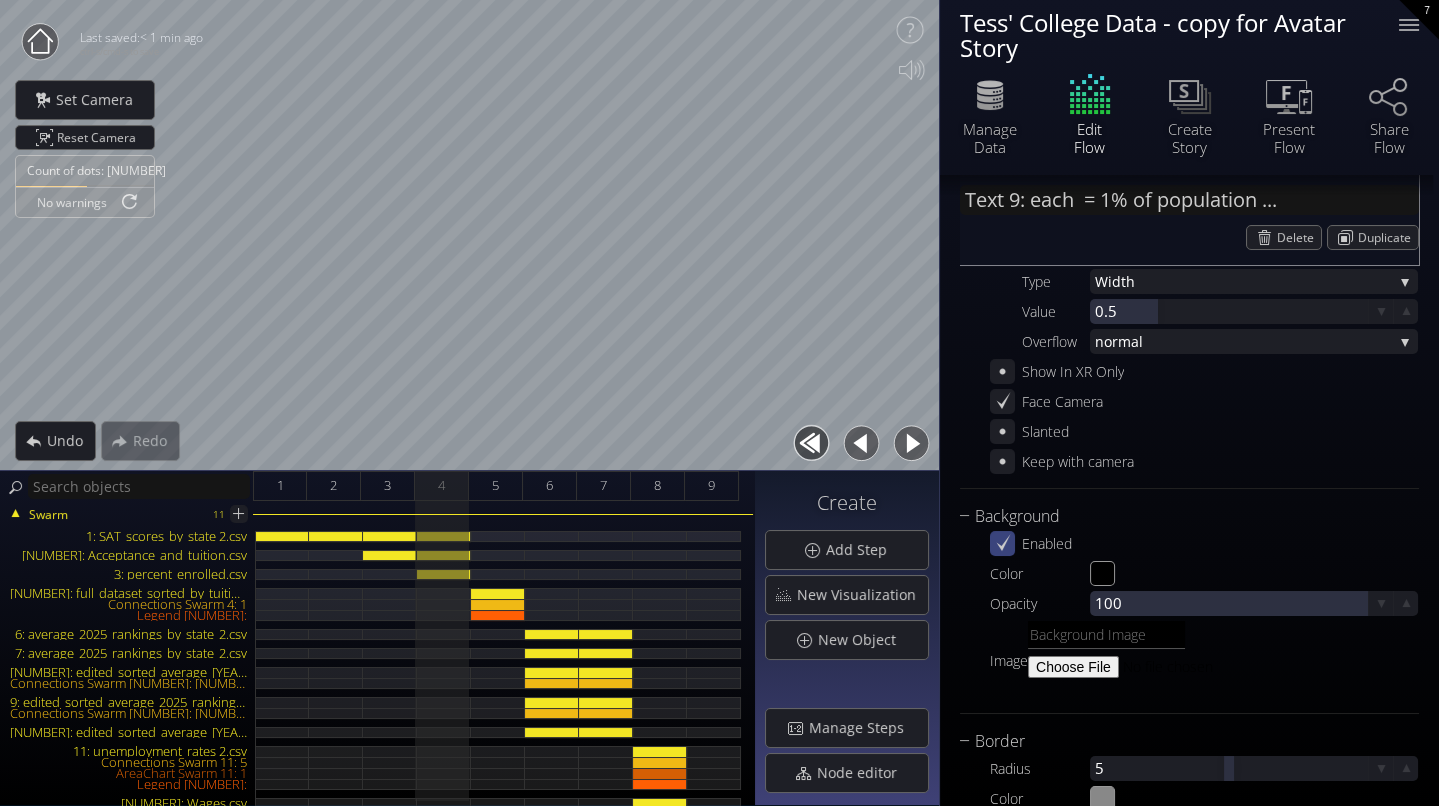 type on "Text [NUMBER]: each • = $[CURRENCY] tuition" 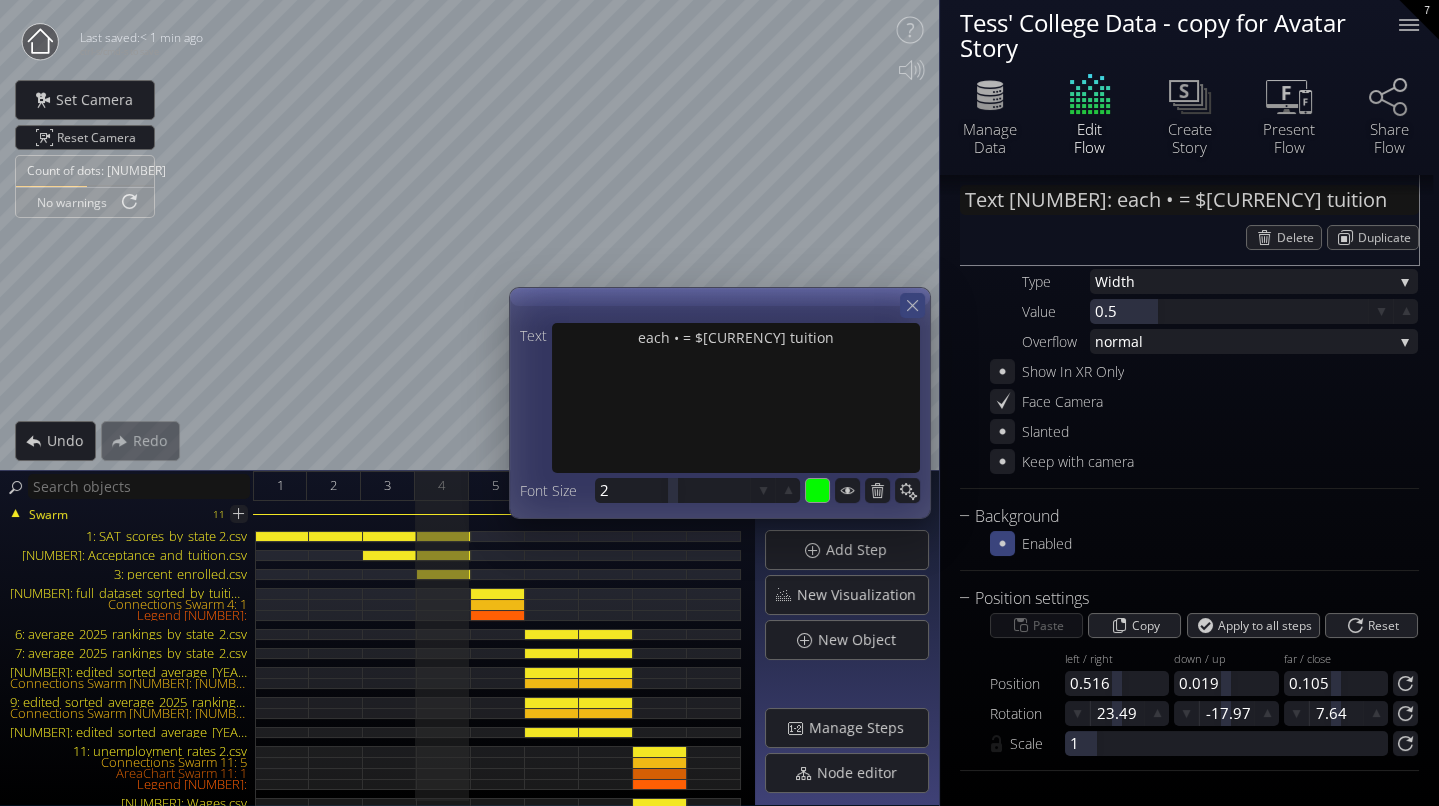 click 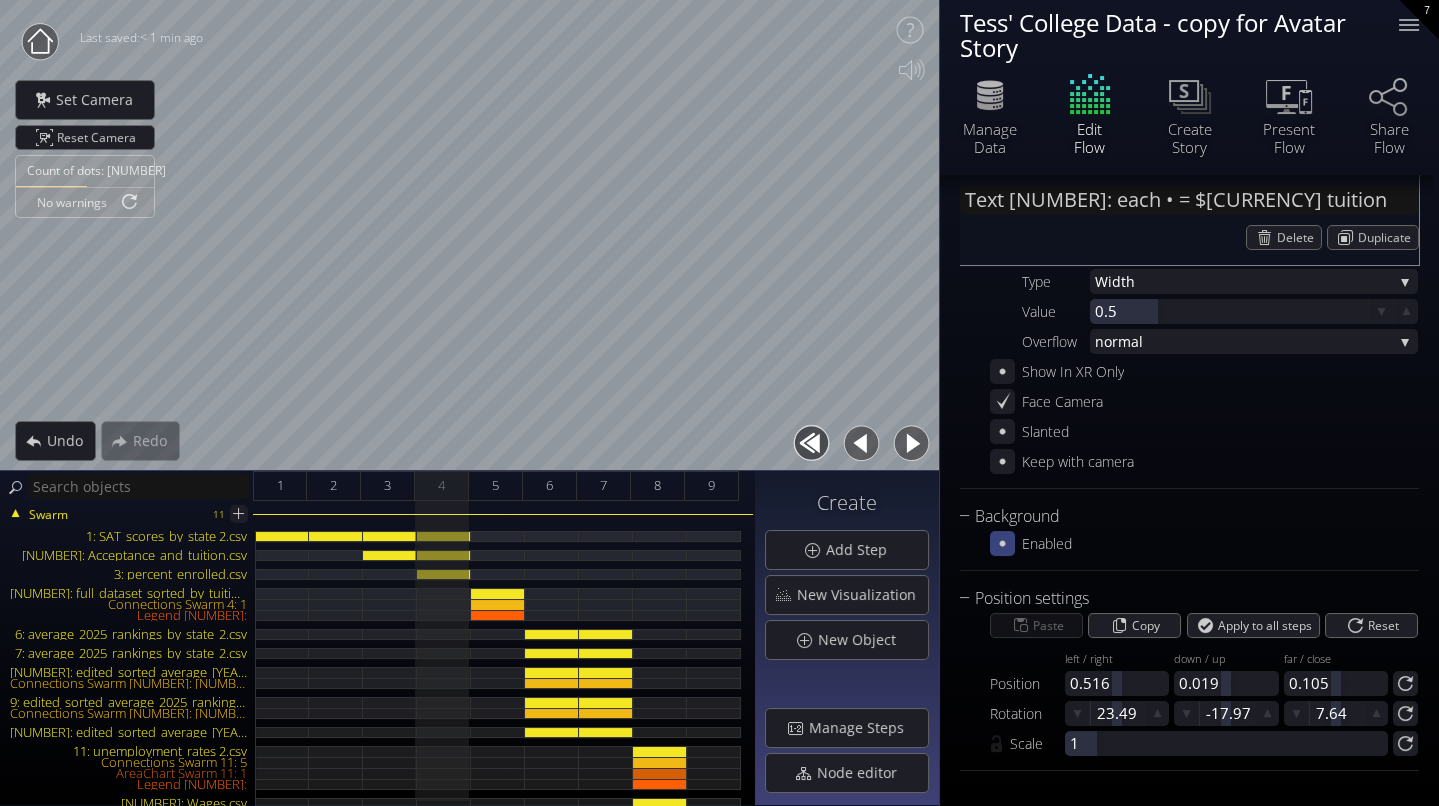 click 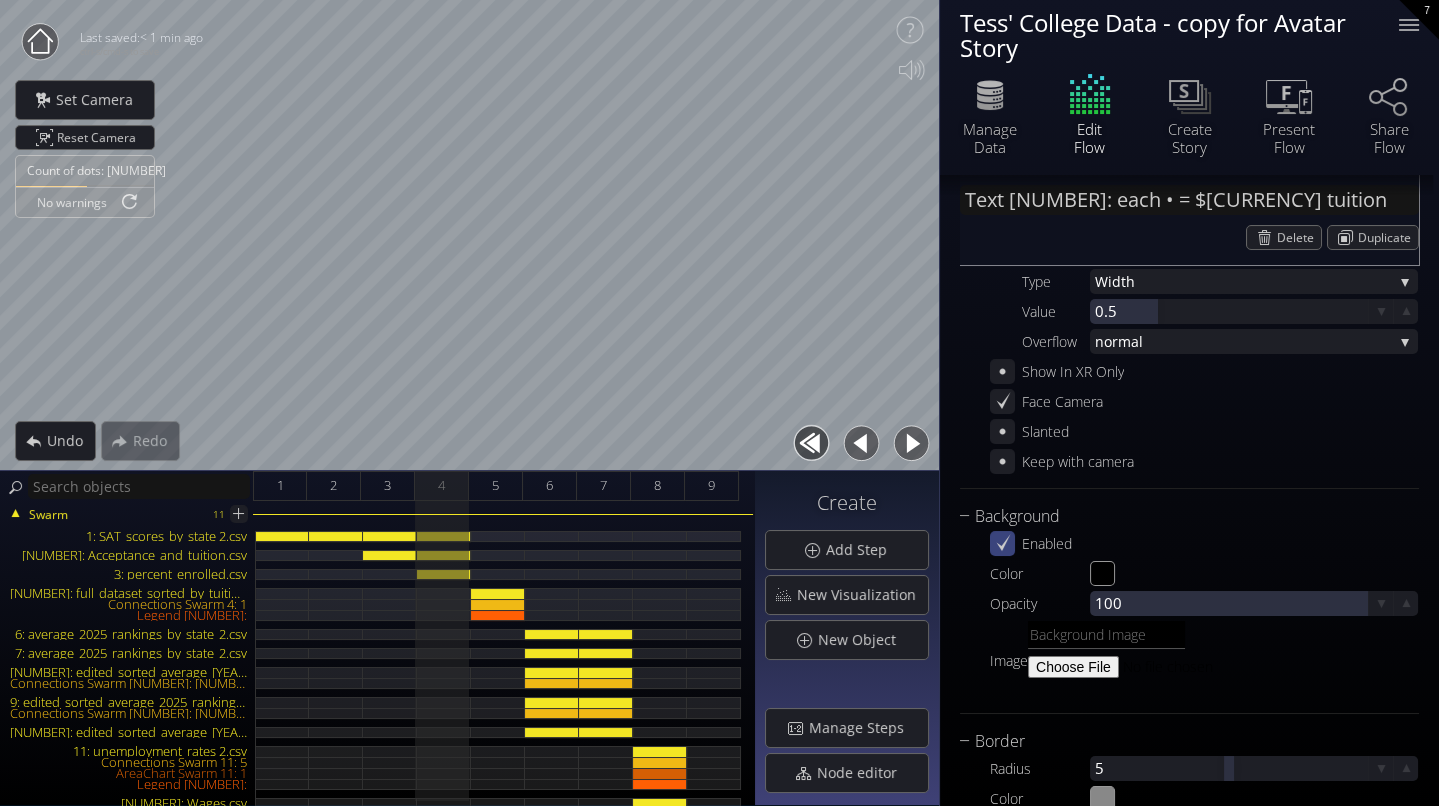 type on "Text 2: each • = 1% of students ..." 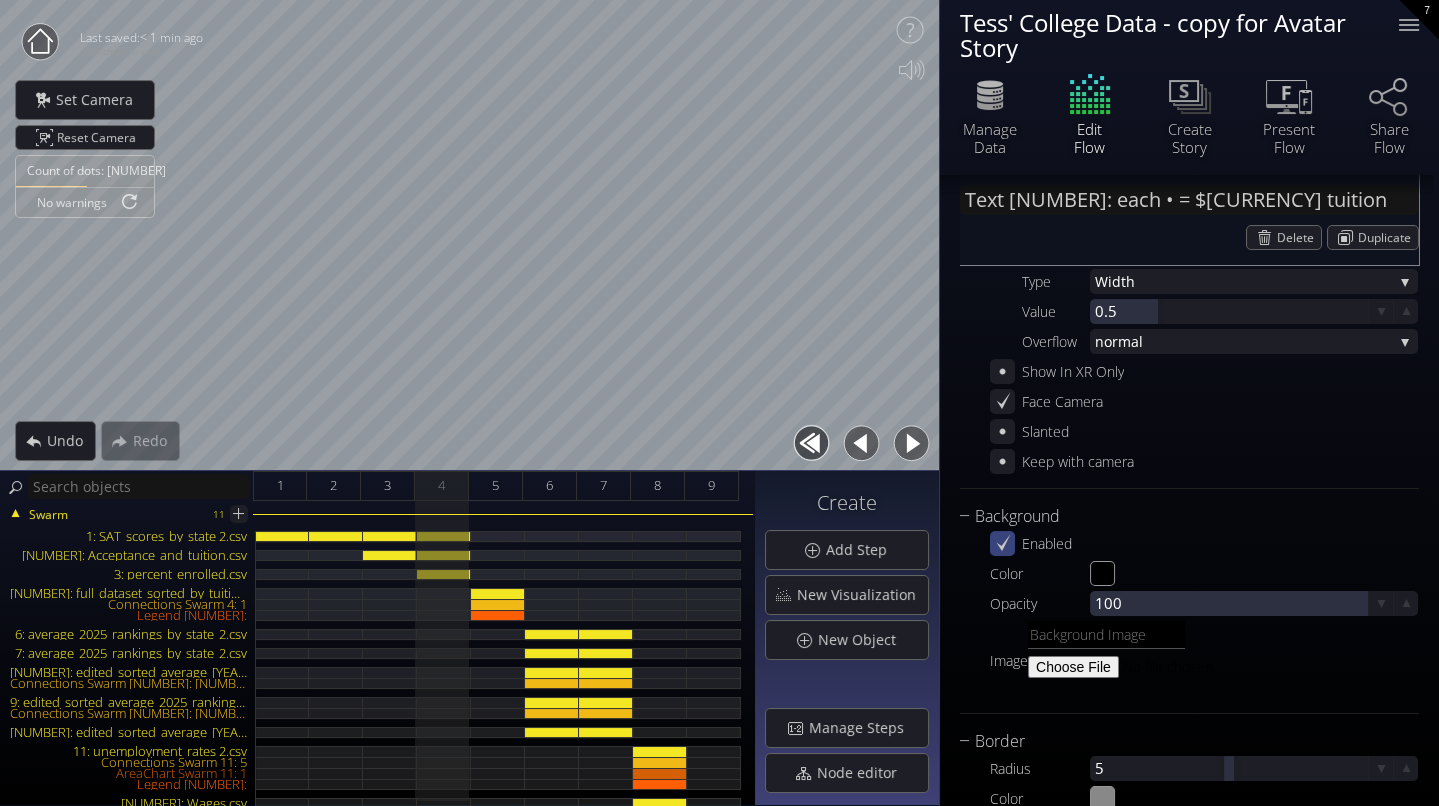 type on "each • = [PERCENT]% of students taking SAT" 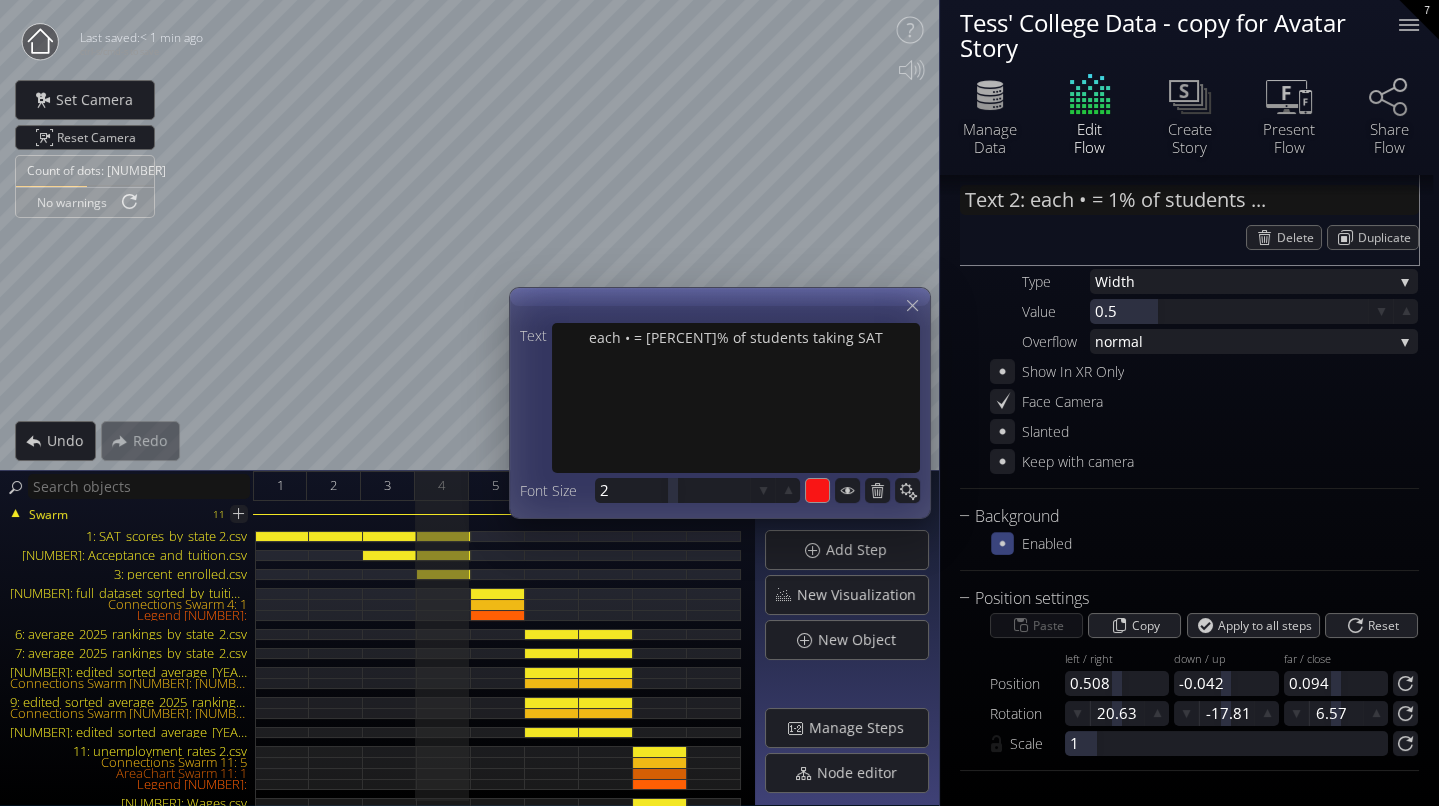 click 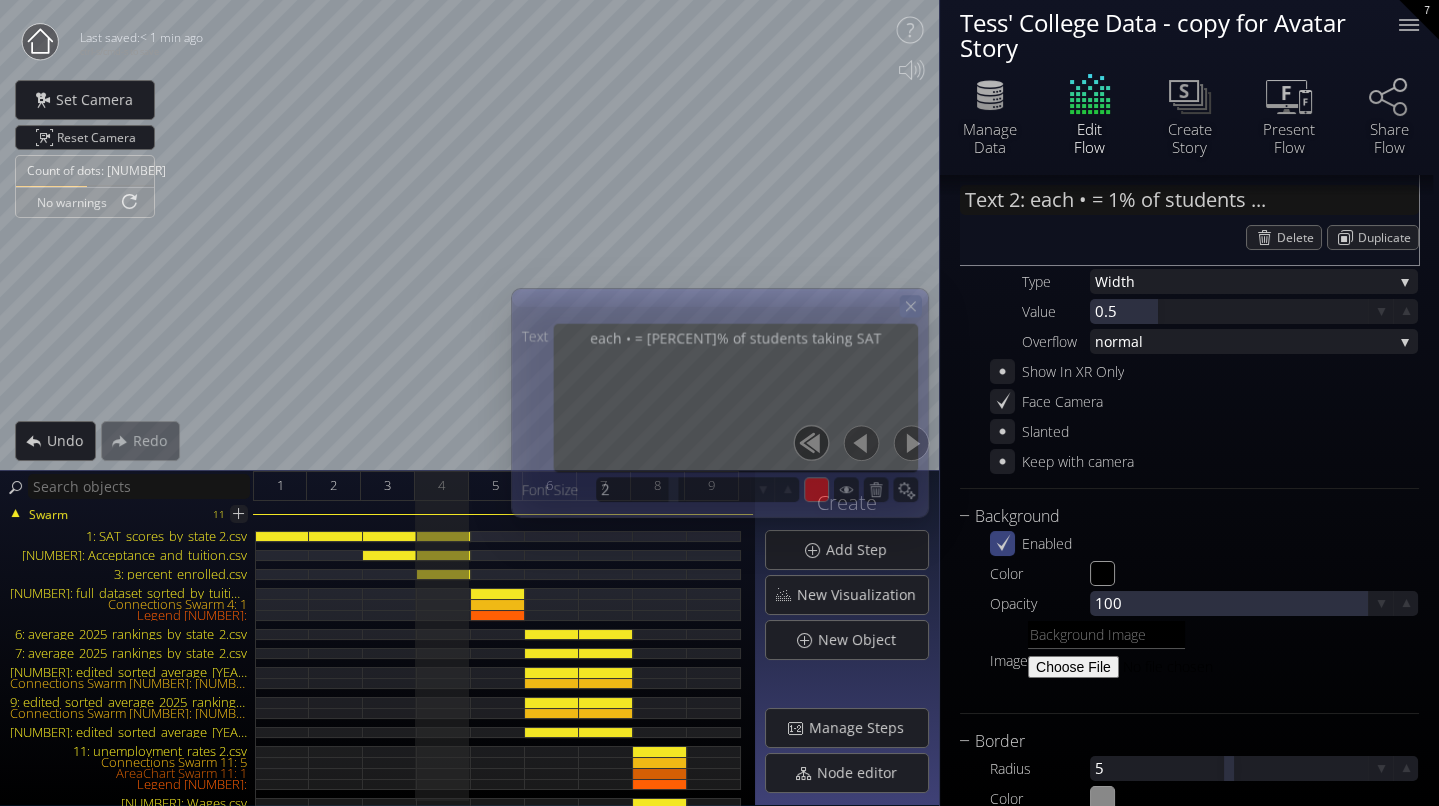 click 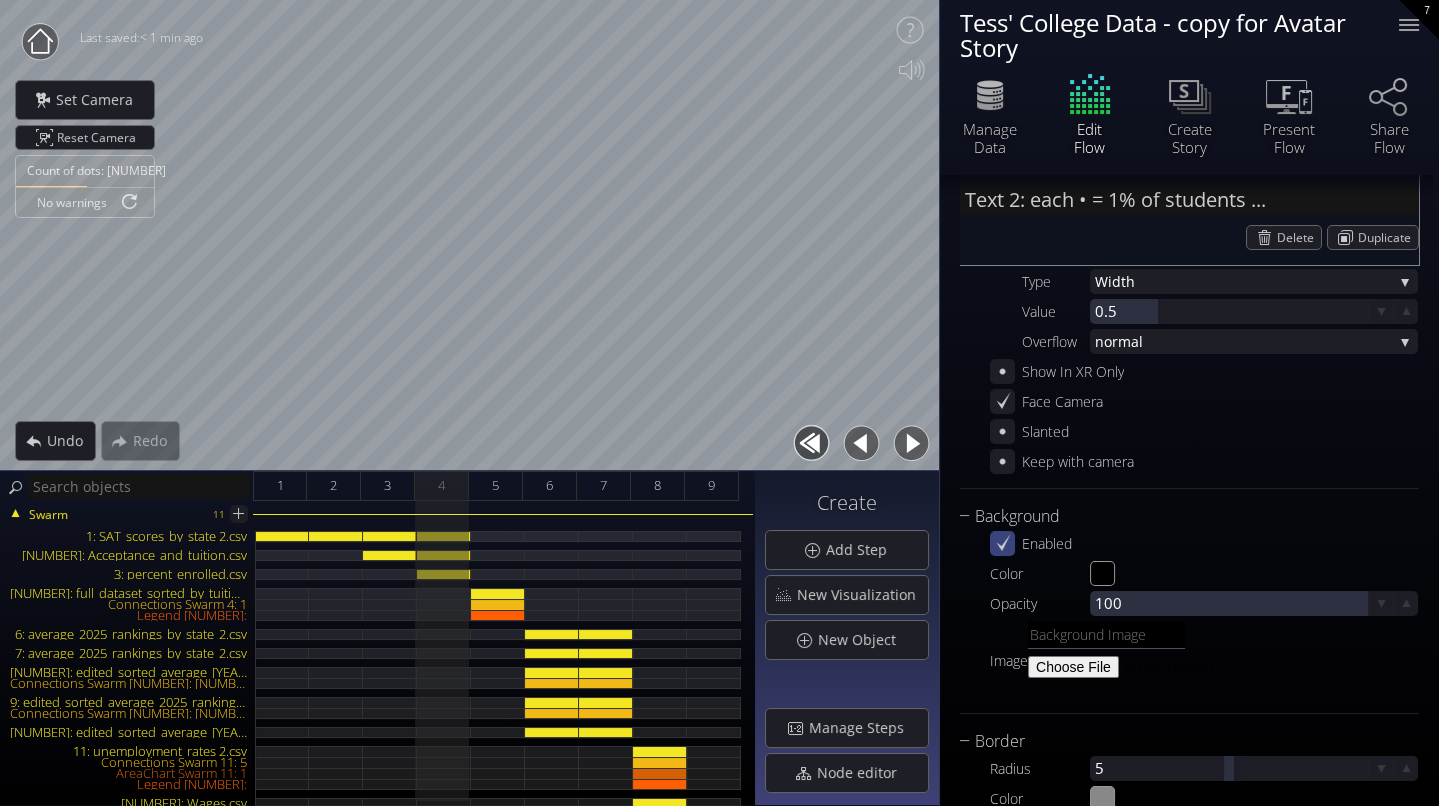 type on "Text 9: each  = 1% of population ..." 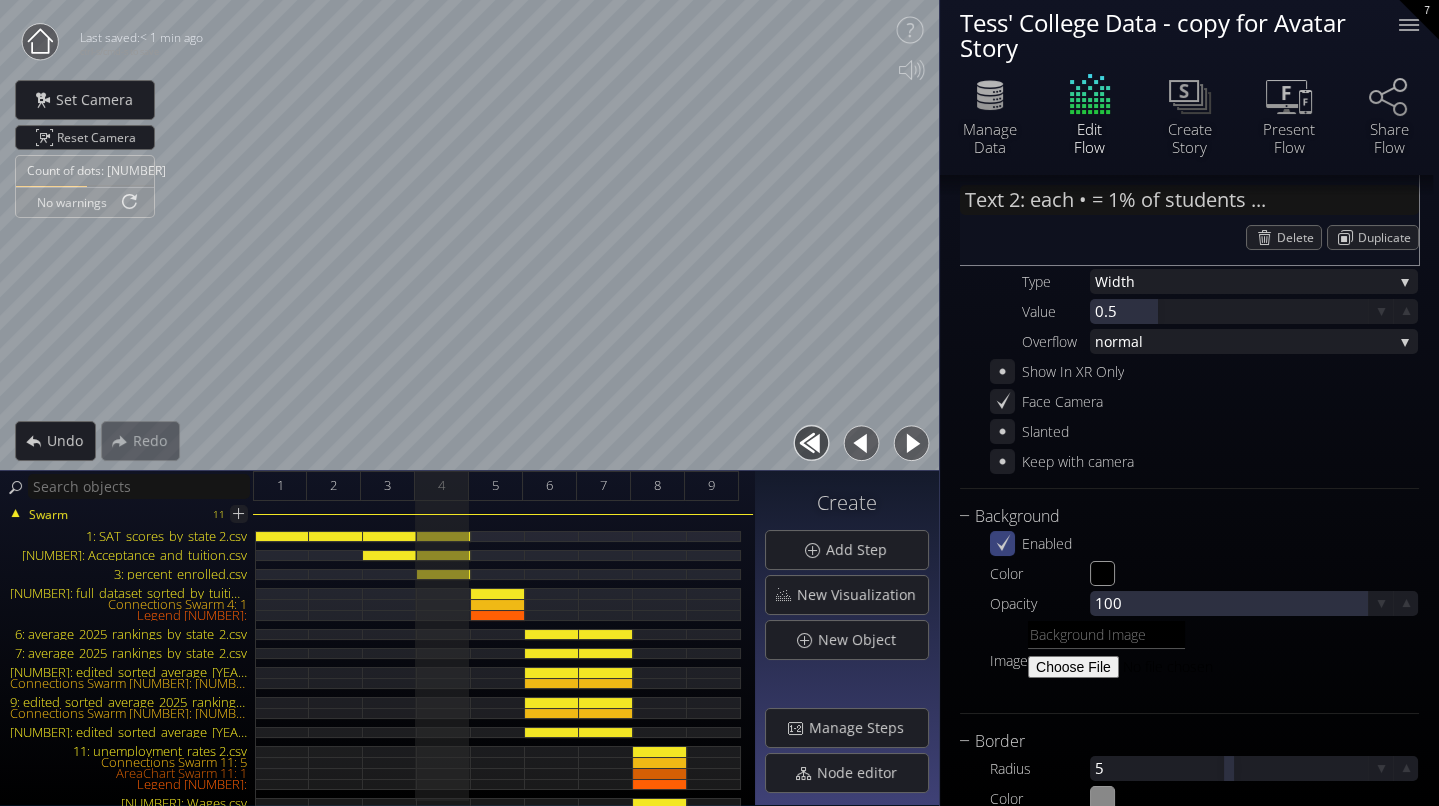 type on "each  = 1% of population
enrolled in university" 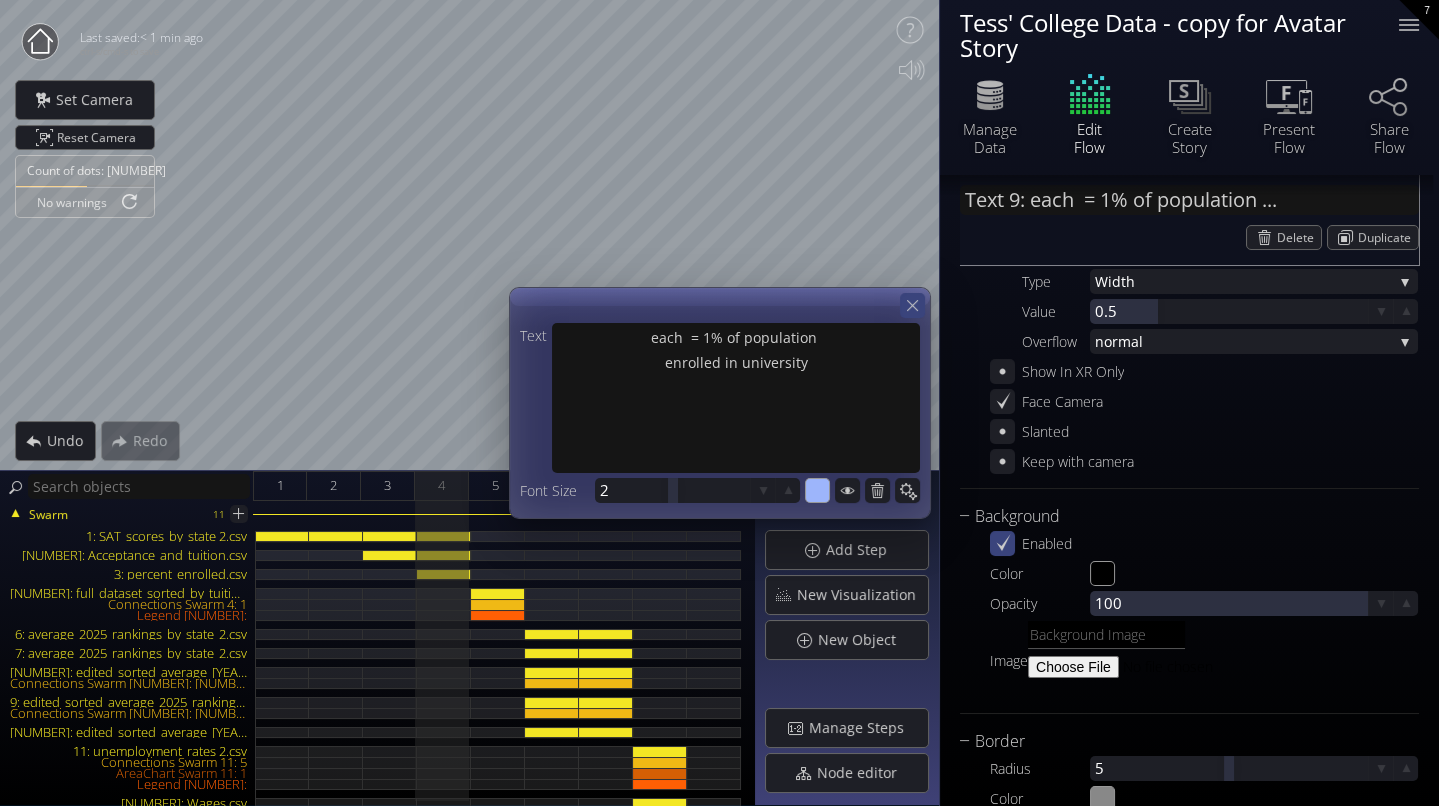 click on "Text each = [PERCENT]% of population enrolled in university Font Size [NUMBER]" at bounding box center (720, 403) 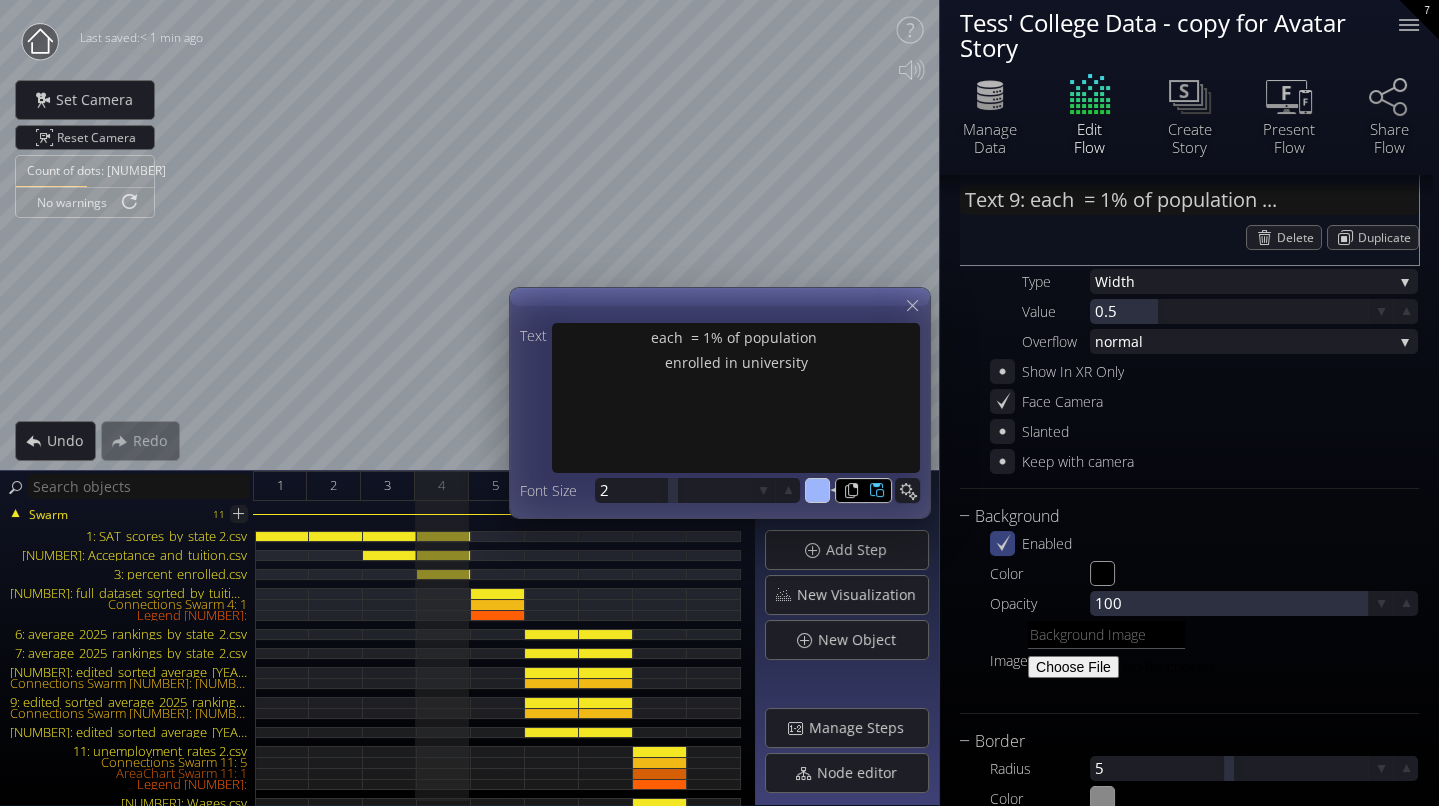click on "#9db5fb" at bounding box center (818, 491) 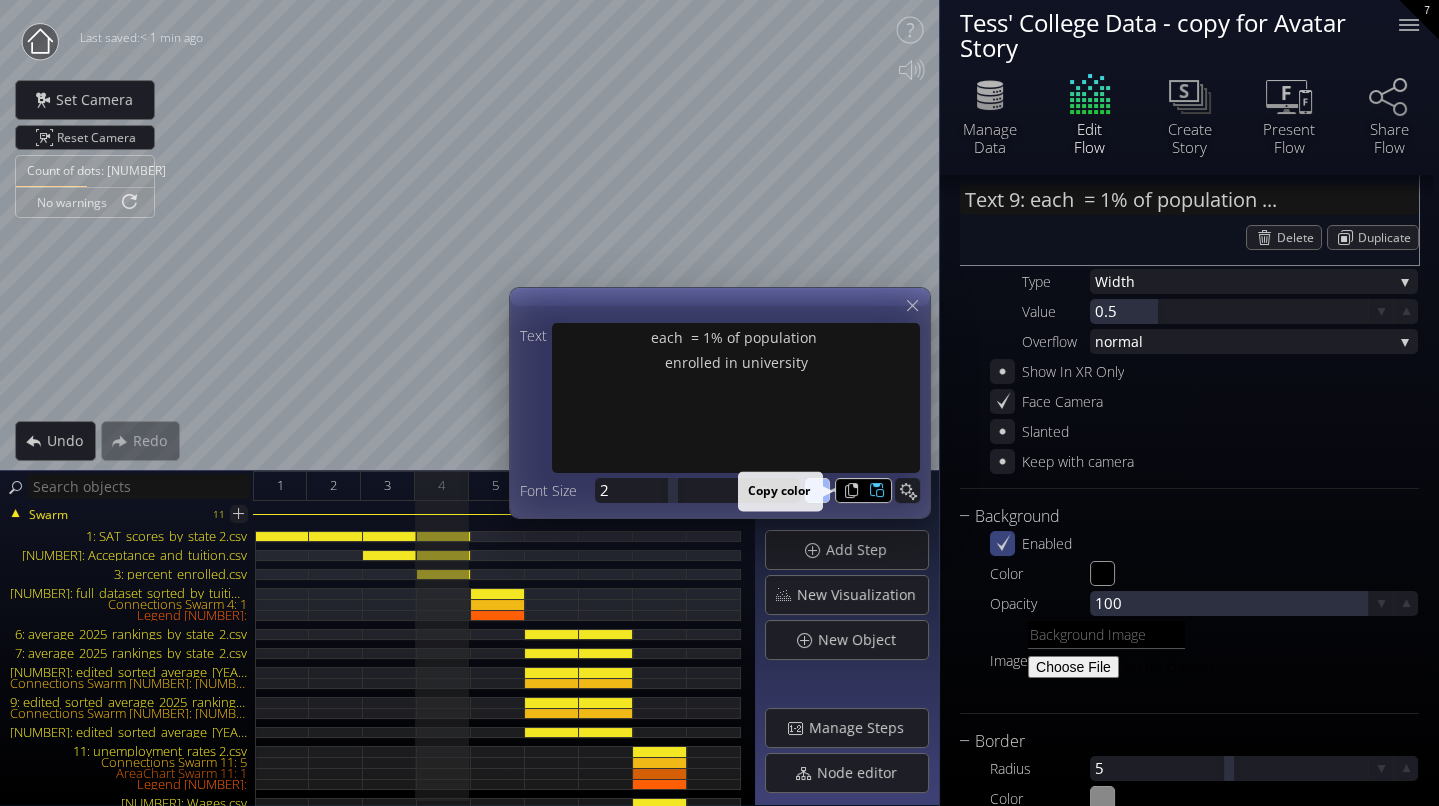type on "#7193f9" 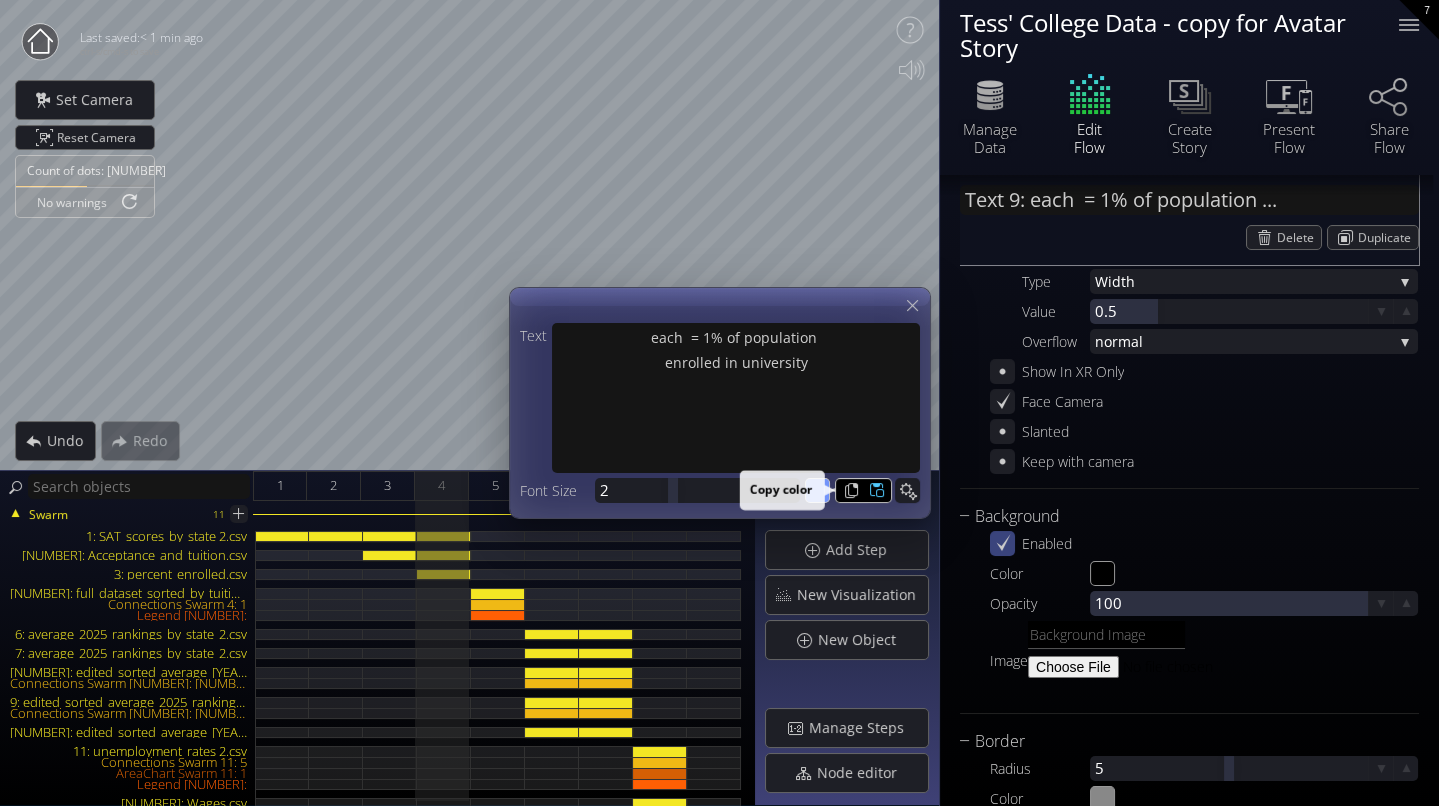 type on "#7193f9" 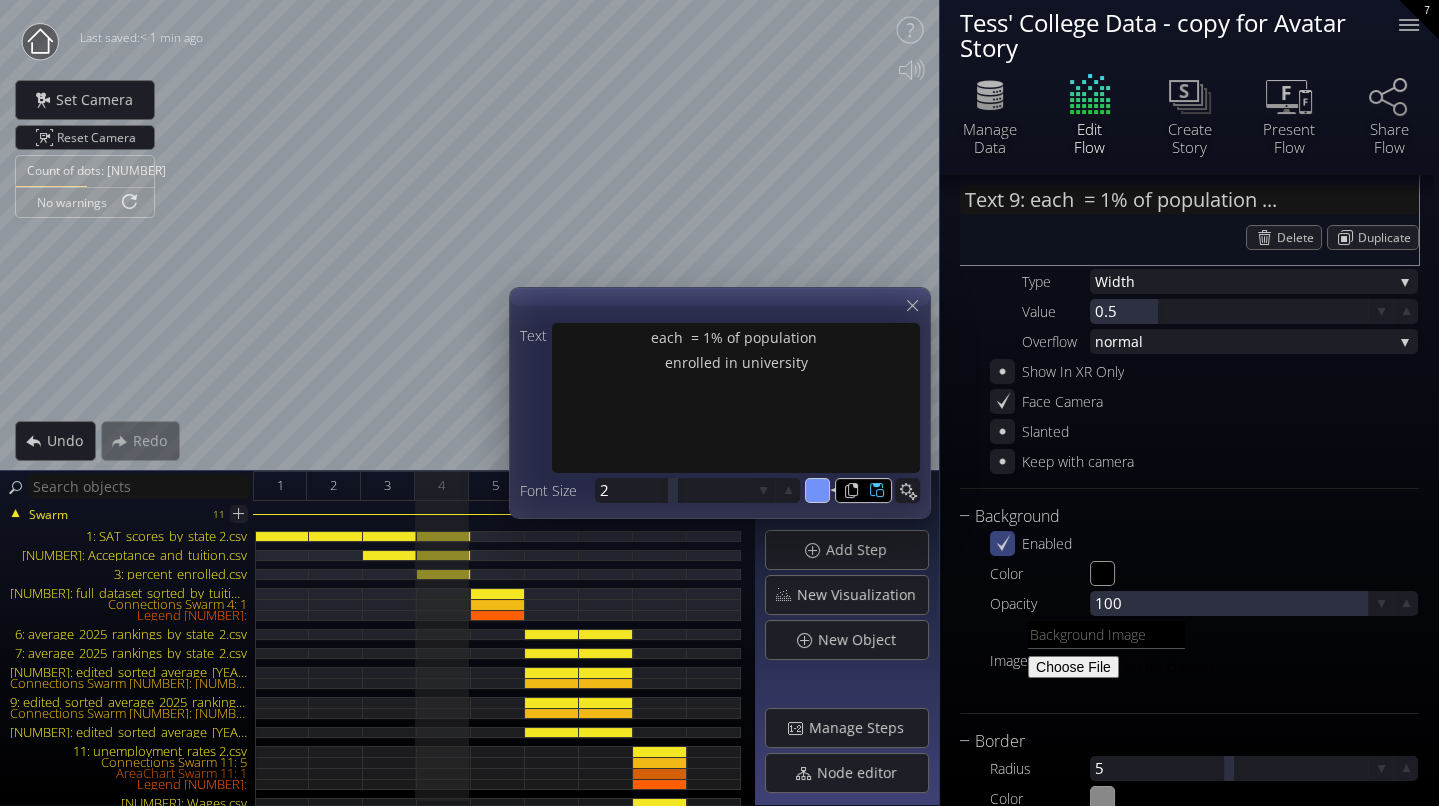 type on "#7193f9" 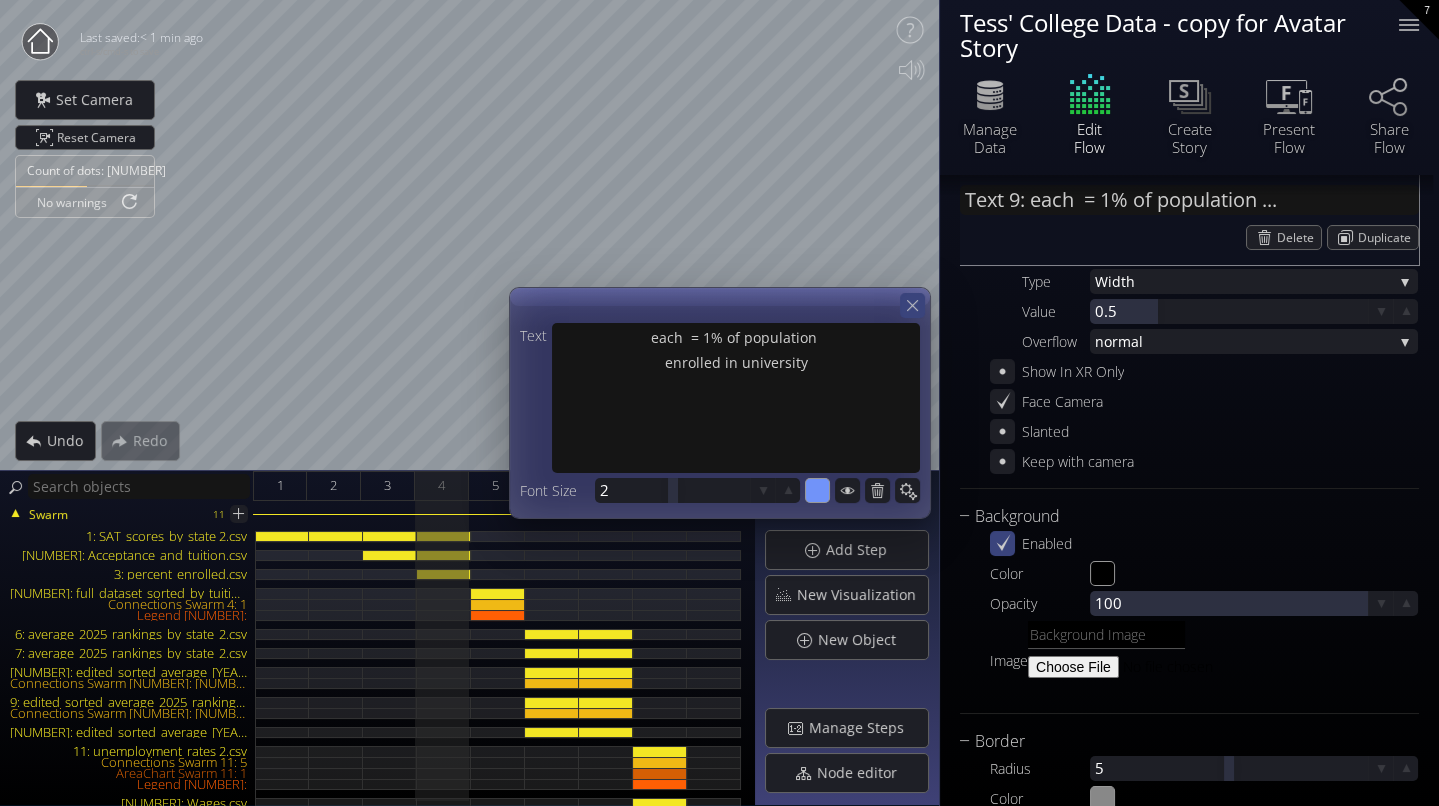 click 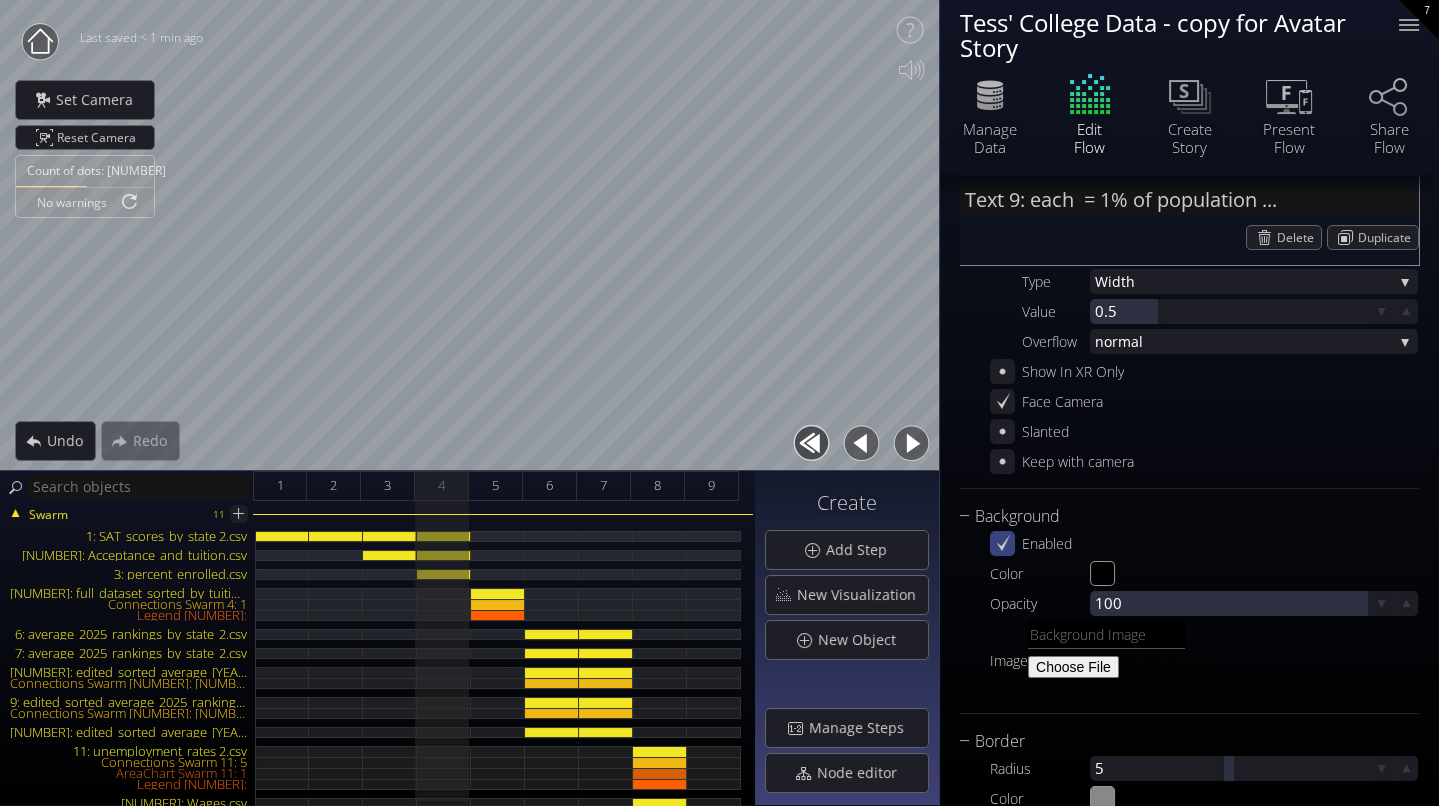 type on "Text 2: each • = 1% of students ..." 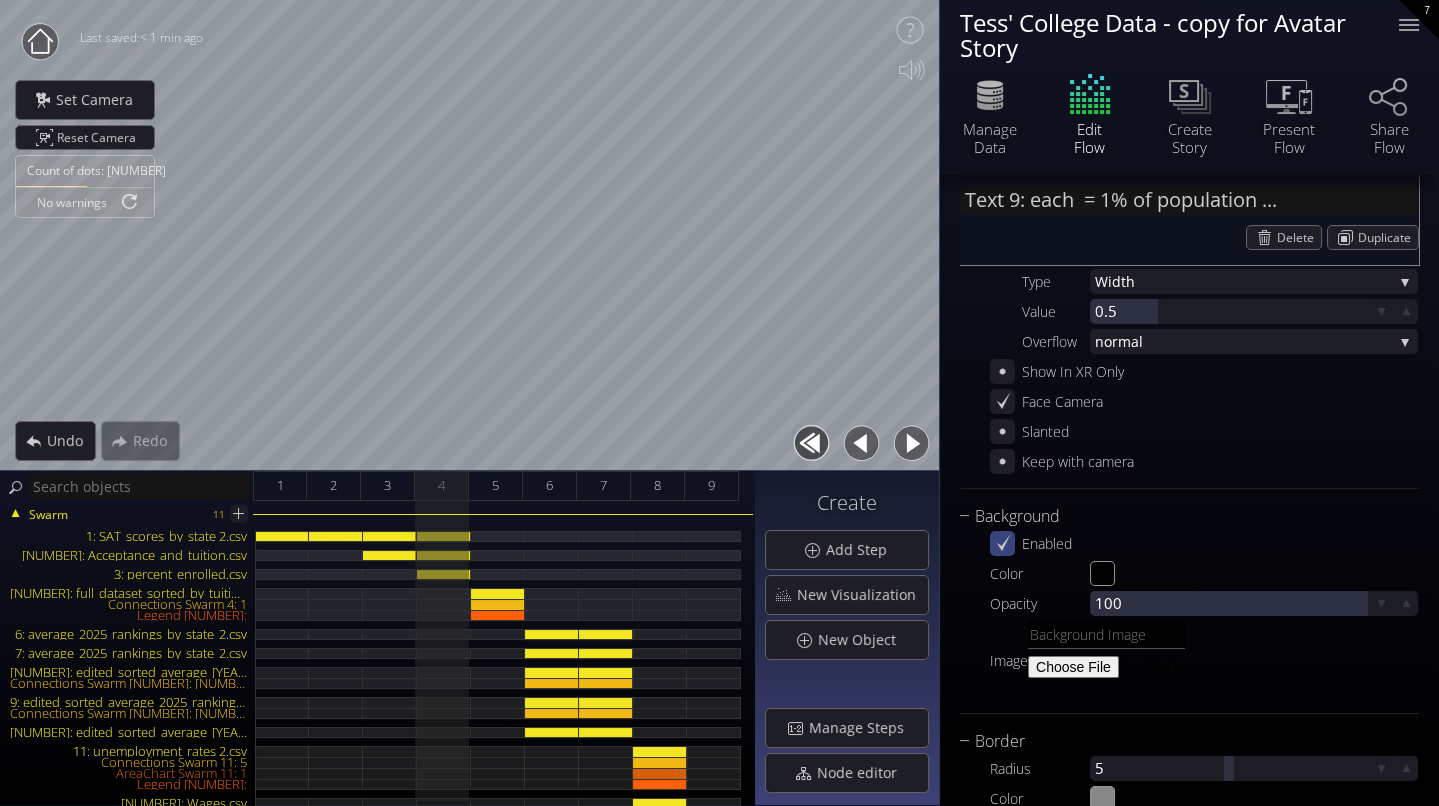 type on "each • = [PERCENT]% of students taking SAT" 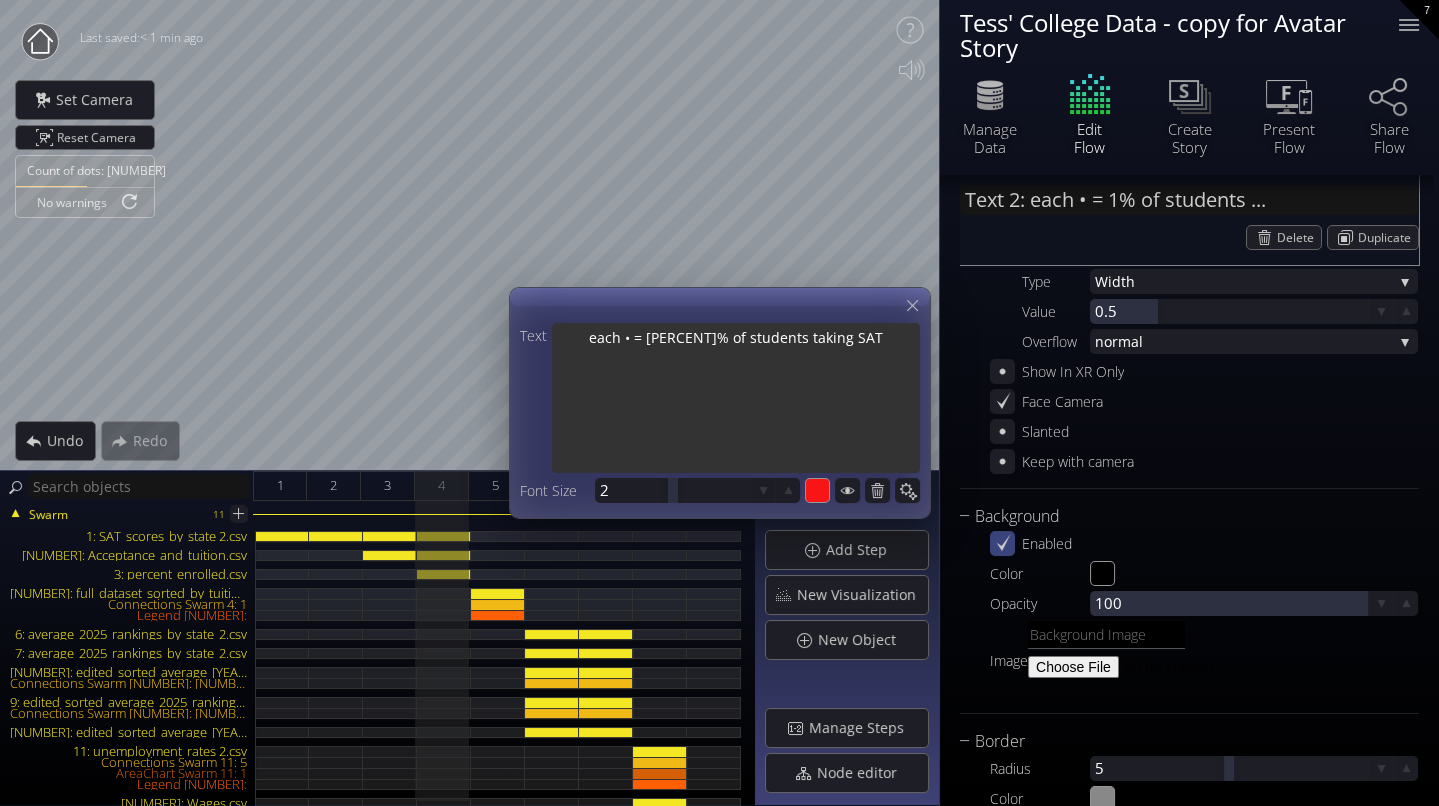 click on "each • = [PERCENT]% of students taking SAT" at bounding box center [736, 400] 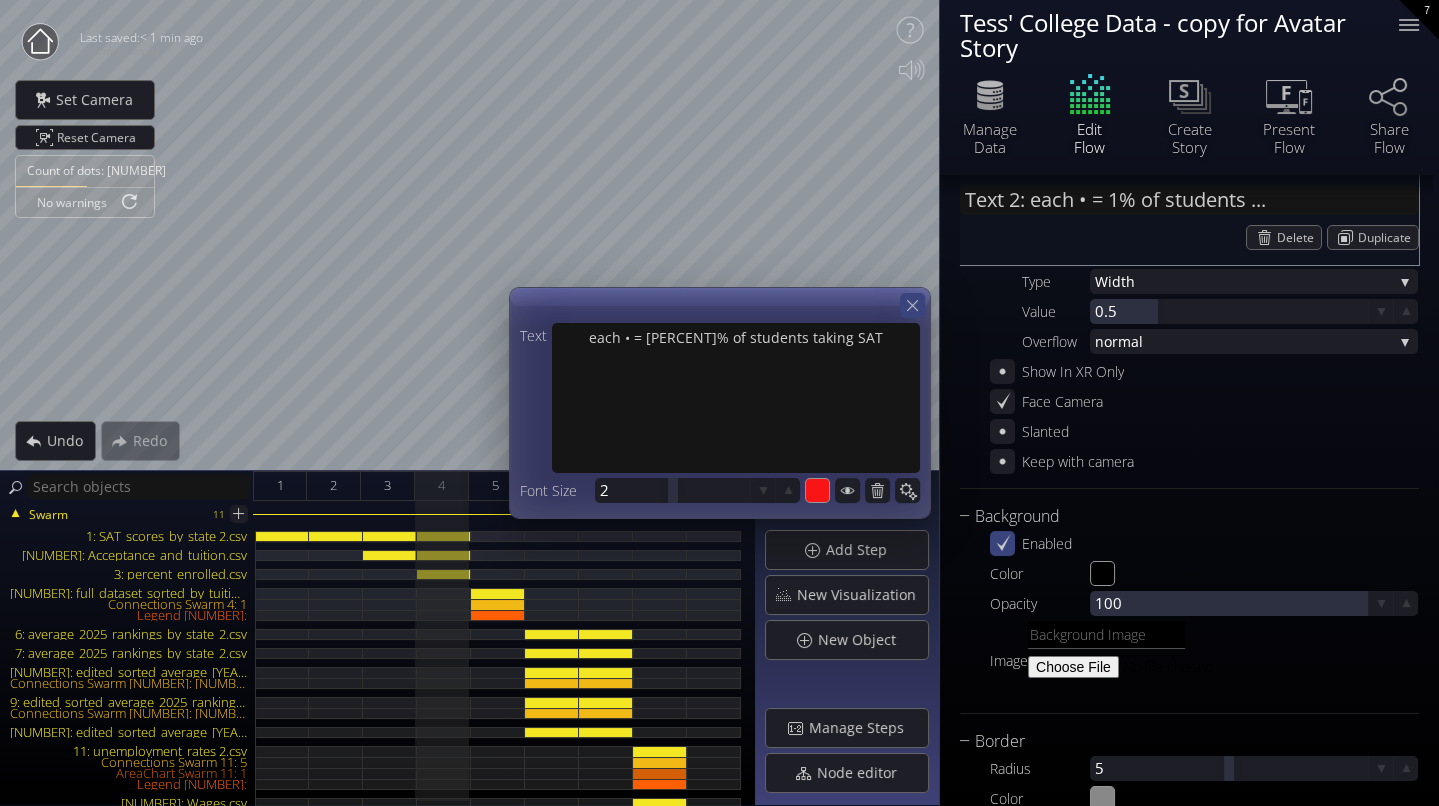 click 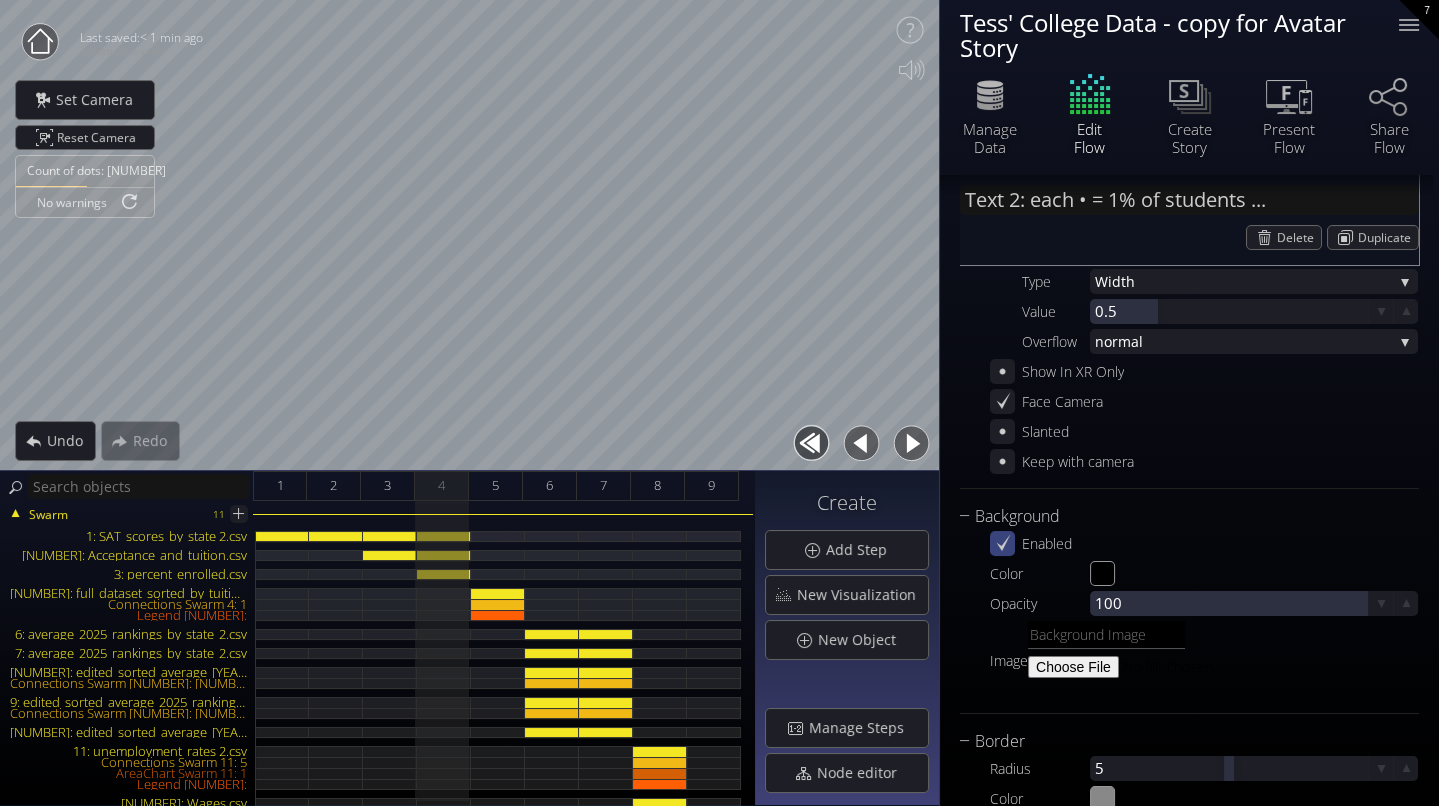 type on "Text 9: each  = 1% of population ..." 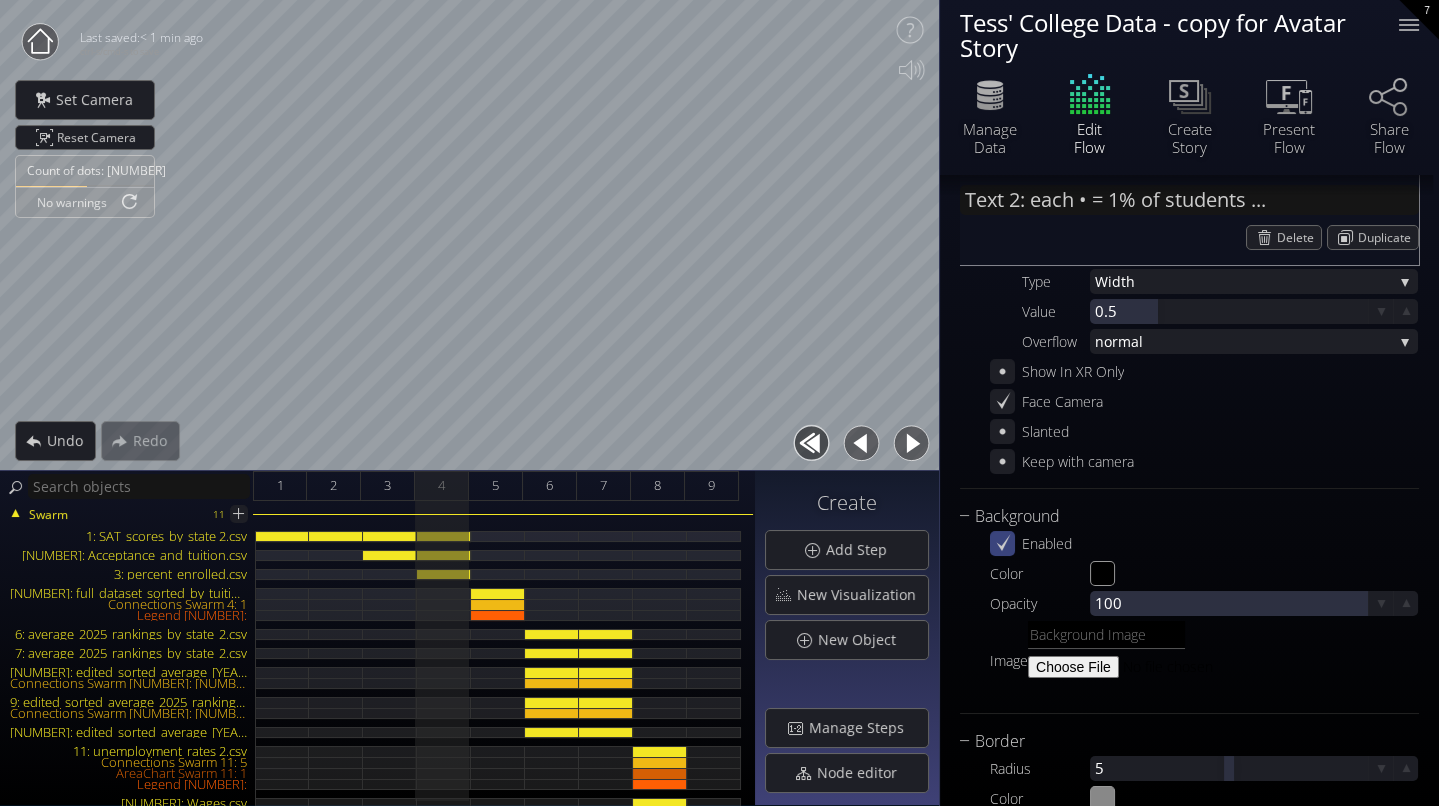 type on "each  = 1% of population
enrolled in university" 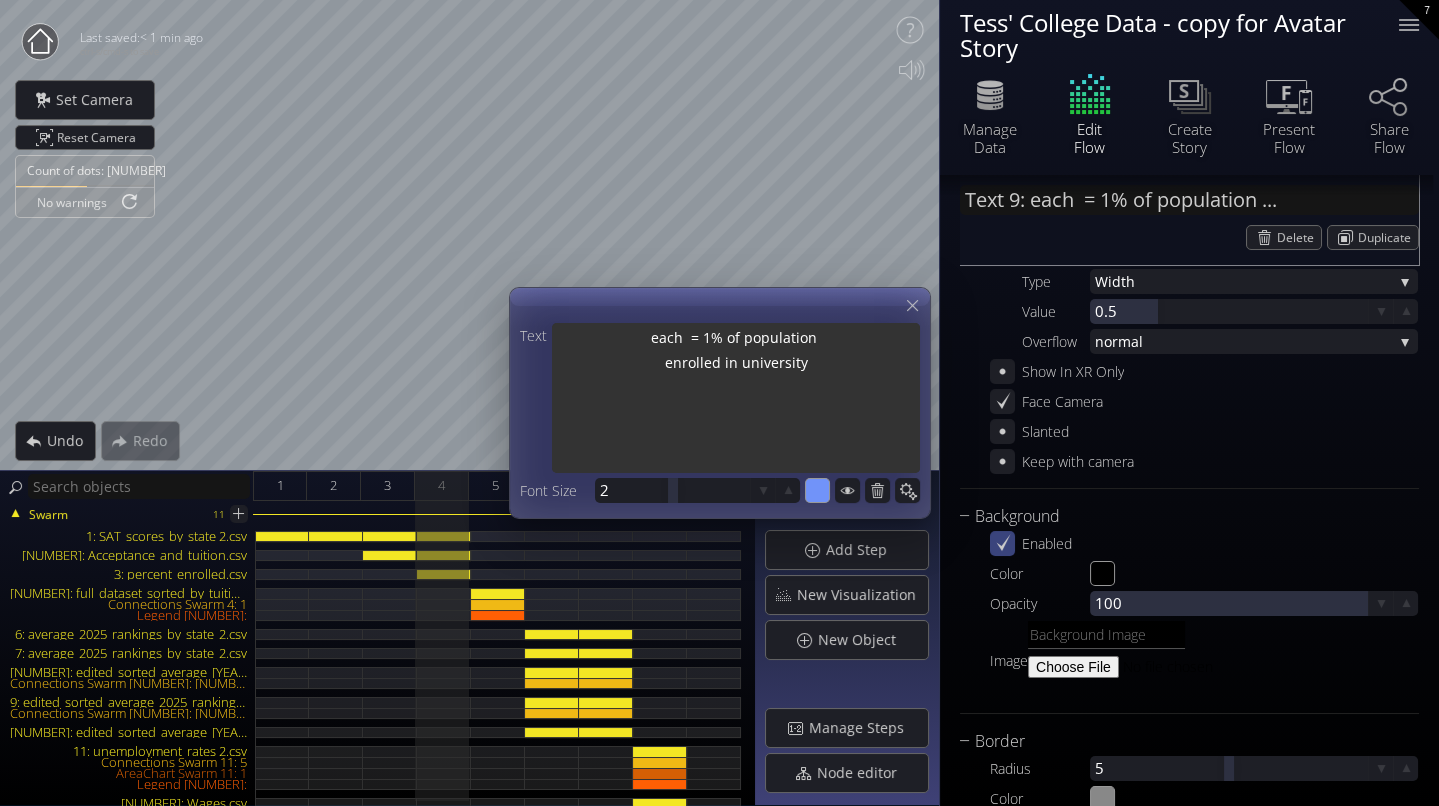 click on "each  = 1% of population
enrolled in university" at bounding box center [736, 400] 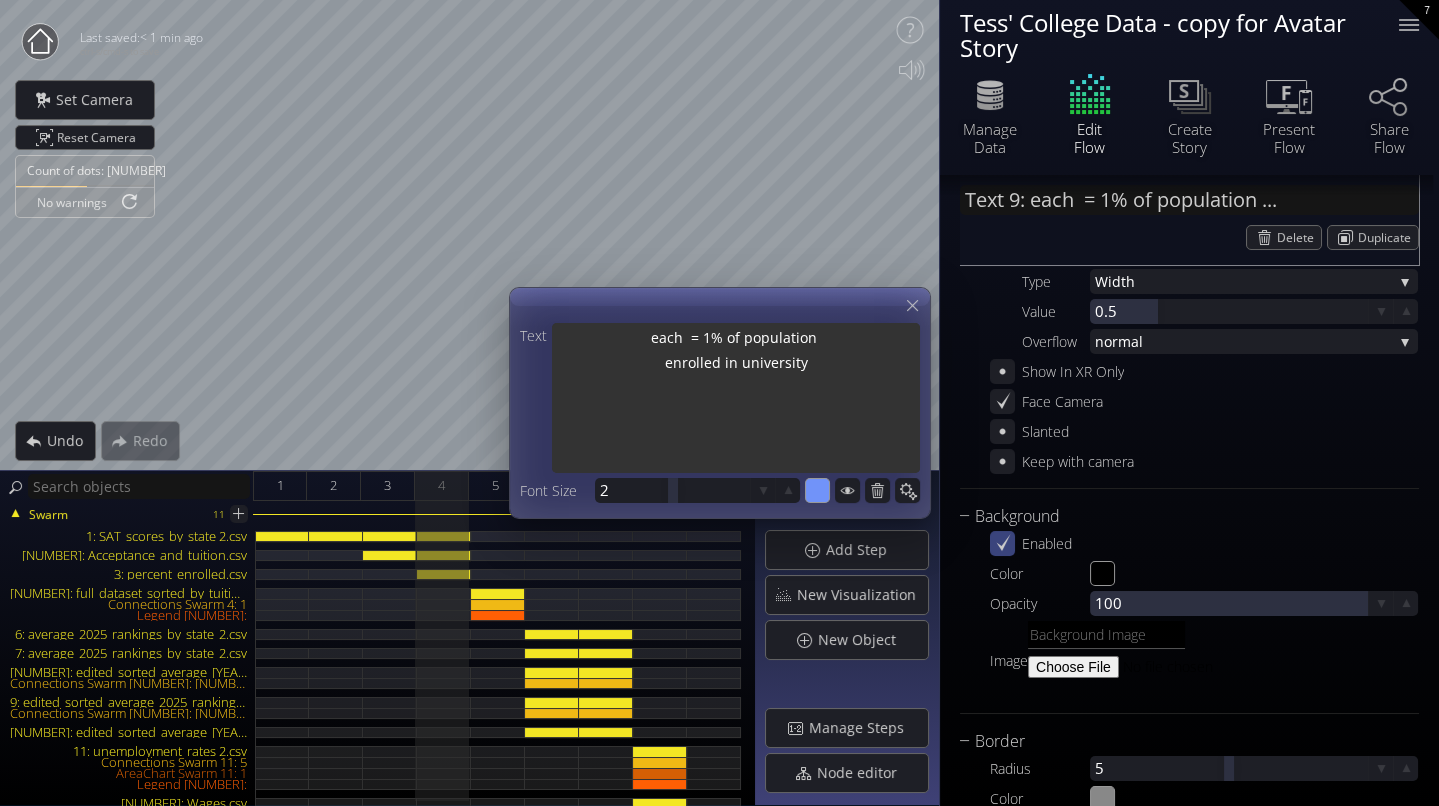 paste on "•" 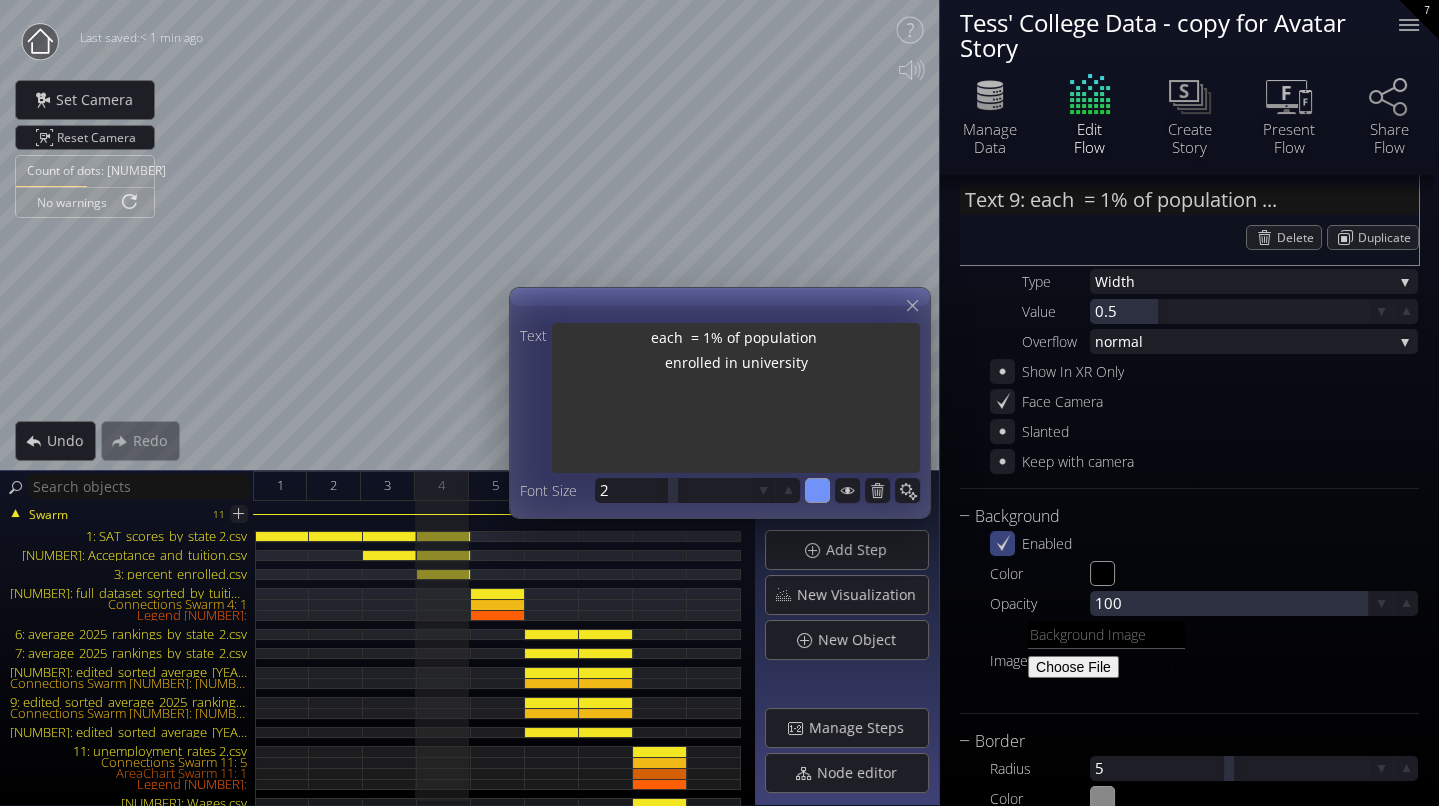 type on "Text [NUMBER]: each • = [PERCENT]% of population enrolled in university" 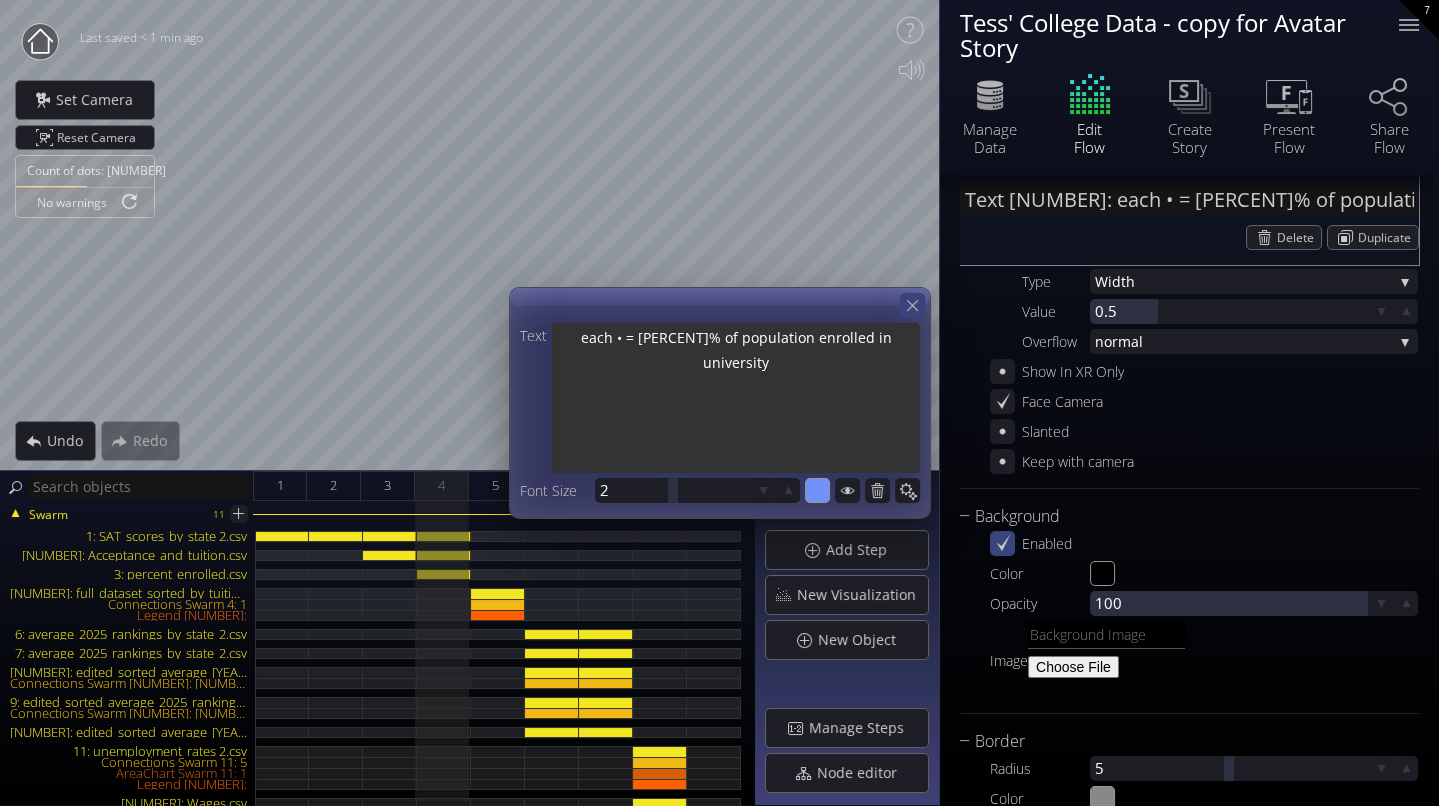 type on "each • = [PERCENT]% of population enrolled in university" 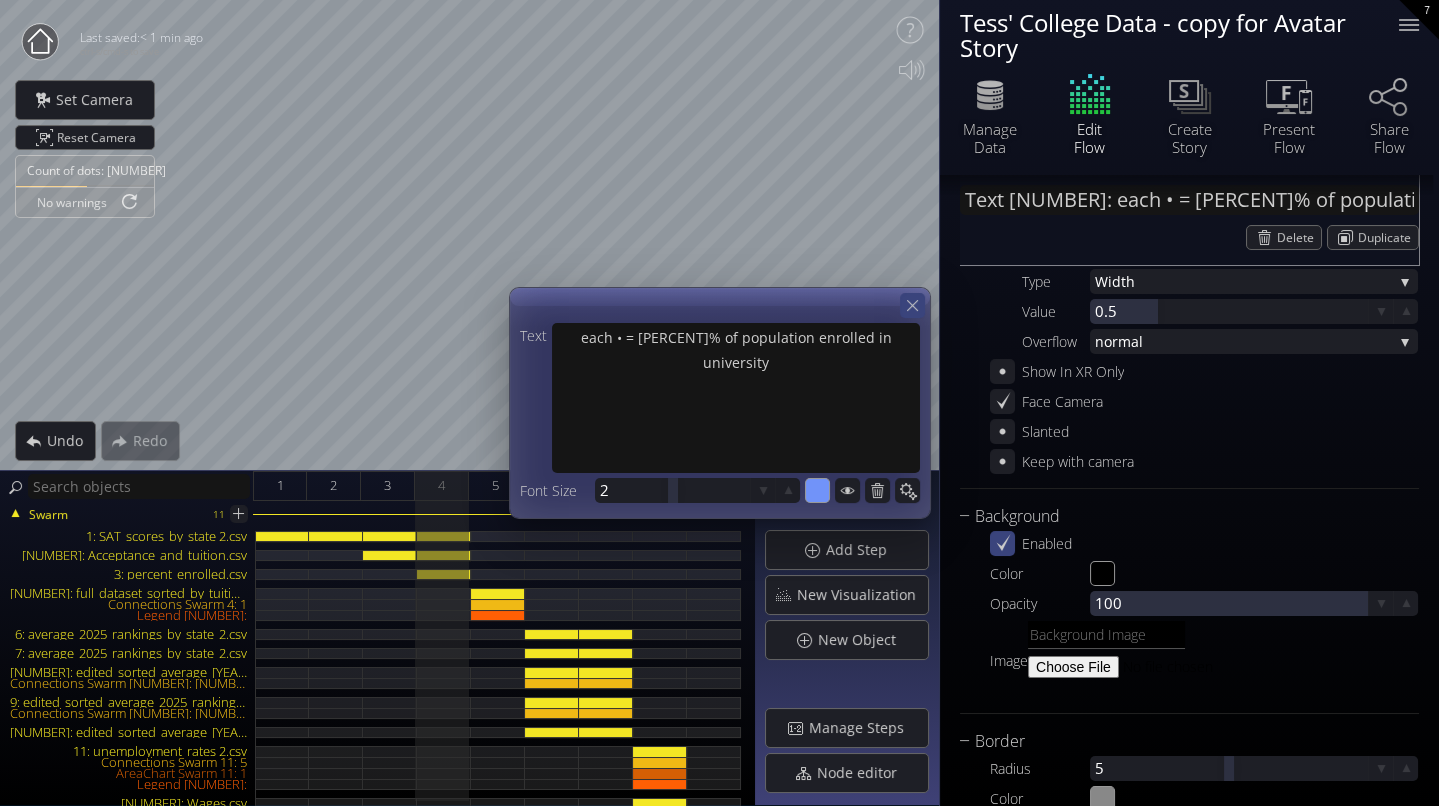 click 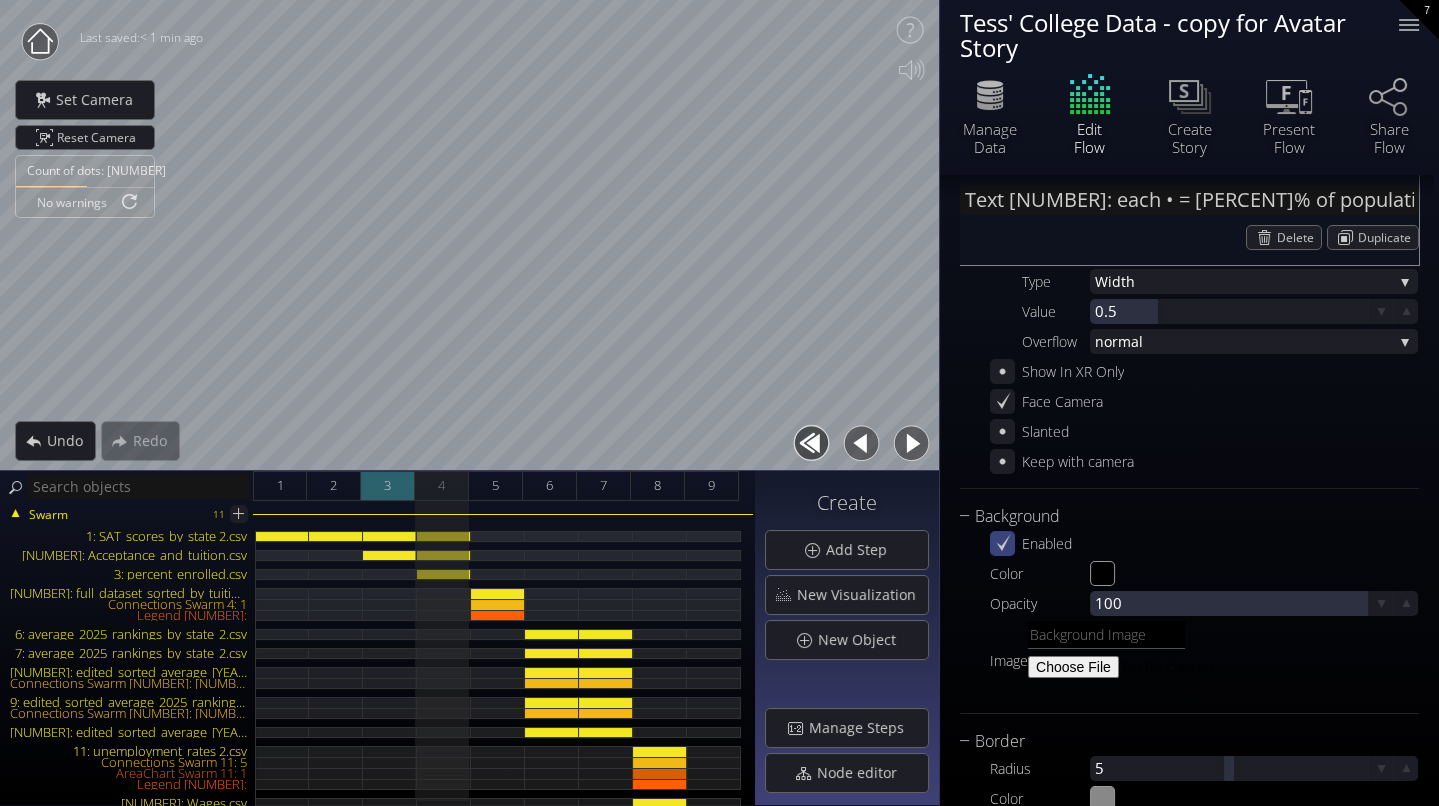 click on "3" at bounding box center [388, 486] 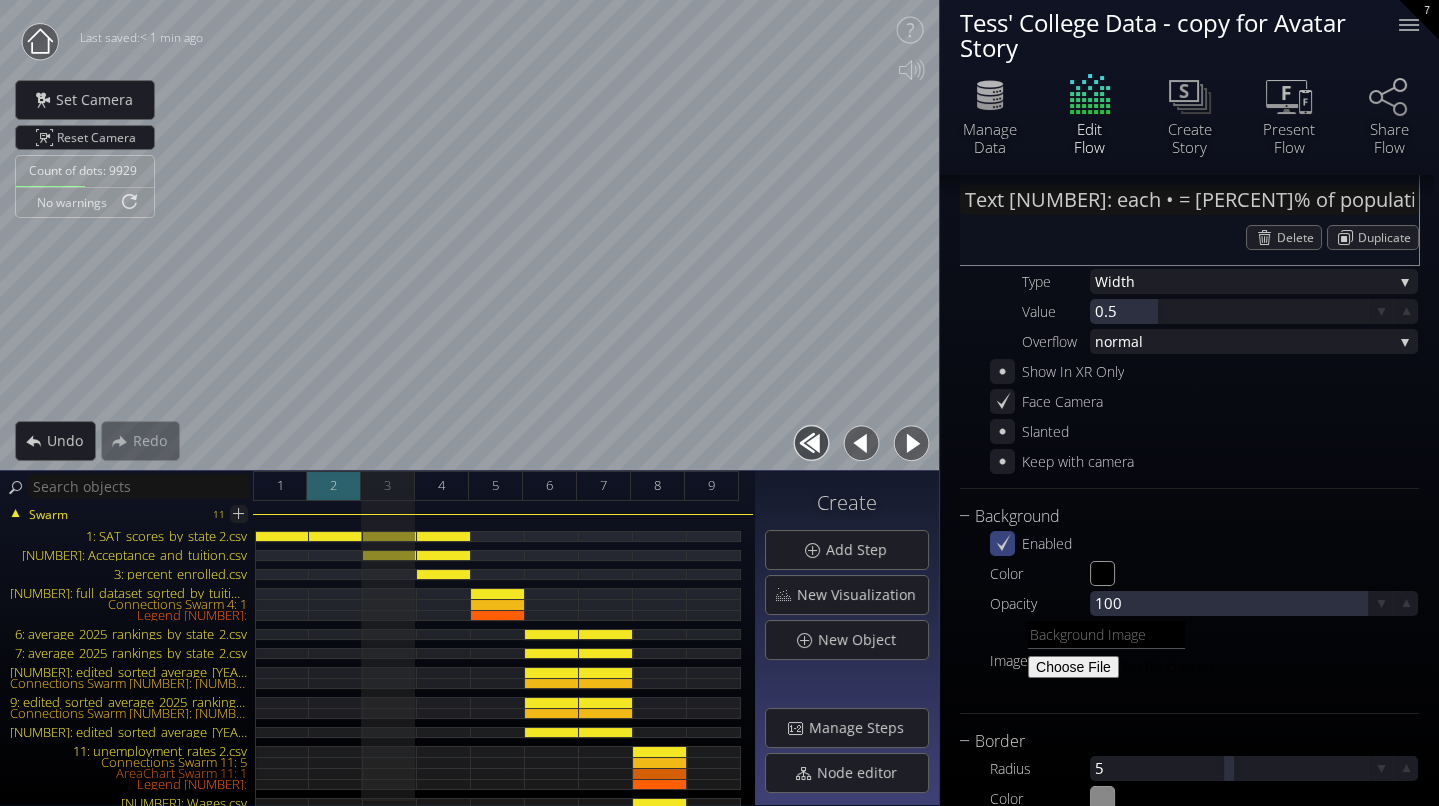 click on "2" at bounding box center (334, 486) 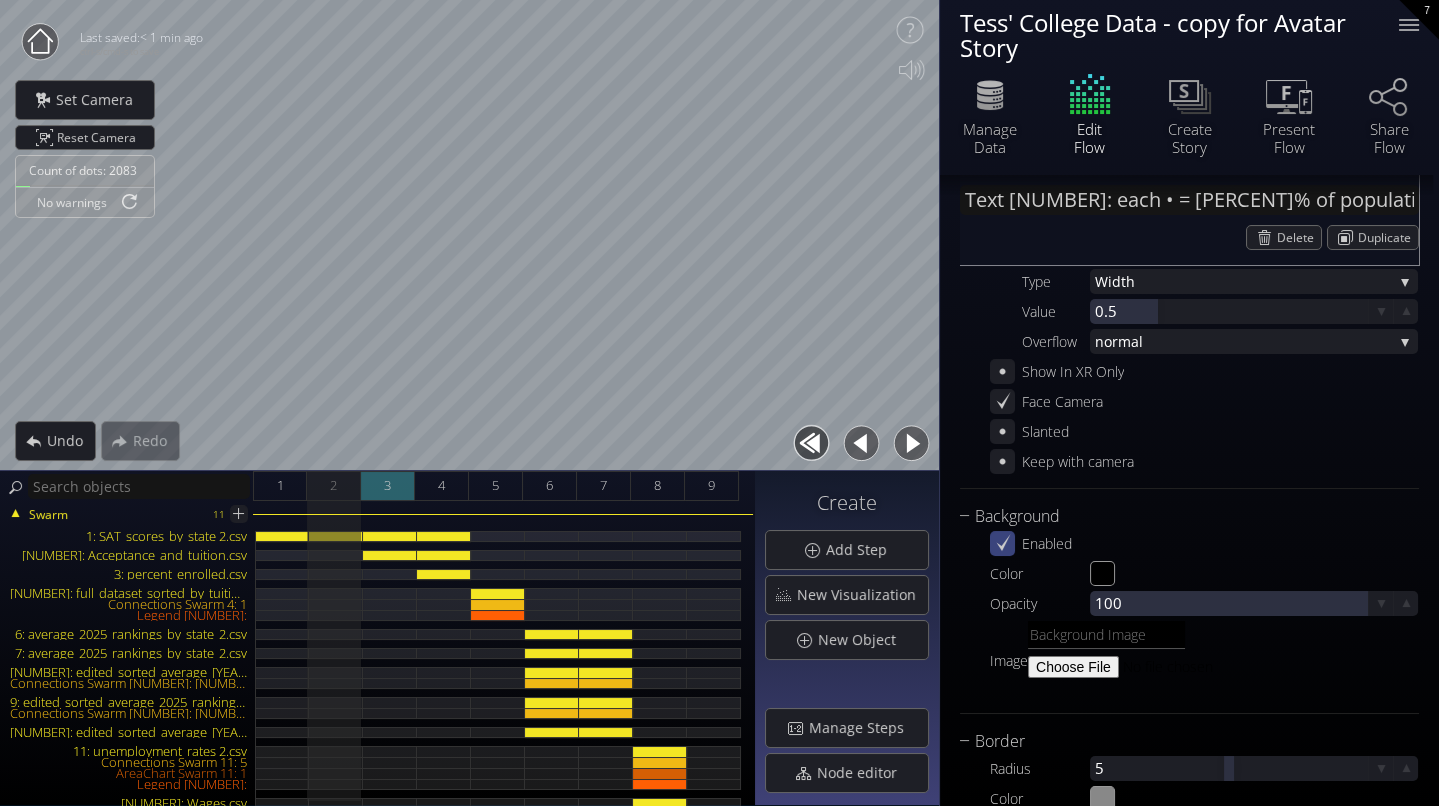 click on "3" at bounding box center [387, 485] 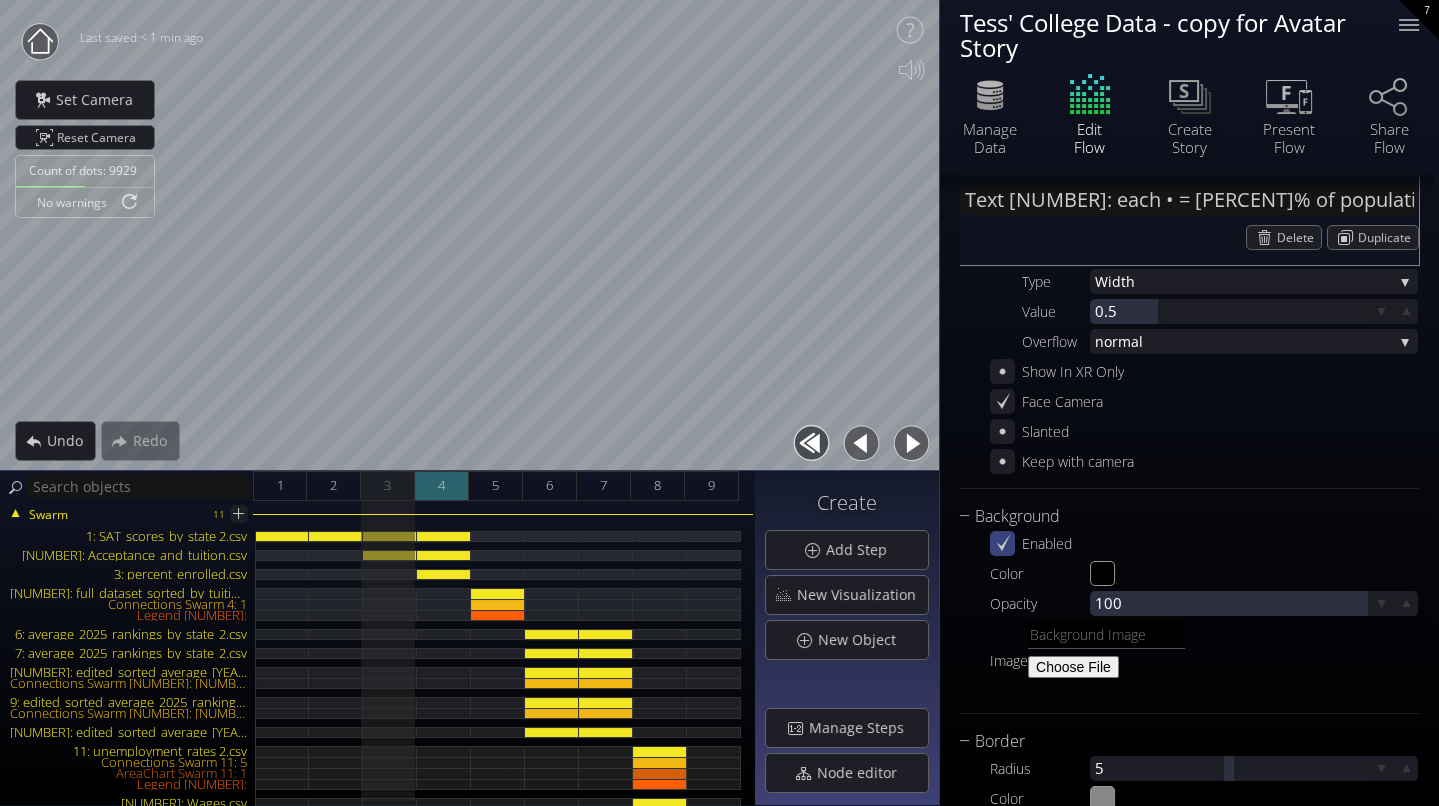 click on "4" at bounding box center [442, 486] 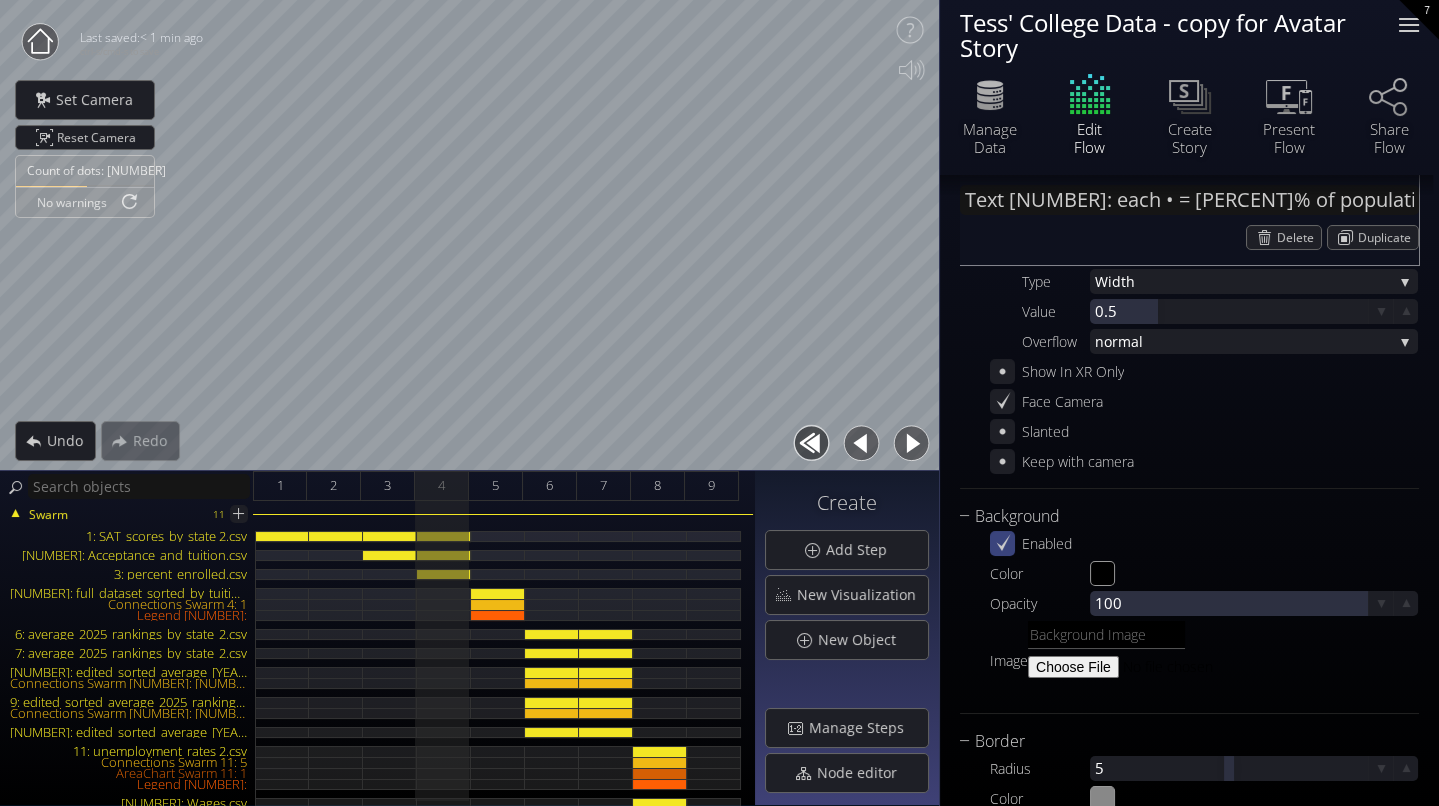 click at bounding box center (1409, 25) 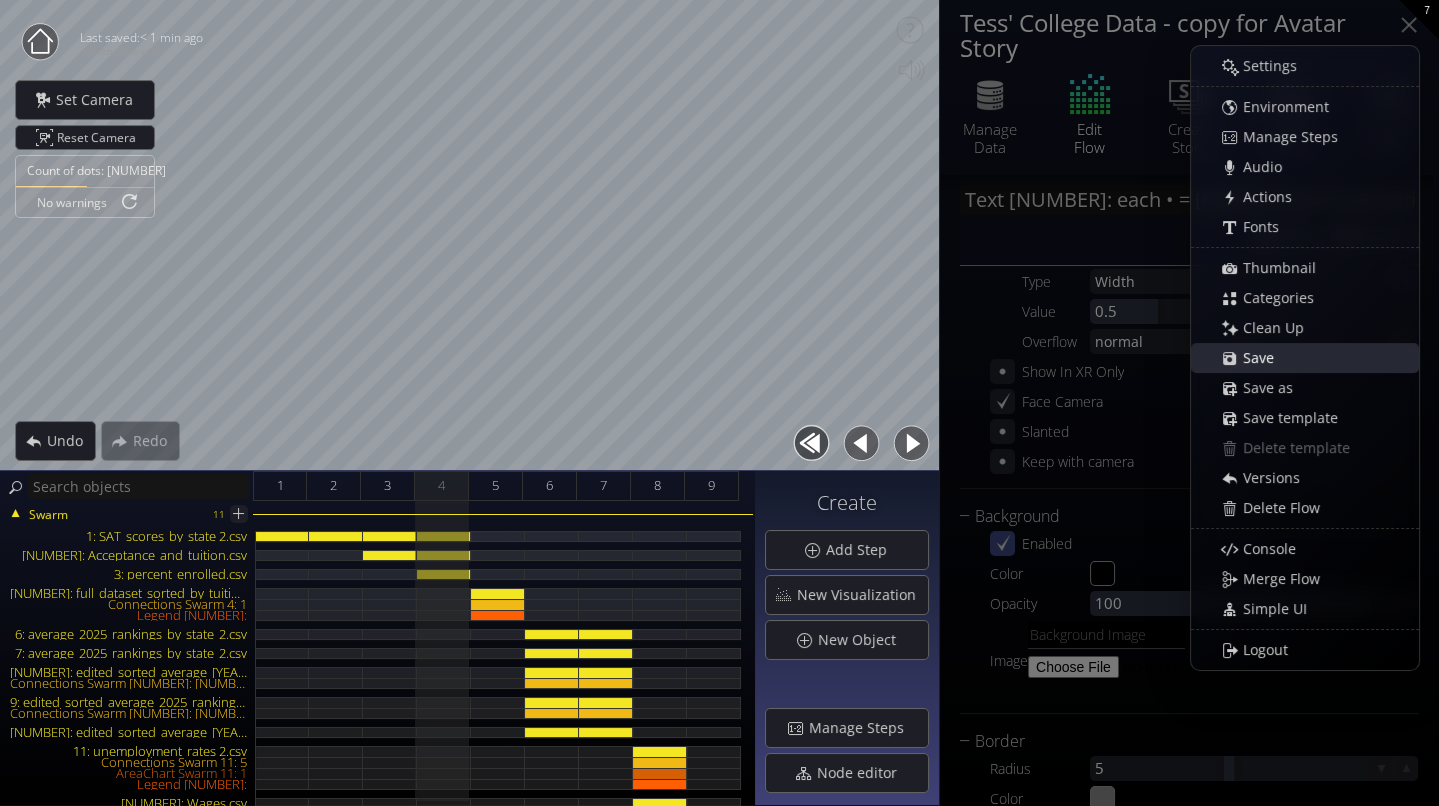 click on "Save" at bounding box center [1315, 358] 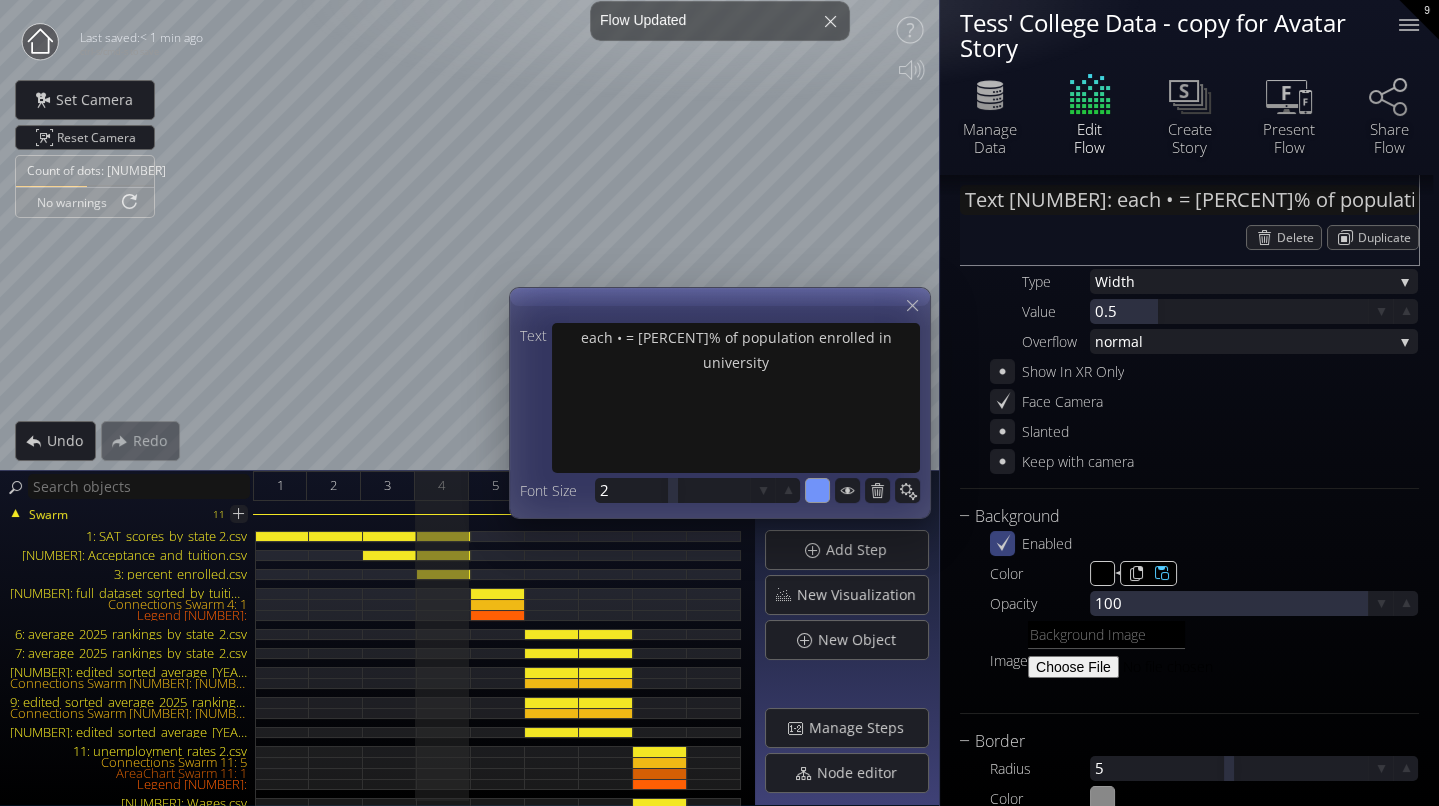 click on "#000000" at bounding box center (1103, 574) 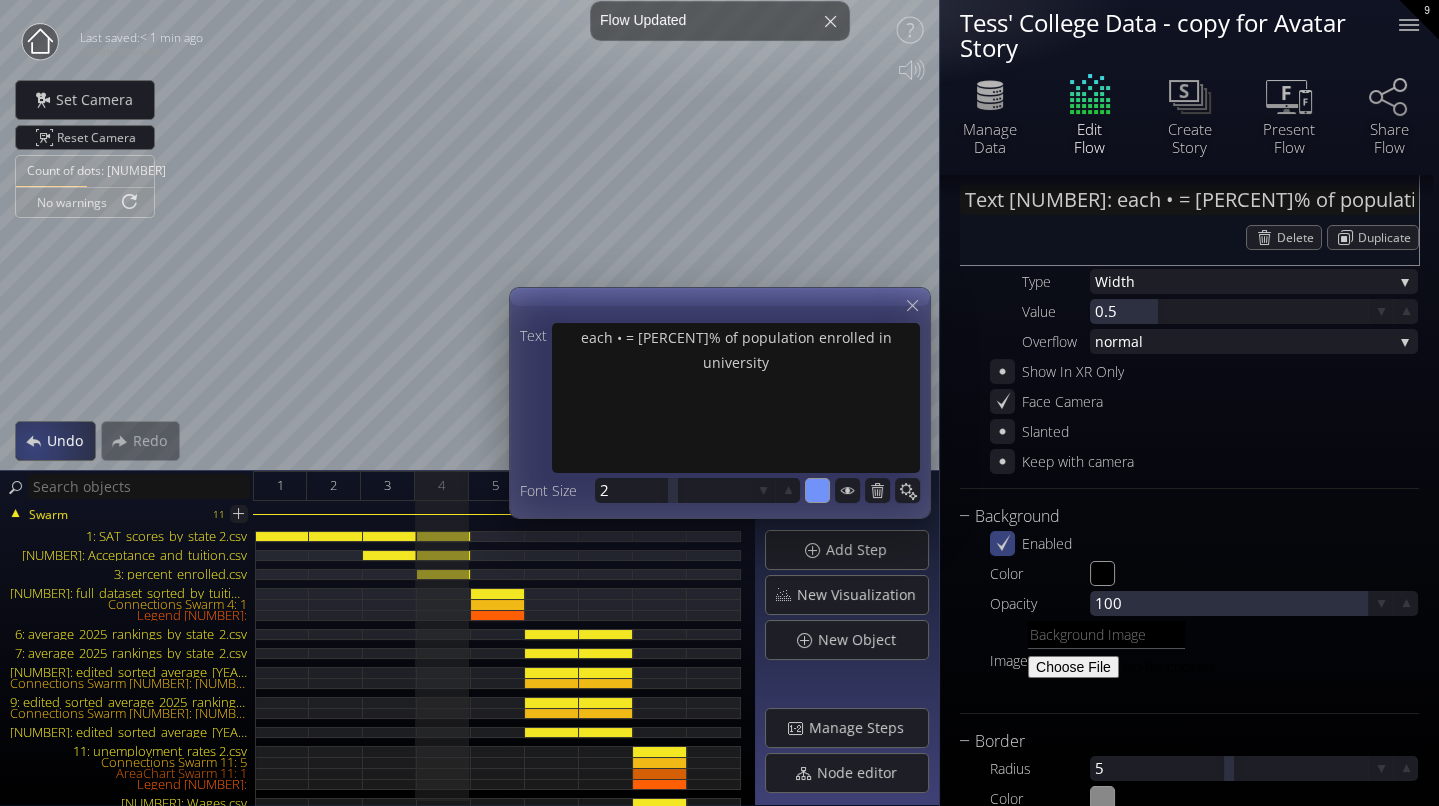 click on "Undo" at bounding box center (55, 441) 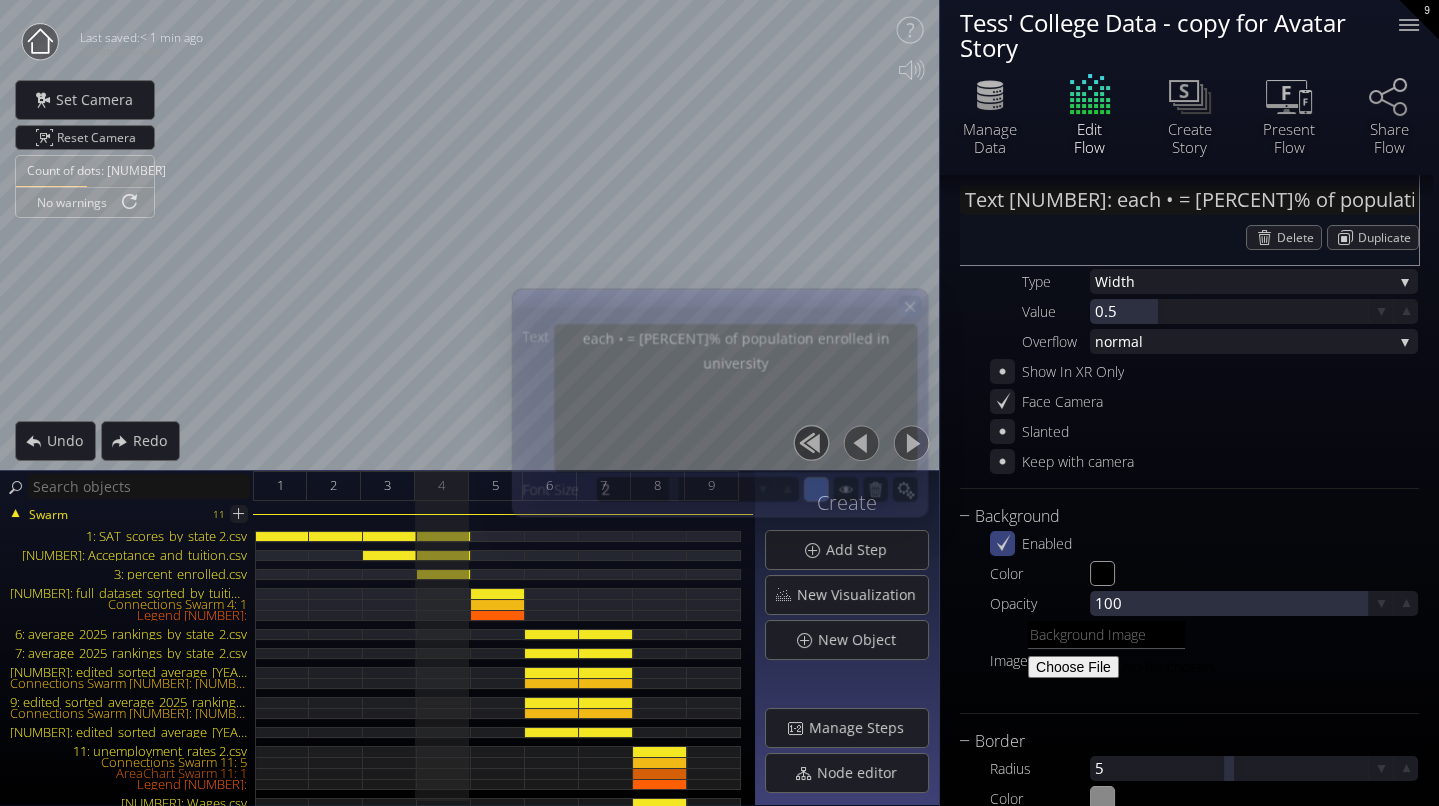 click 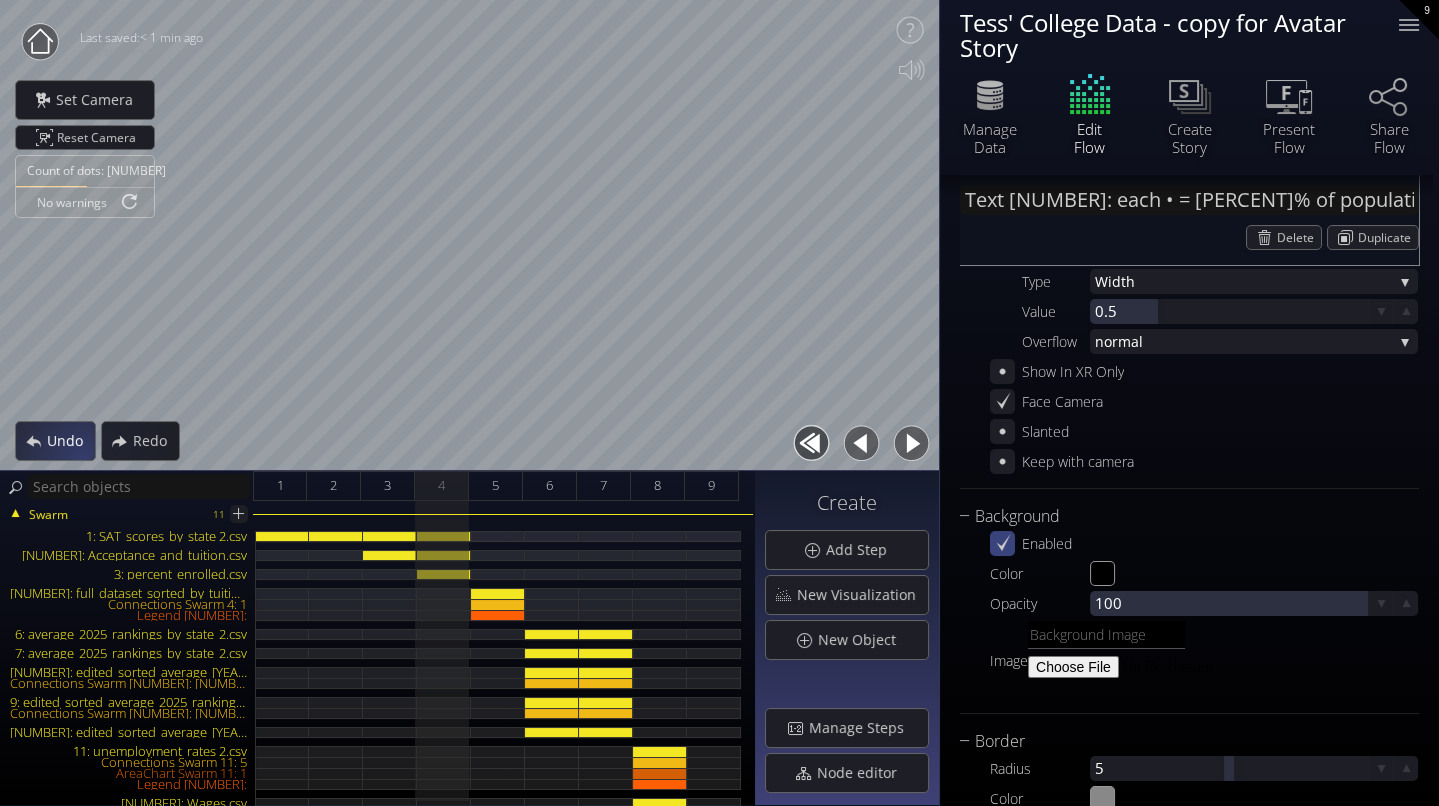 click on "Undo" at bounding box center (70, 441) 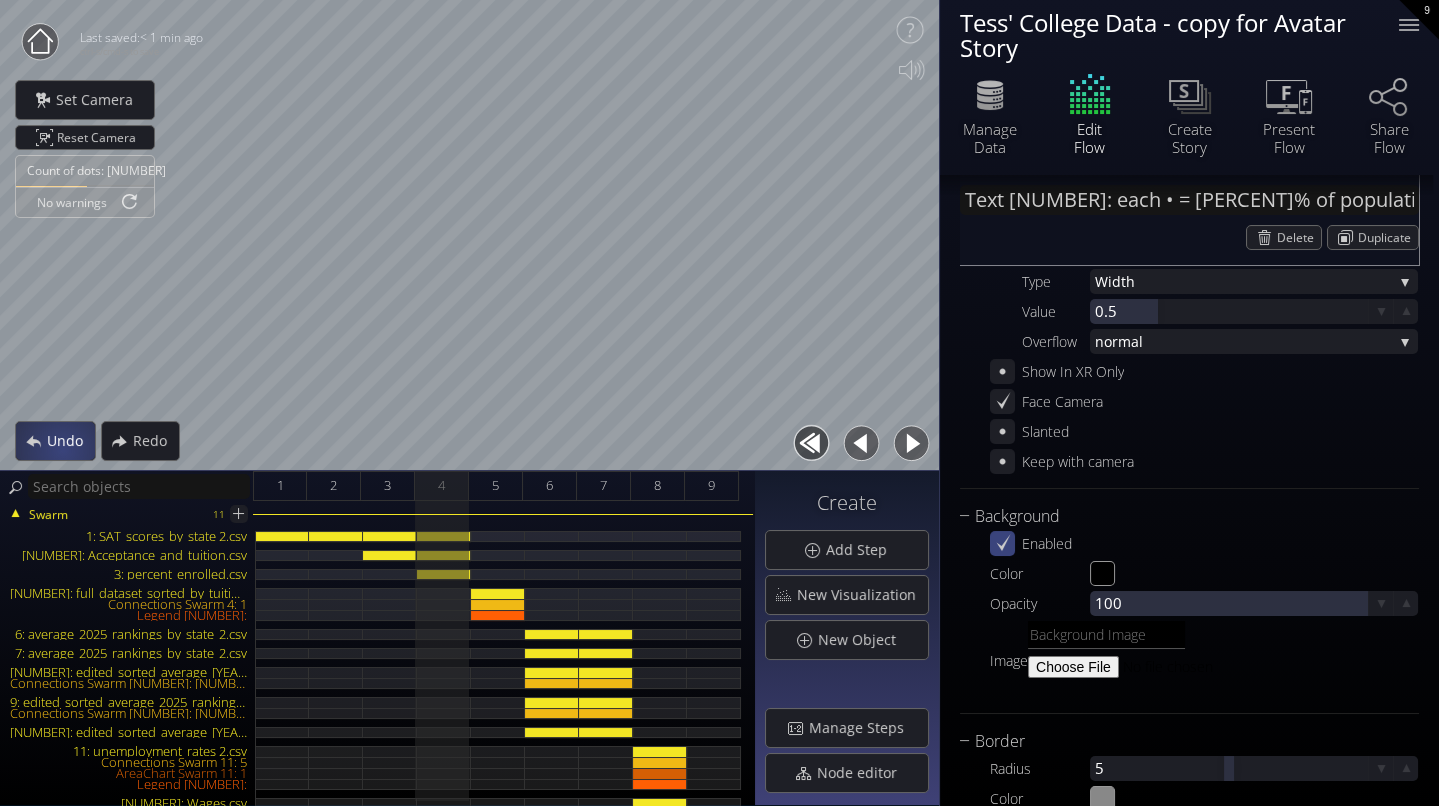 click on "Undo" at bounding box center [70, 441] 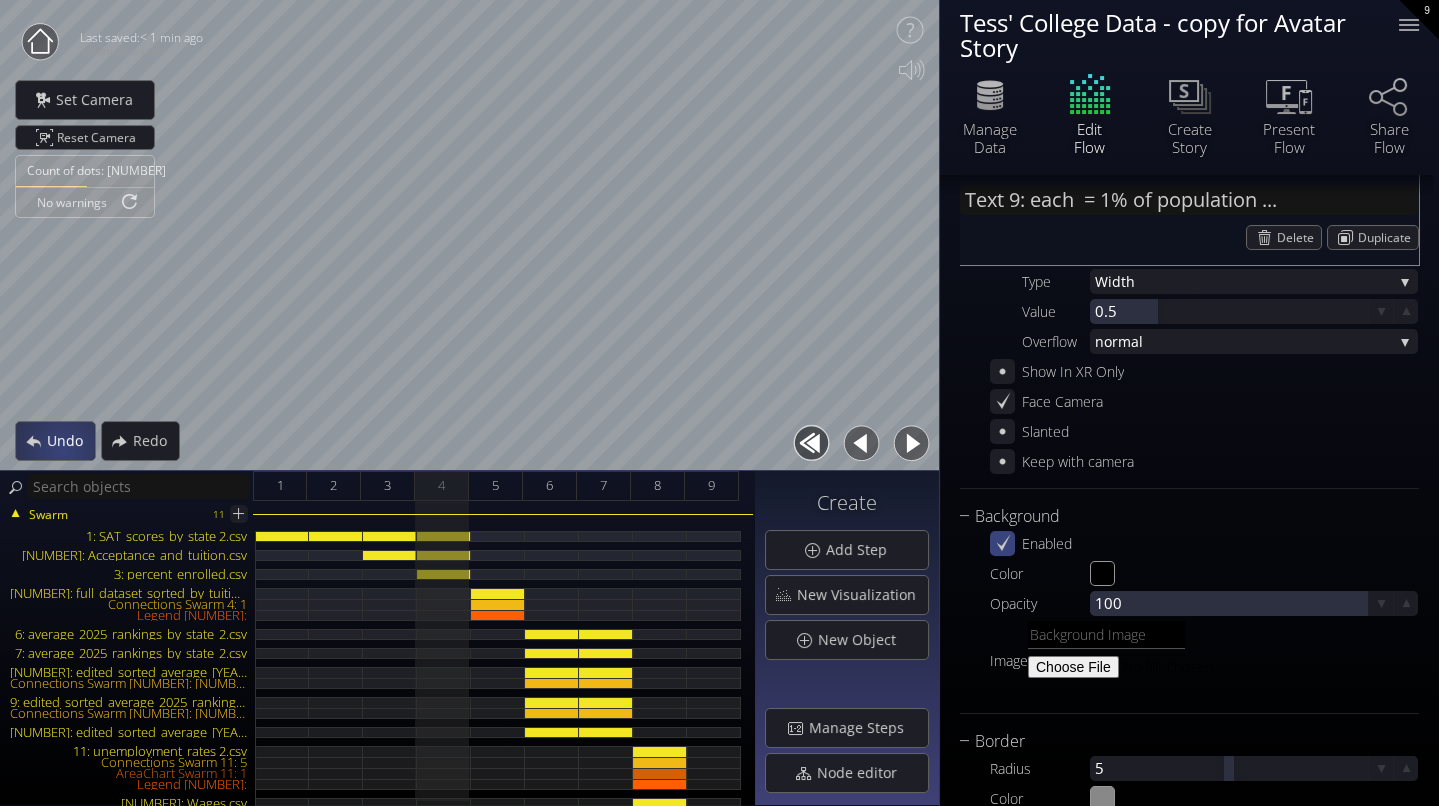 click on "Undo" at bounding box center (70, 441) 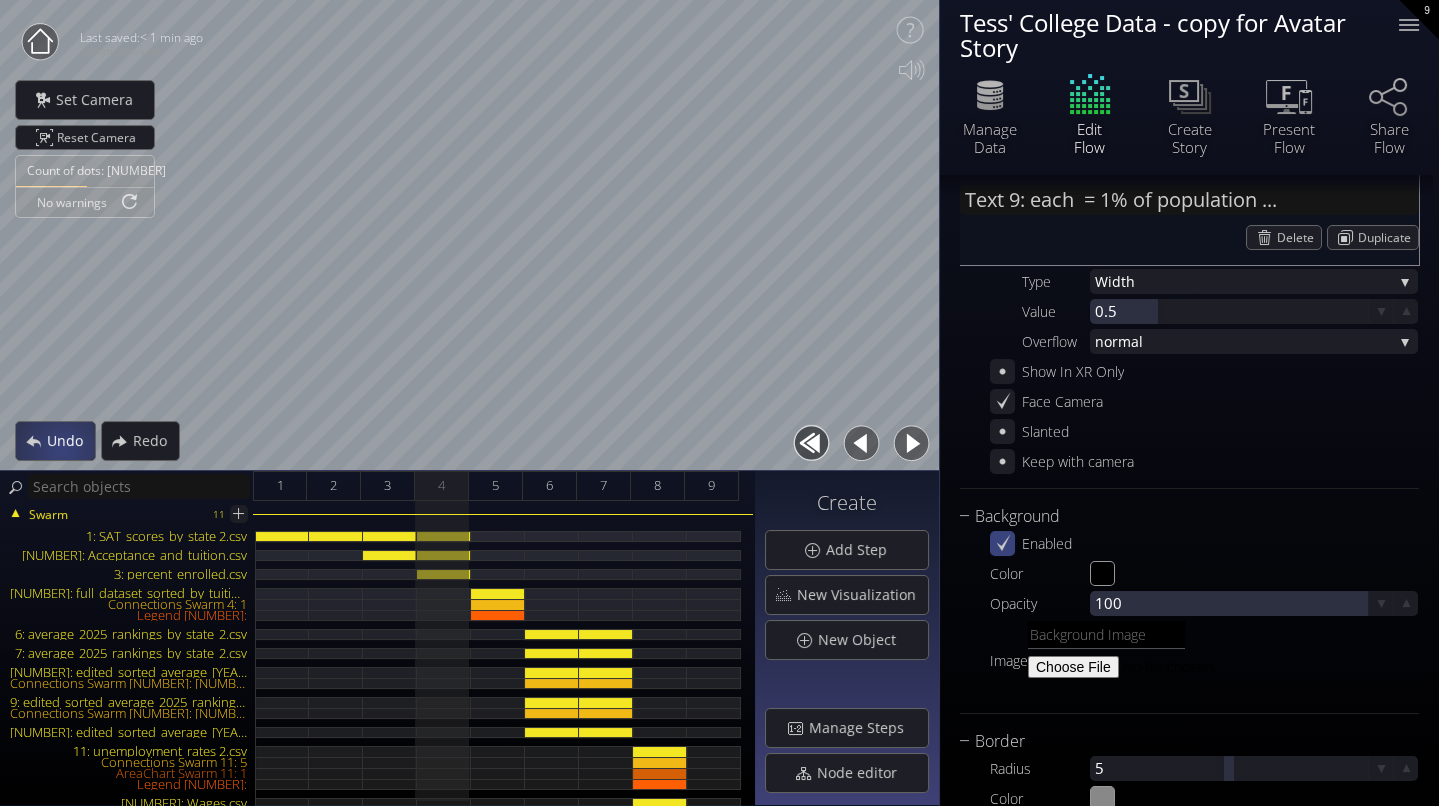 click on "Undo" at bounding box center [70, 441] 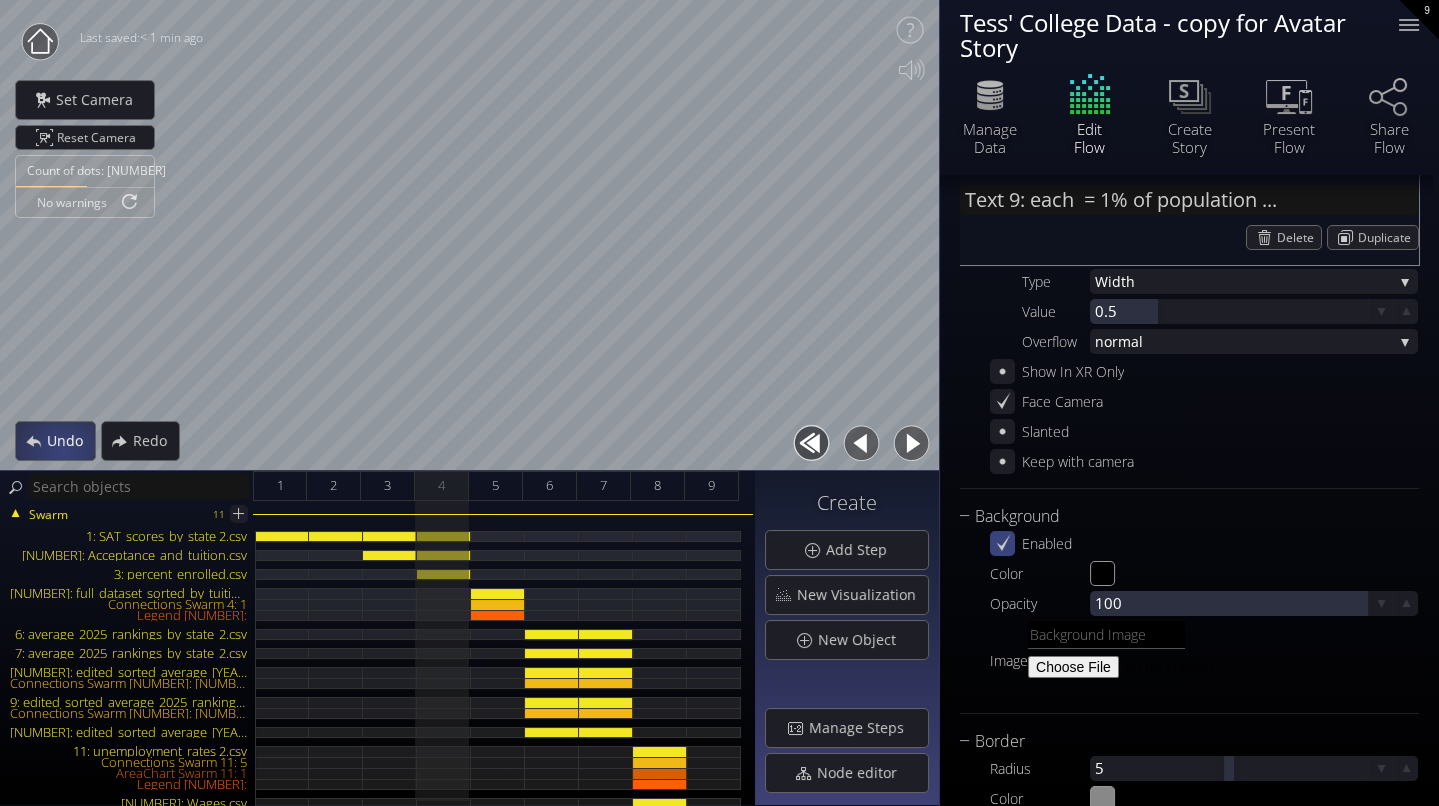 click on "Undo" at bounding box center [70, 441] 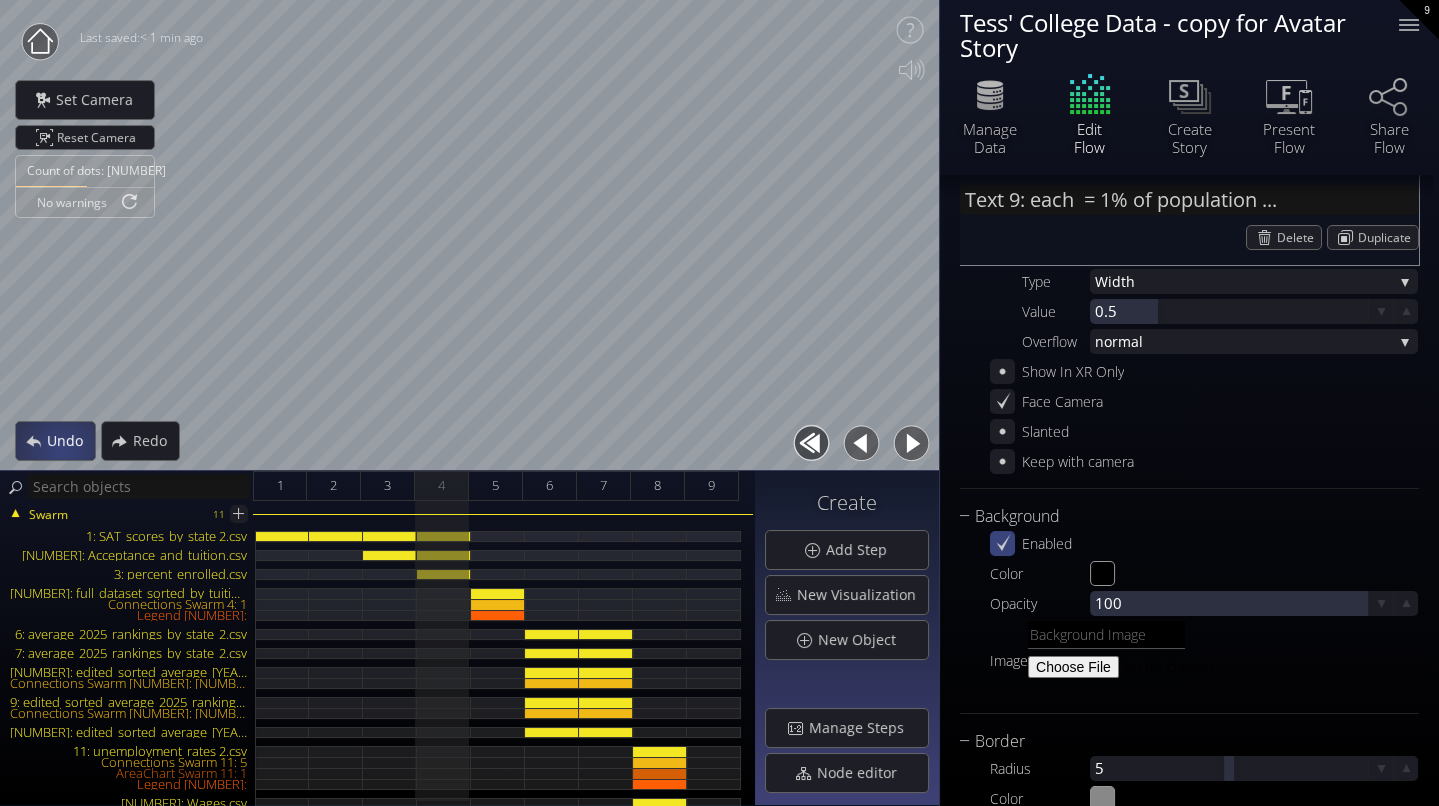click on "Undo" at bounding box center (70, 441) 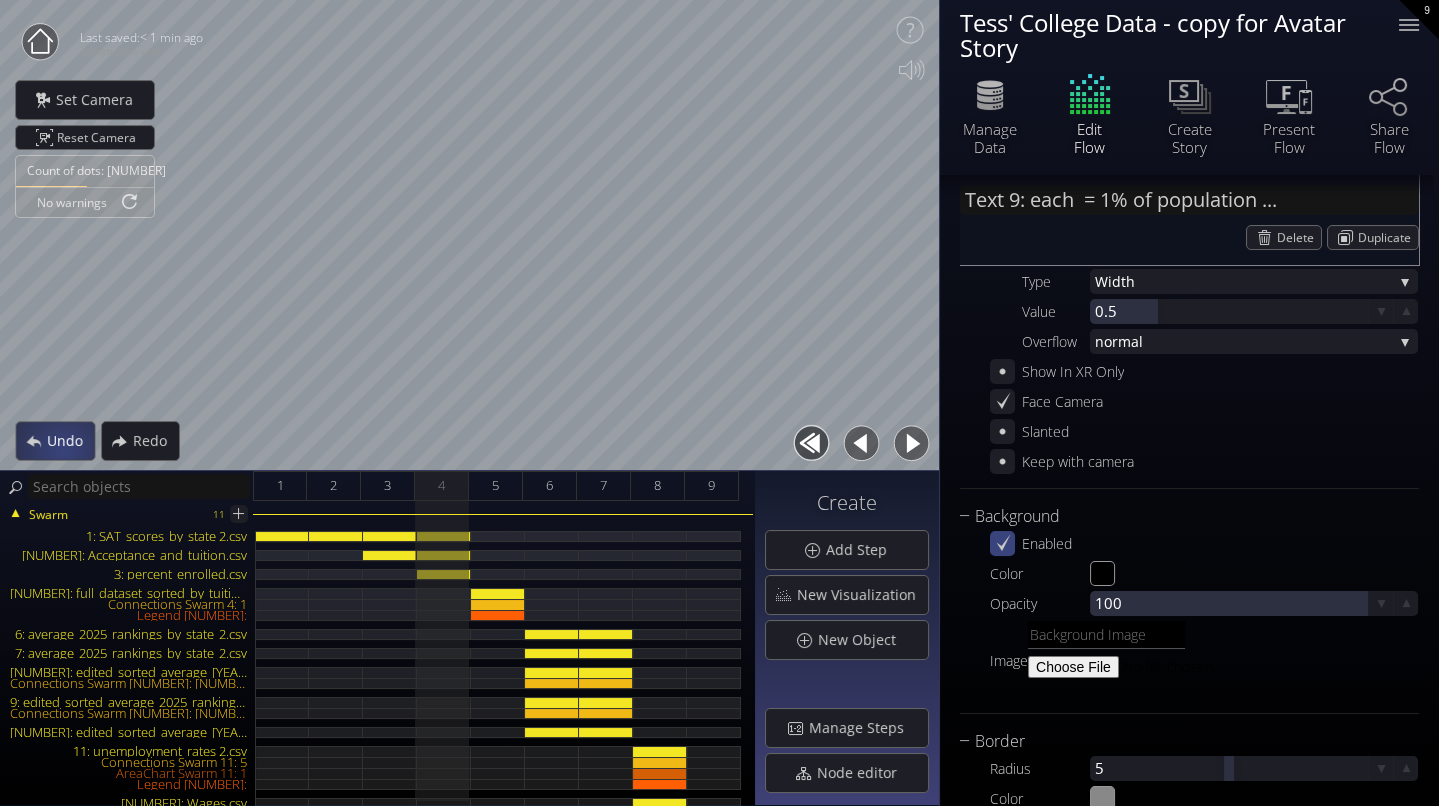 click on "Undo" at bounding box center [70, 441] 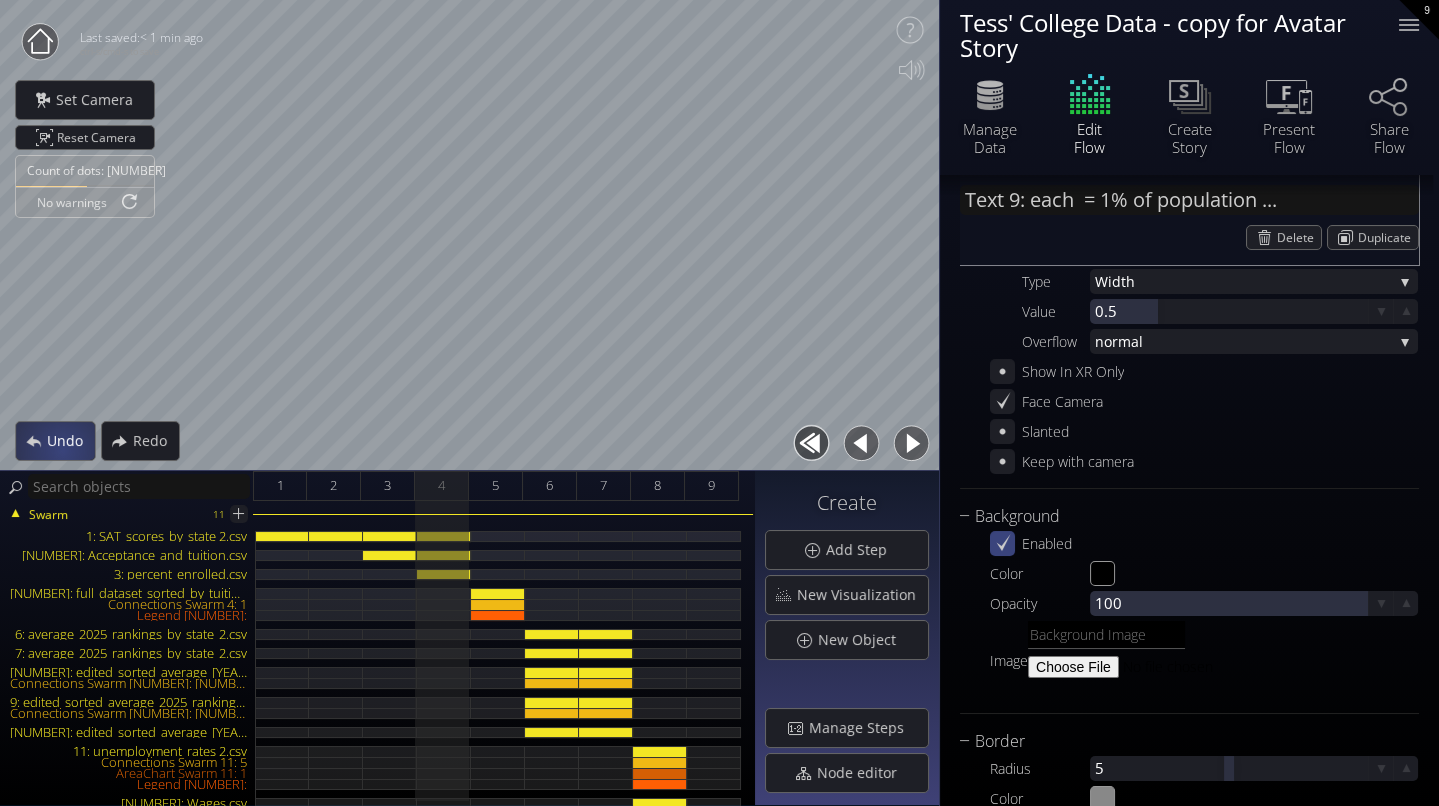 click on "Undo" at bounding box center (70, 441) 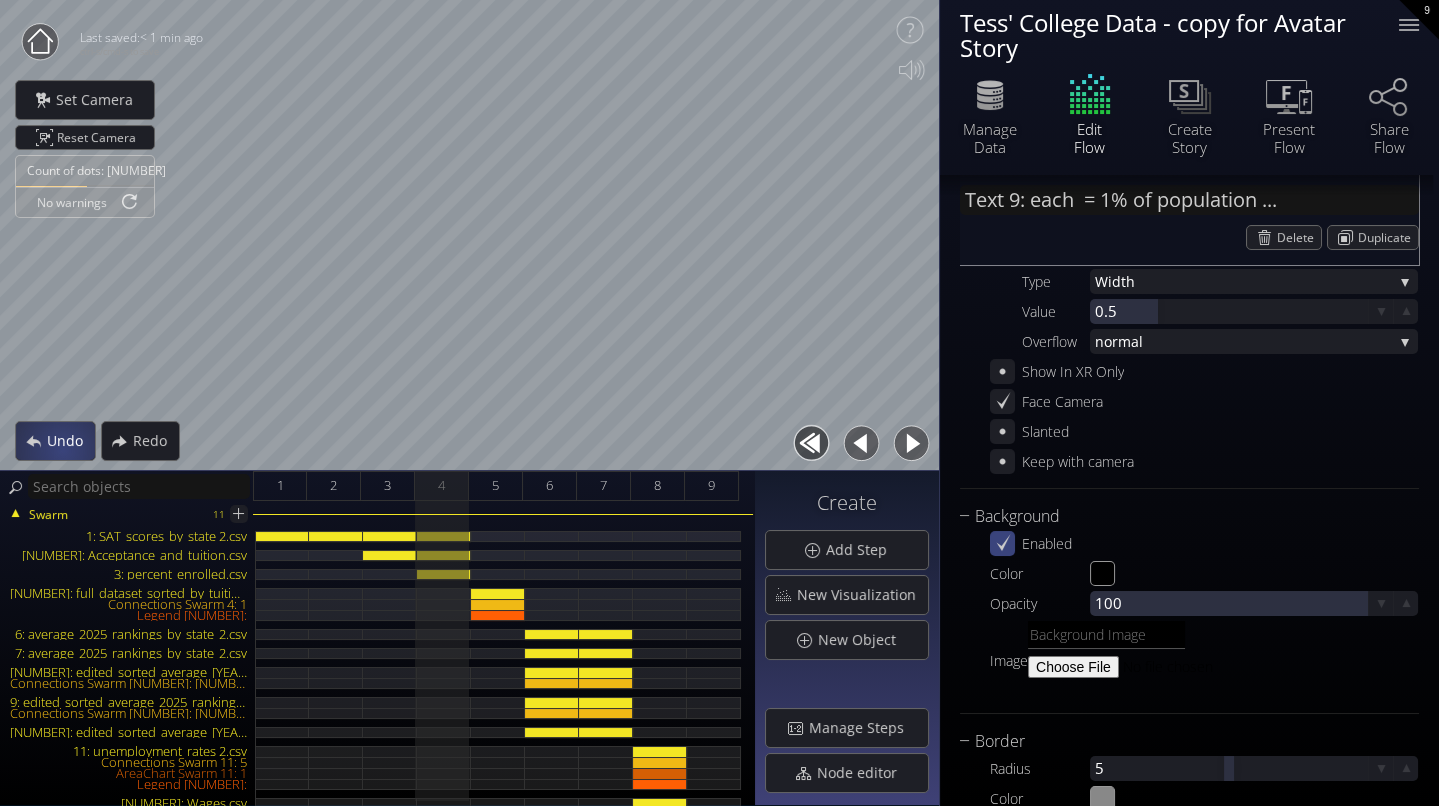 click on "Undo" at bounding box center [70, 441] 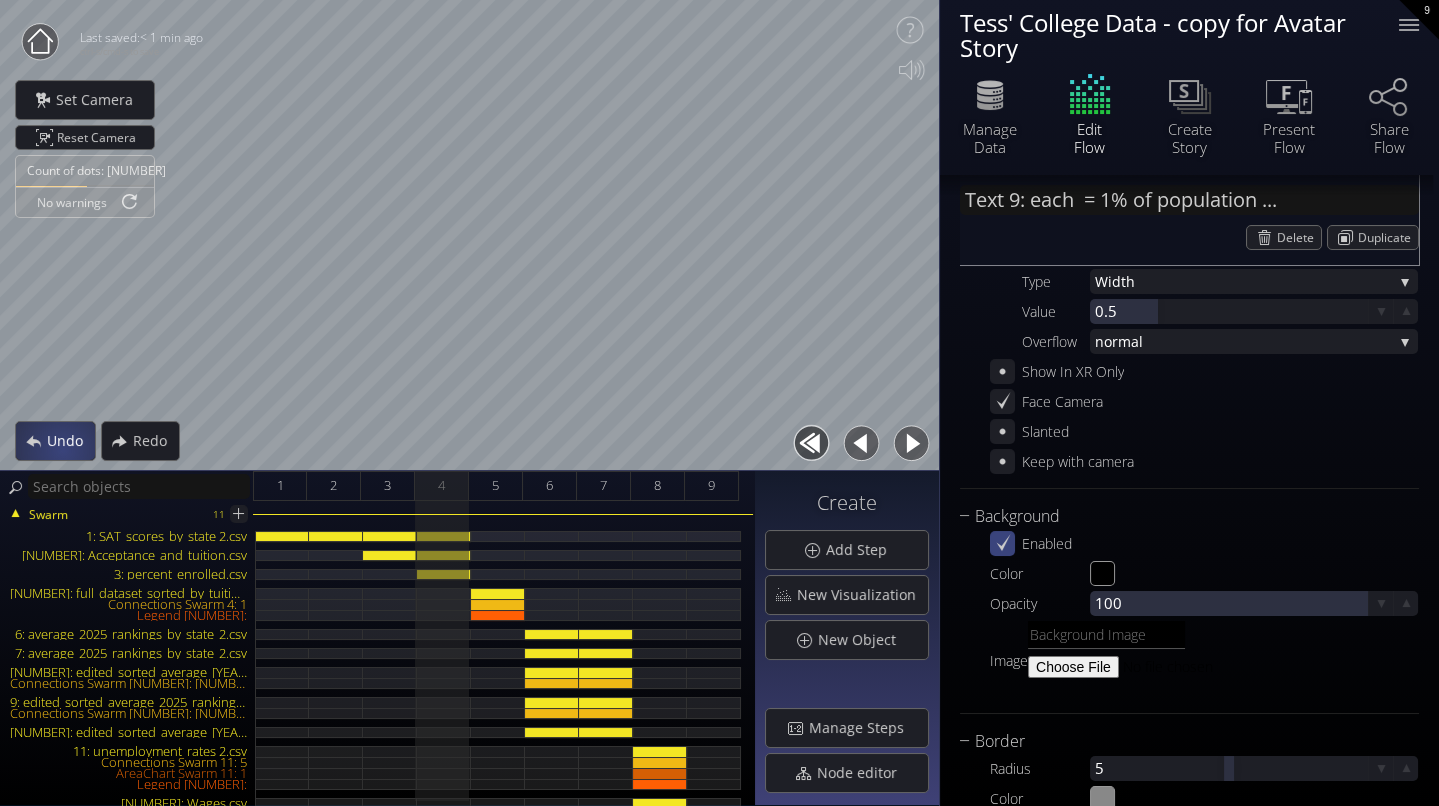 click on "Undo" at bounding box center [70, 441] 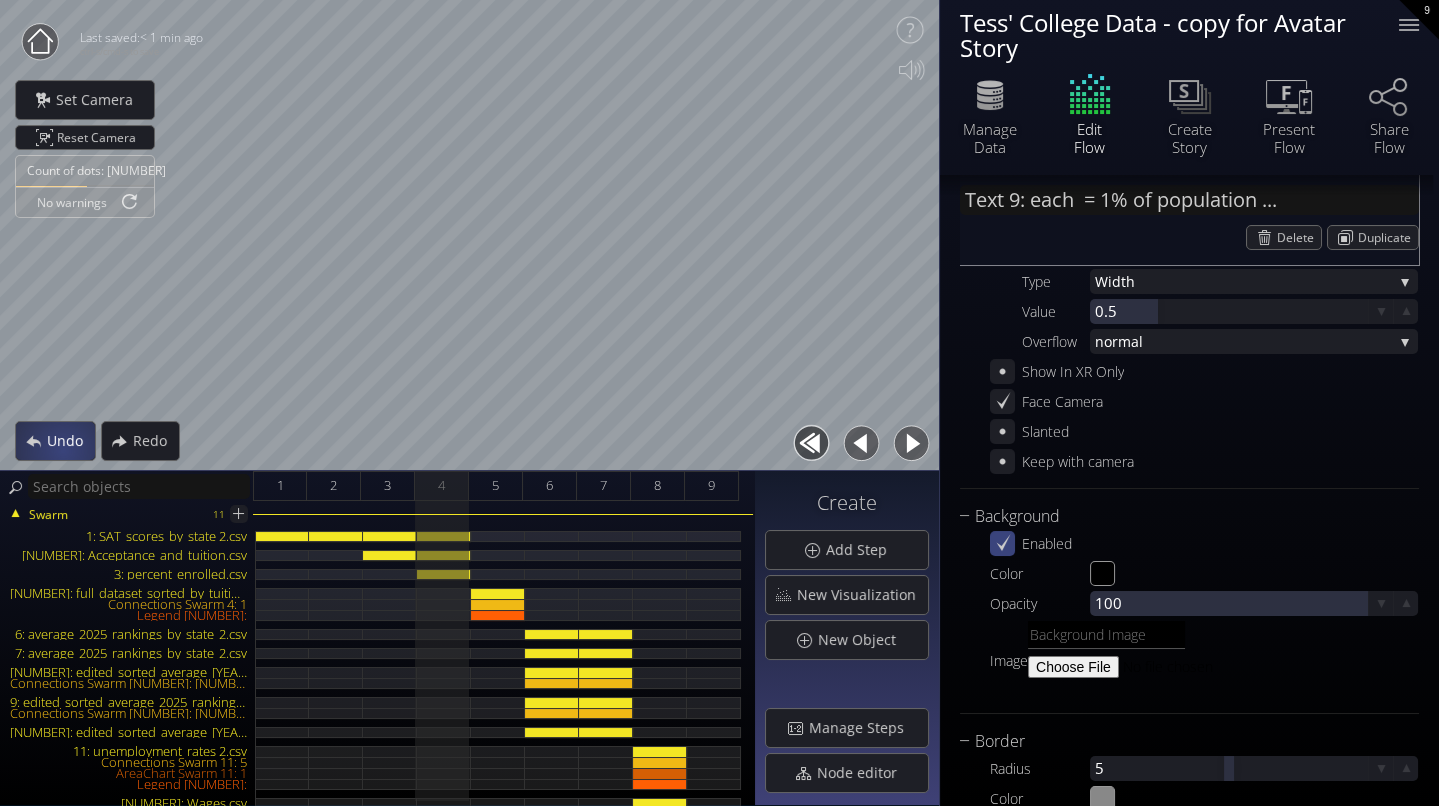 click on "Undo" at bounding box center [70, 441] 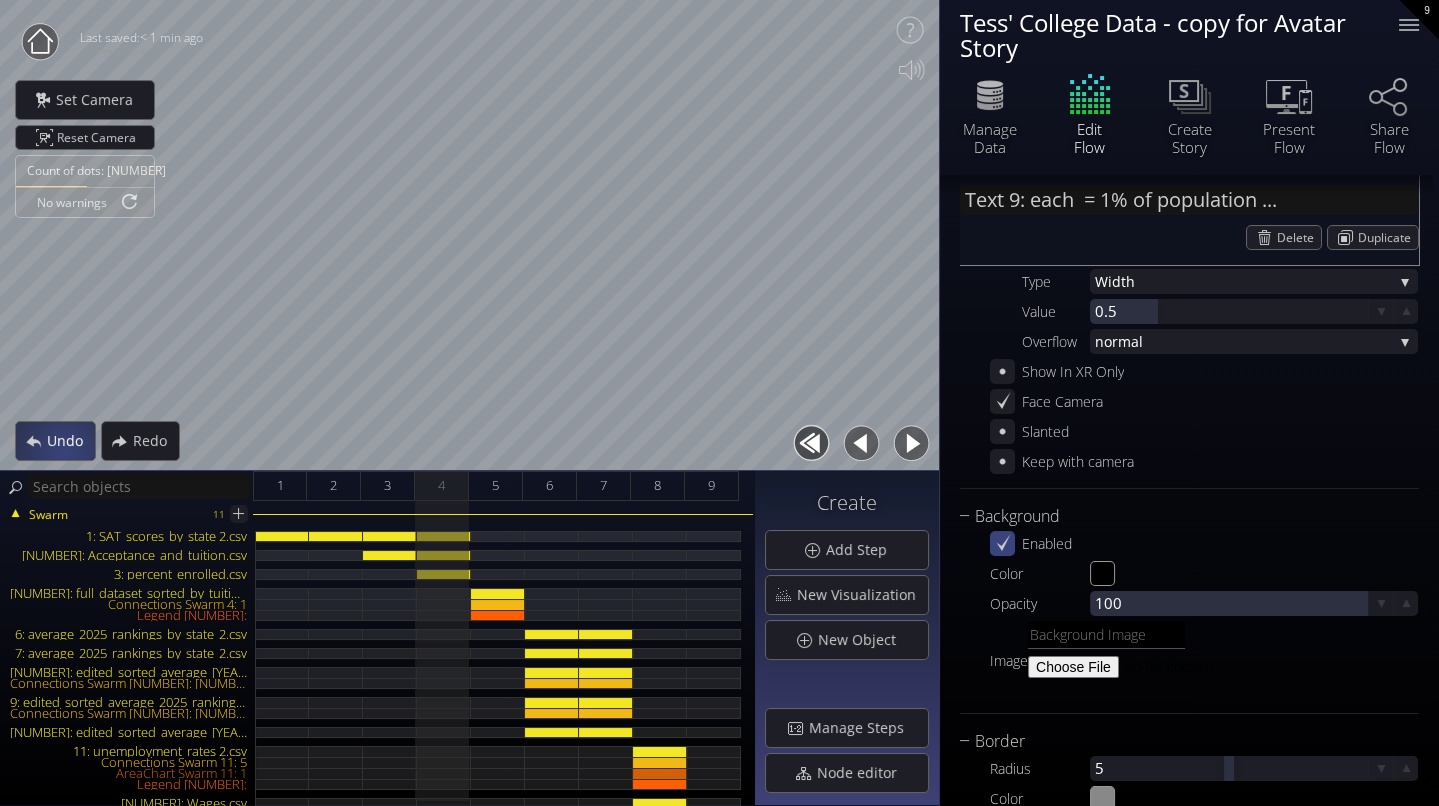 click on "Undo" at bounding box center (55, 441) 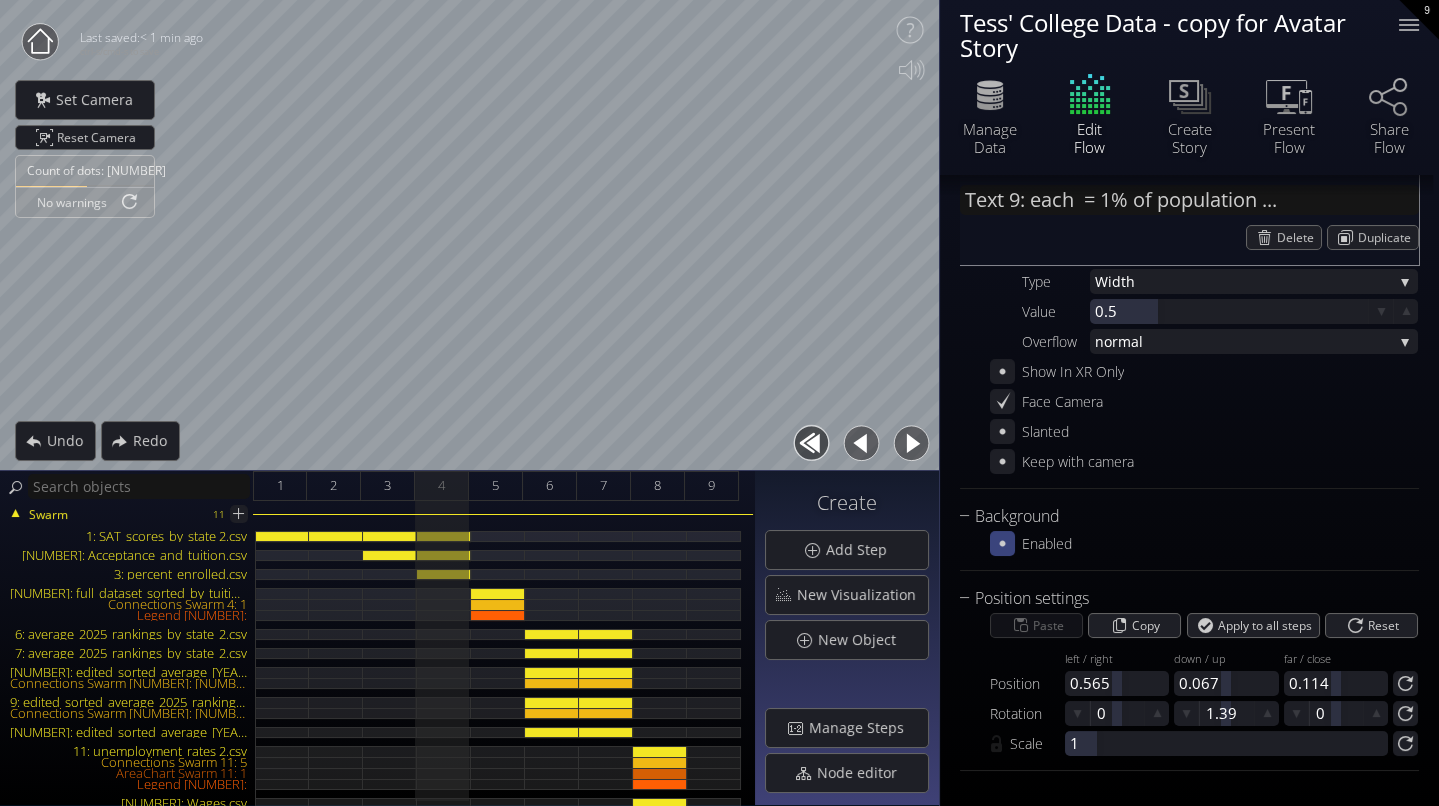 click 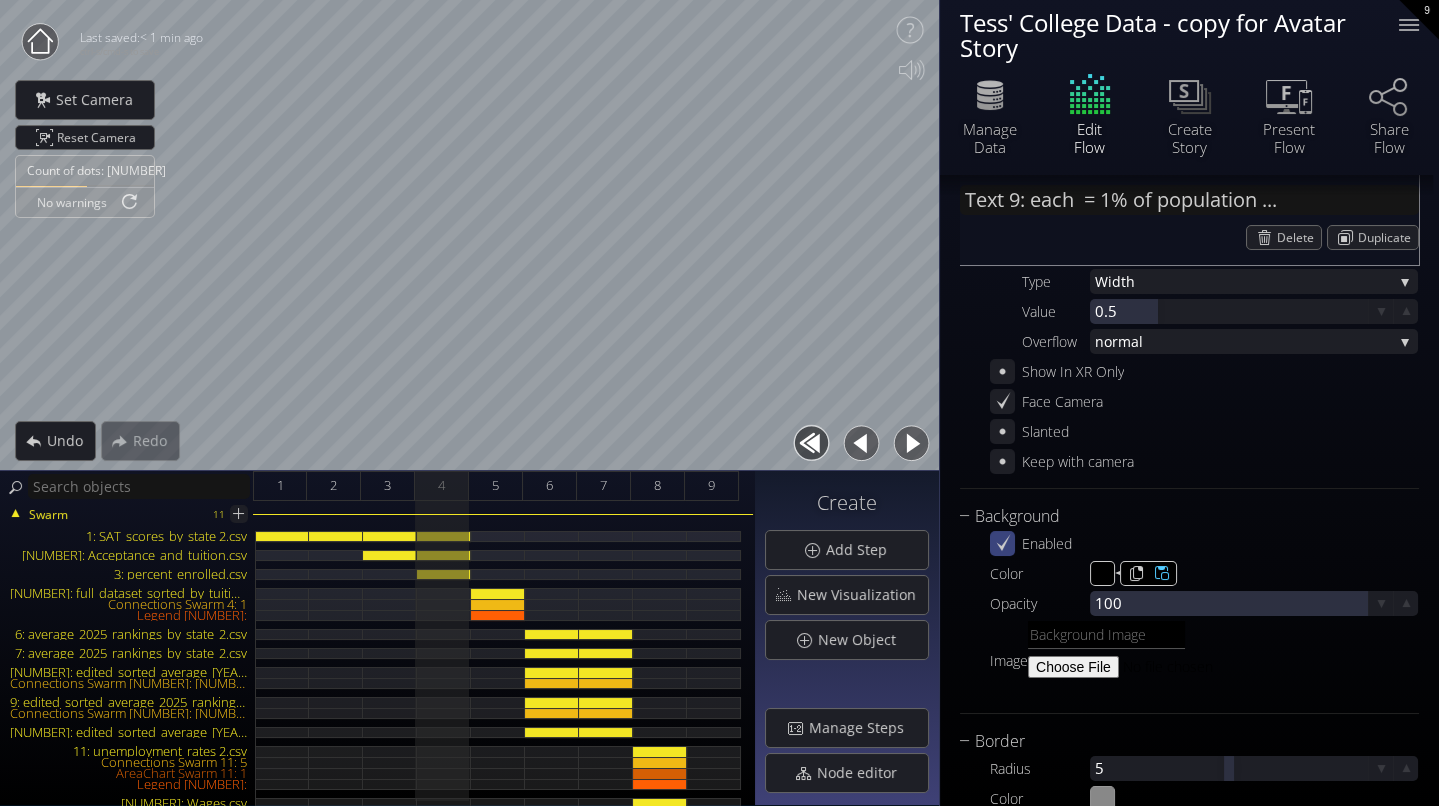 click on "#000000" at bounding box center (1103, 574) 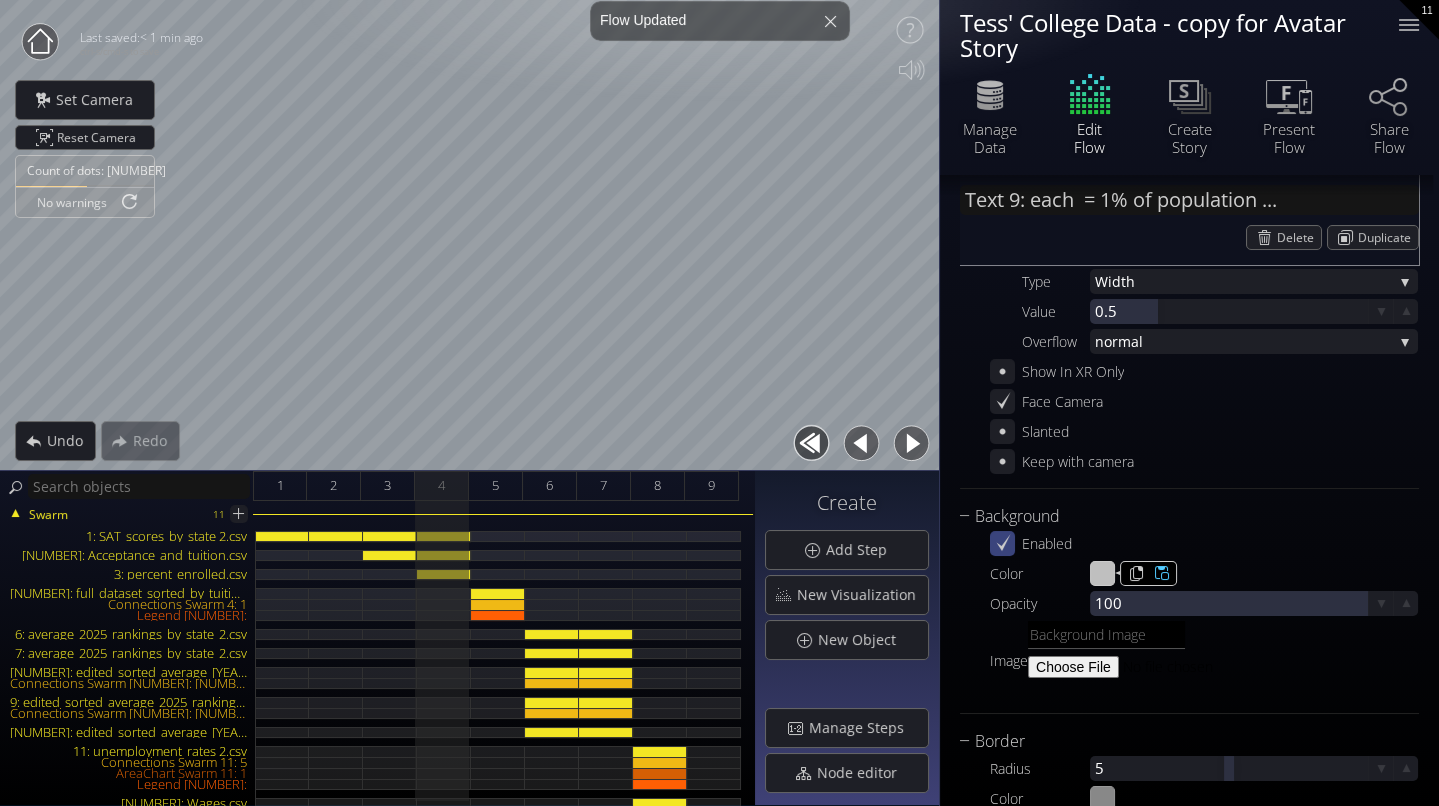 type on "#bfbfbf" 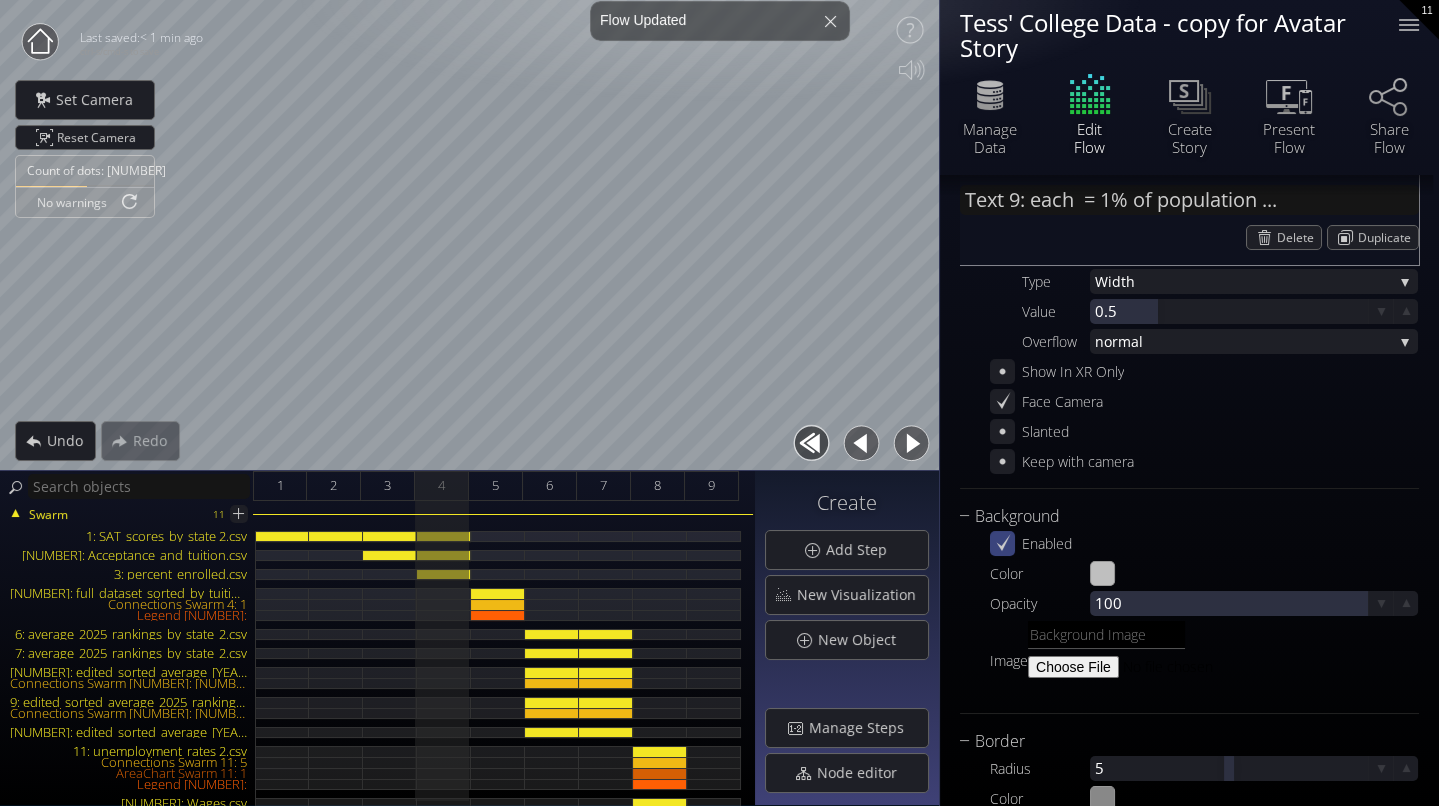 type on "Text [NUMBER]: each • = $[CURRENCY] tuition" 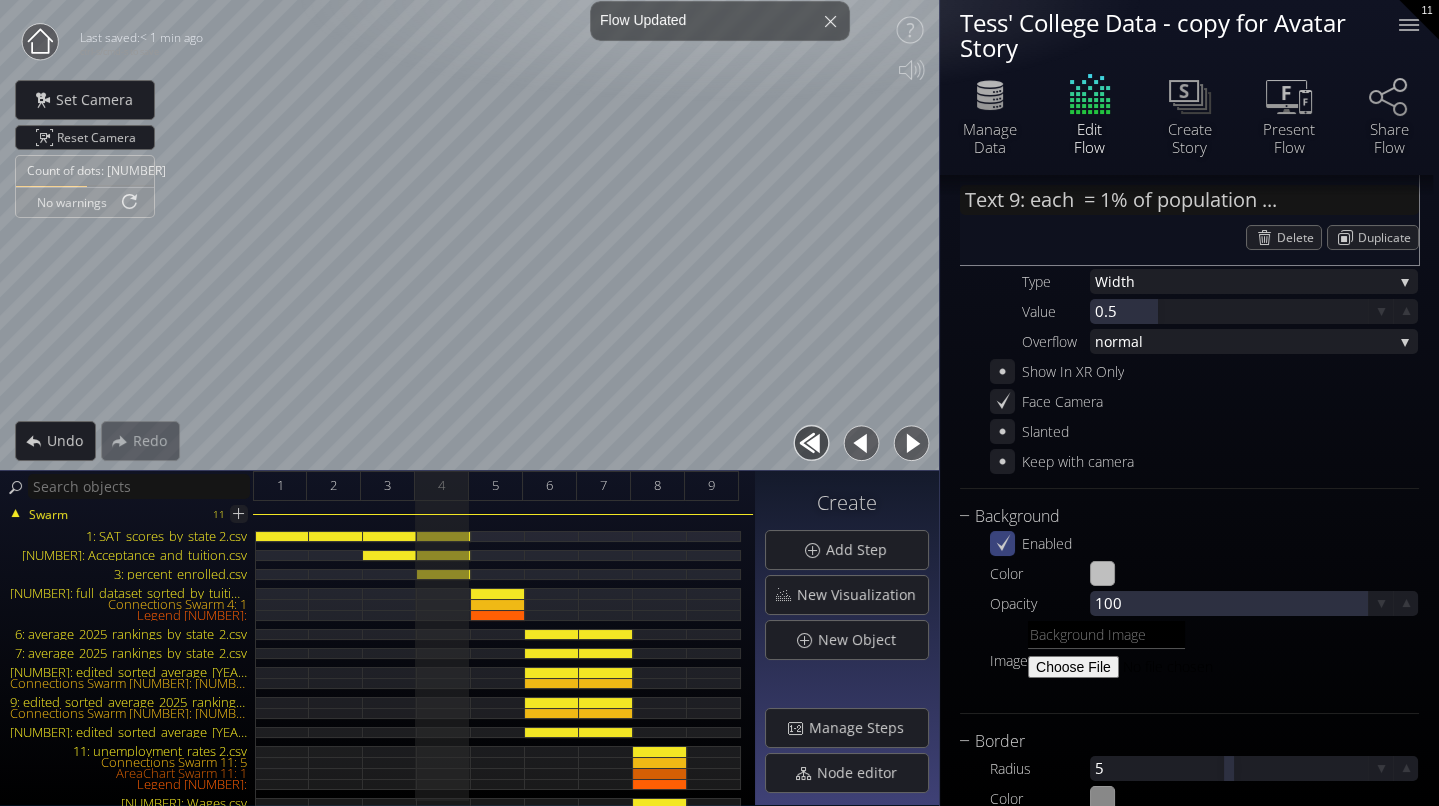 type on "each • = $[CURRENCY] tuition" 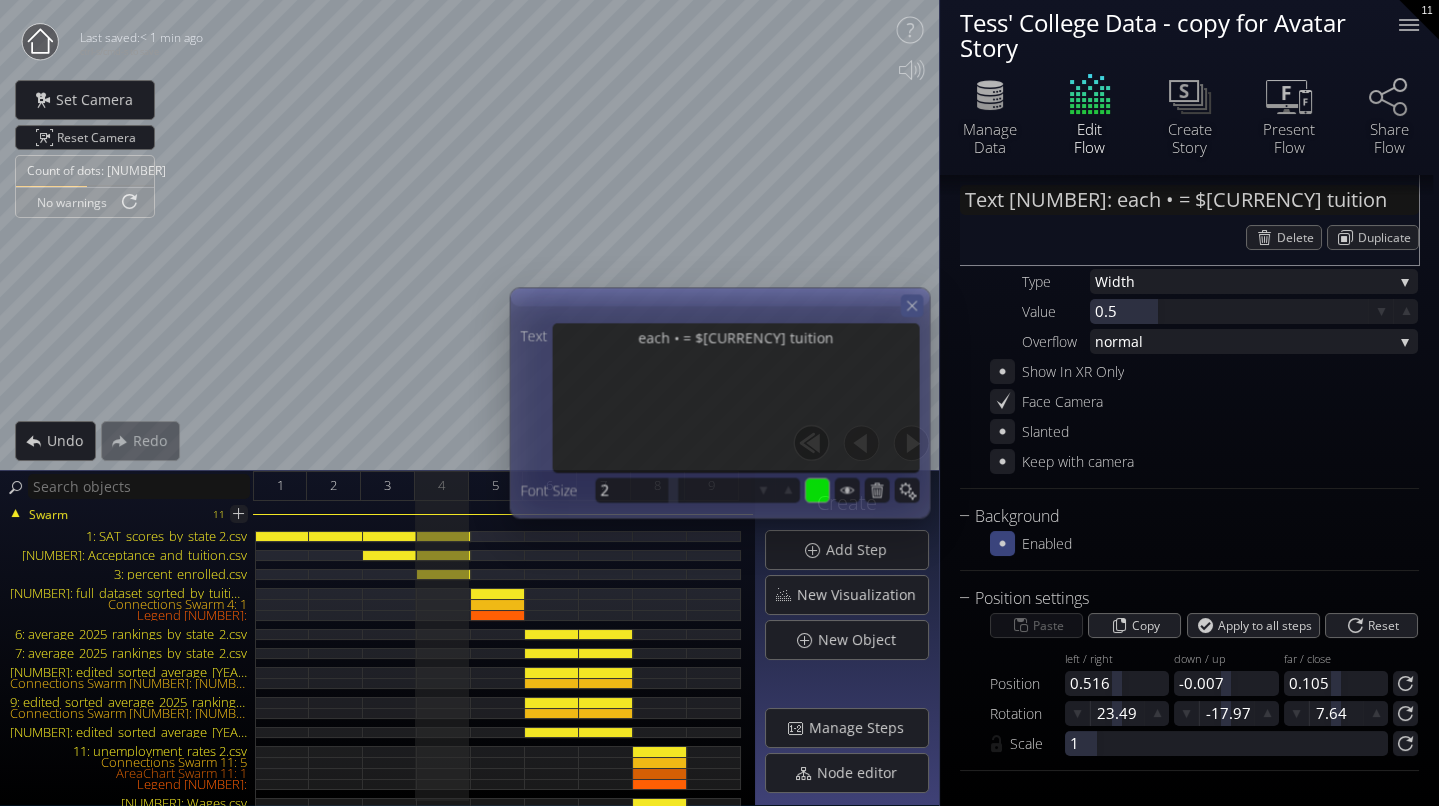 click 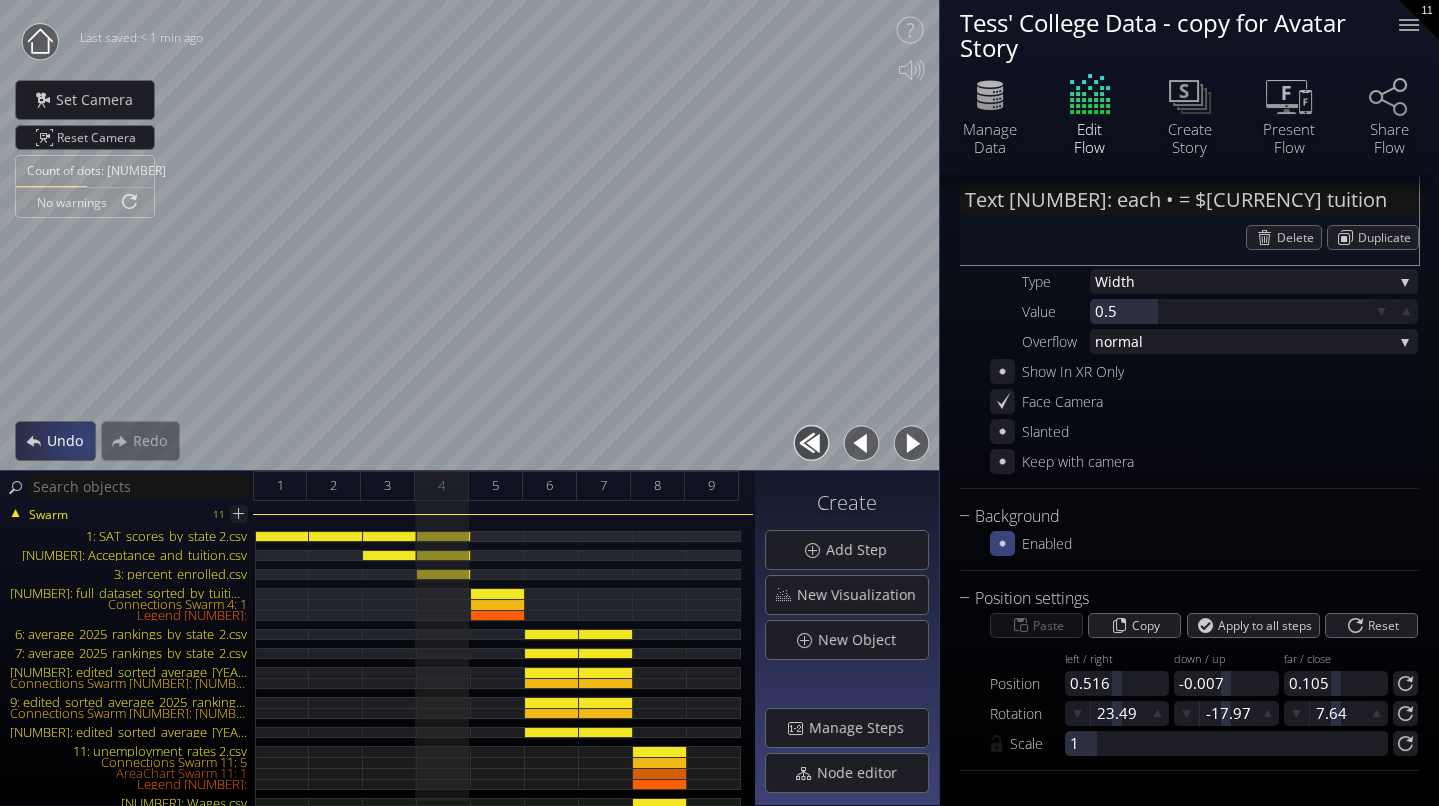 click on "Undo" at bounding box center [70, 441] 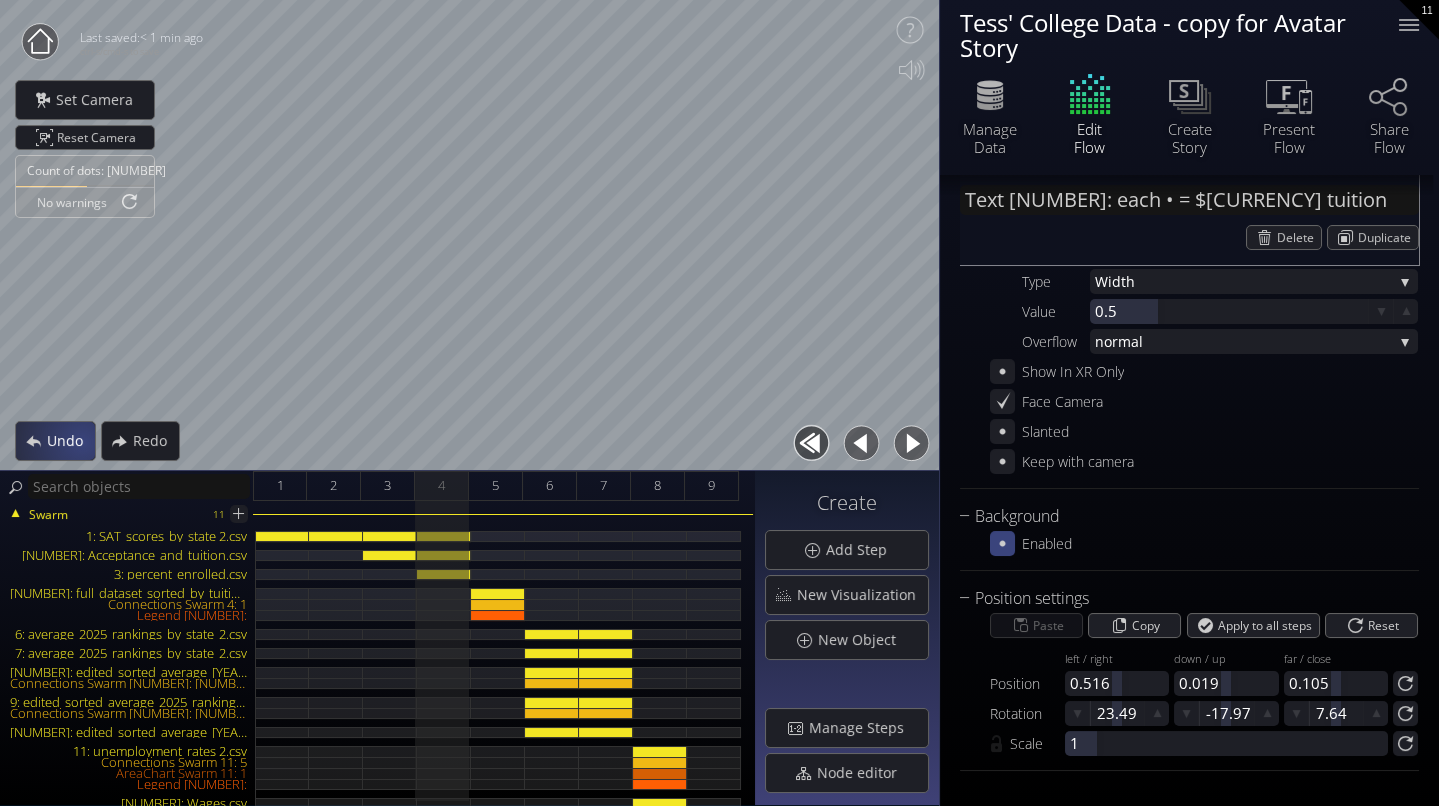 click on "Undo" at bounding box center [70, 441] 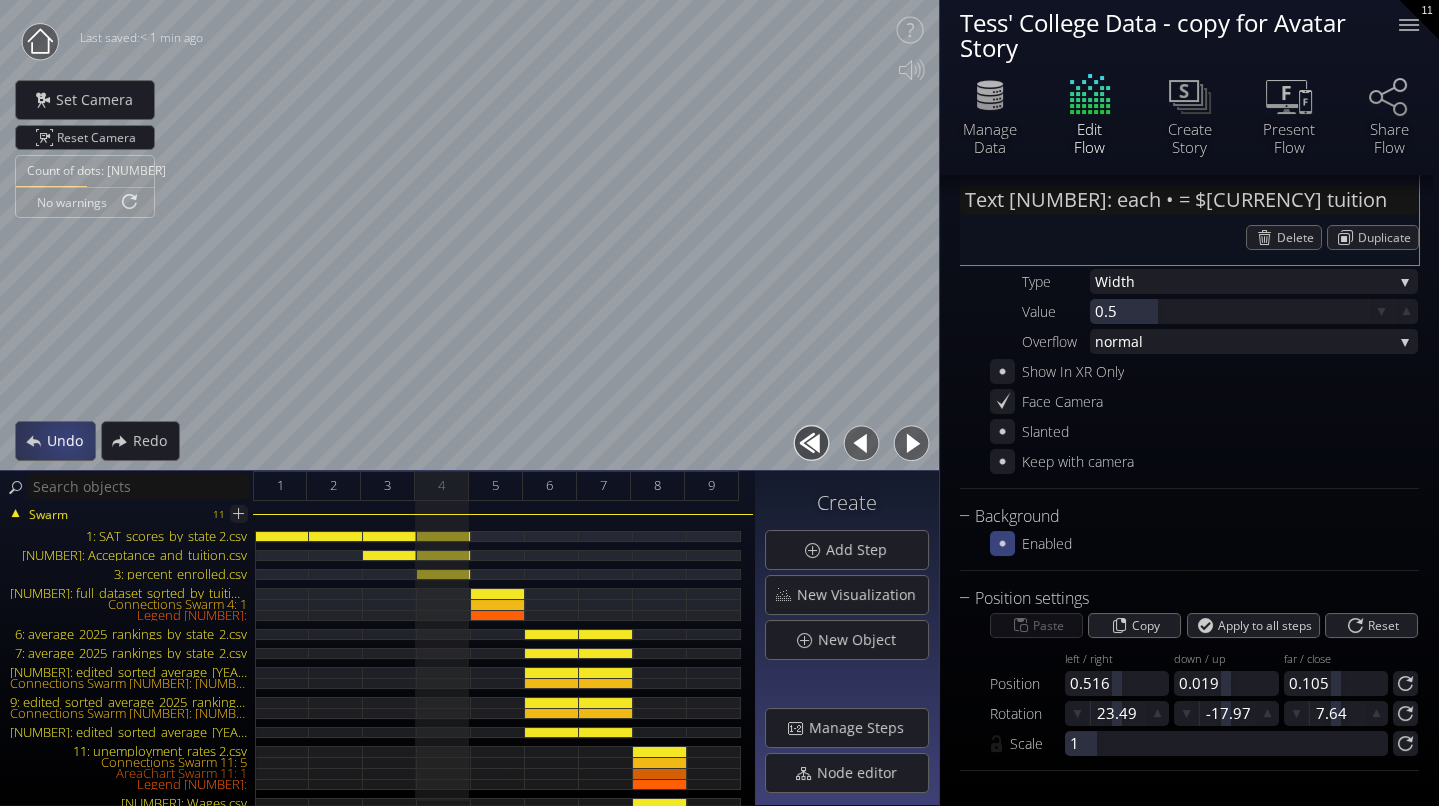 click on "Undo" at bounding box center [70, 441] 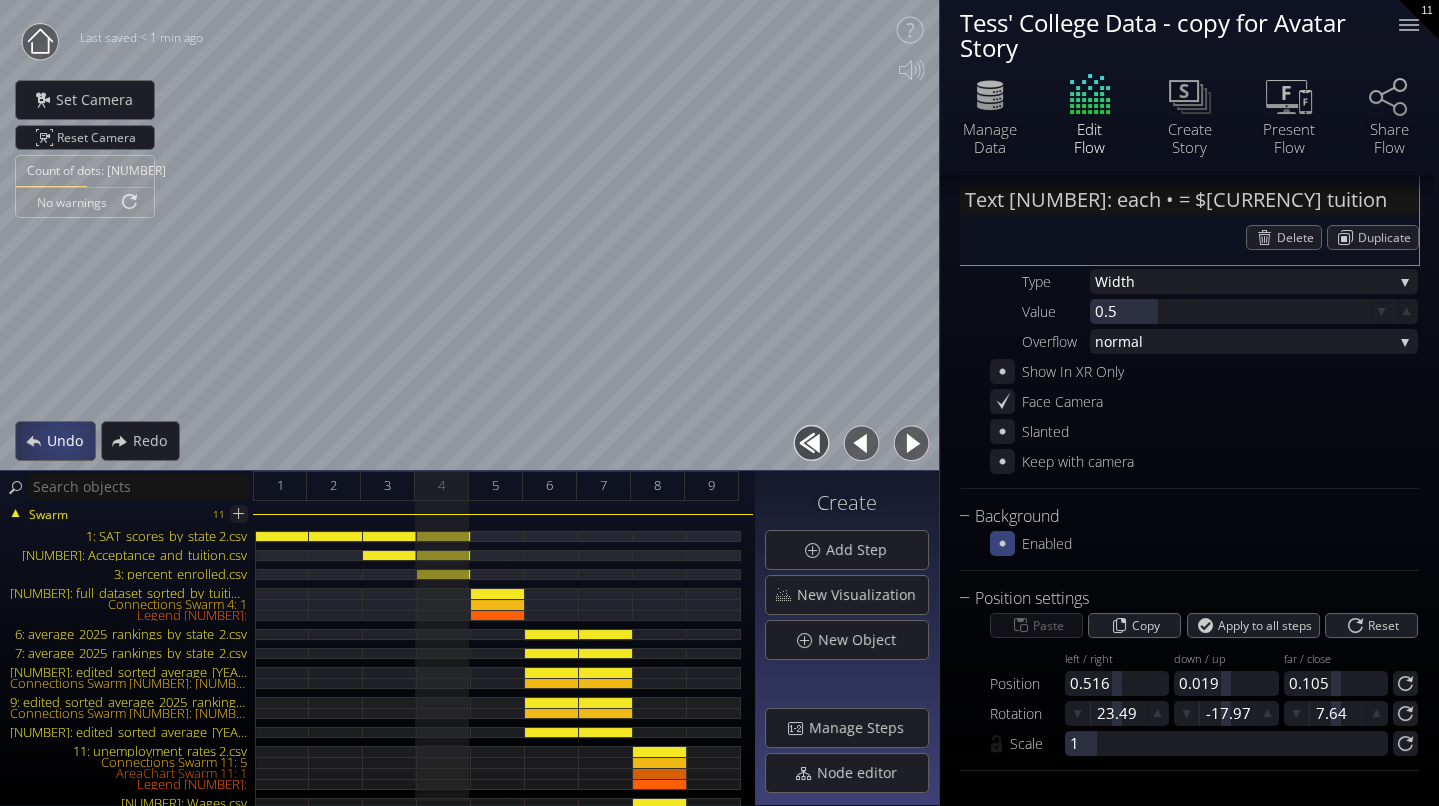 click on "Undo" at bounding box center [70, 441] 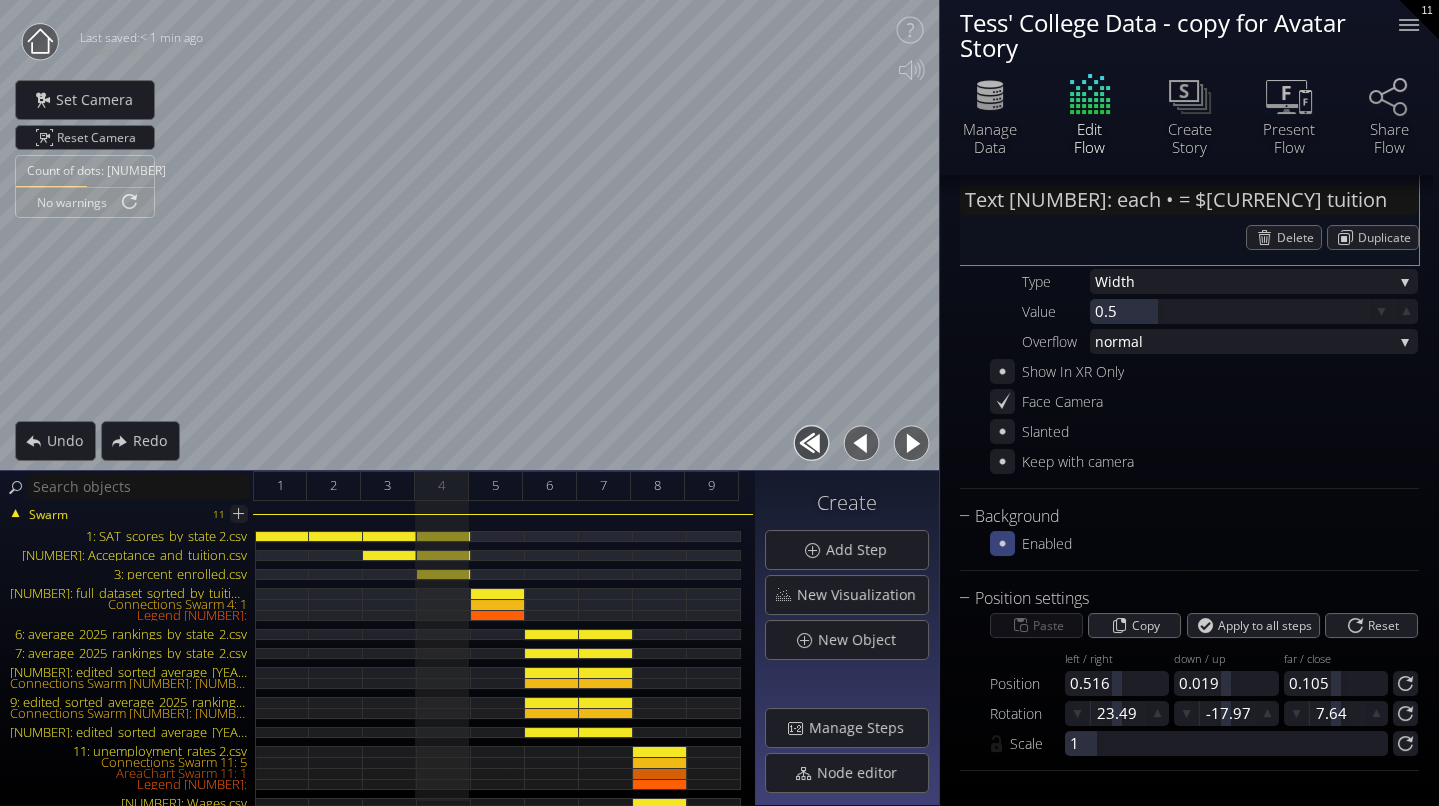 type on "Text 9: each  = 1% of population ..." 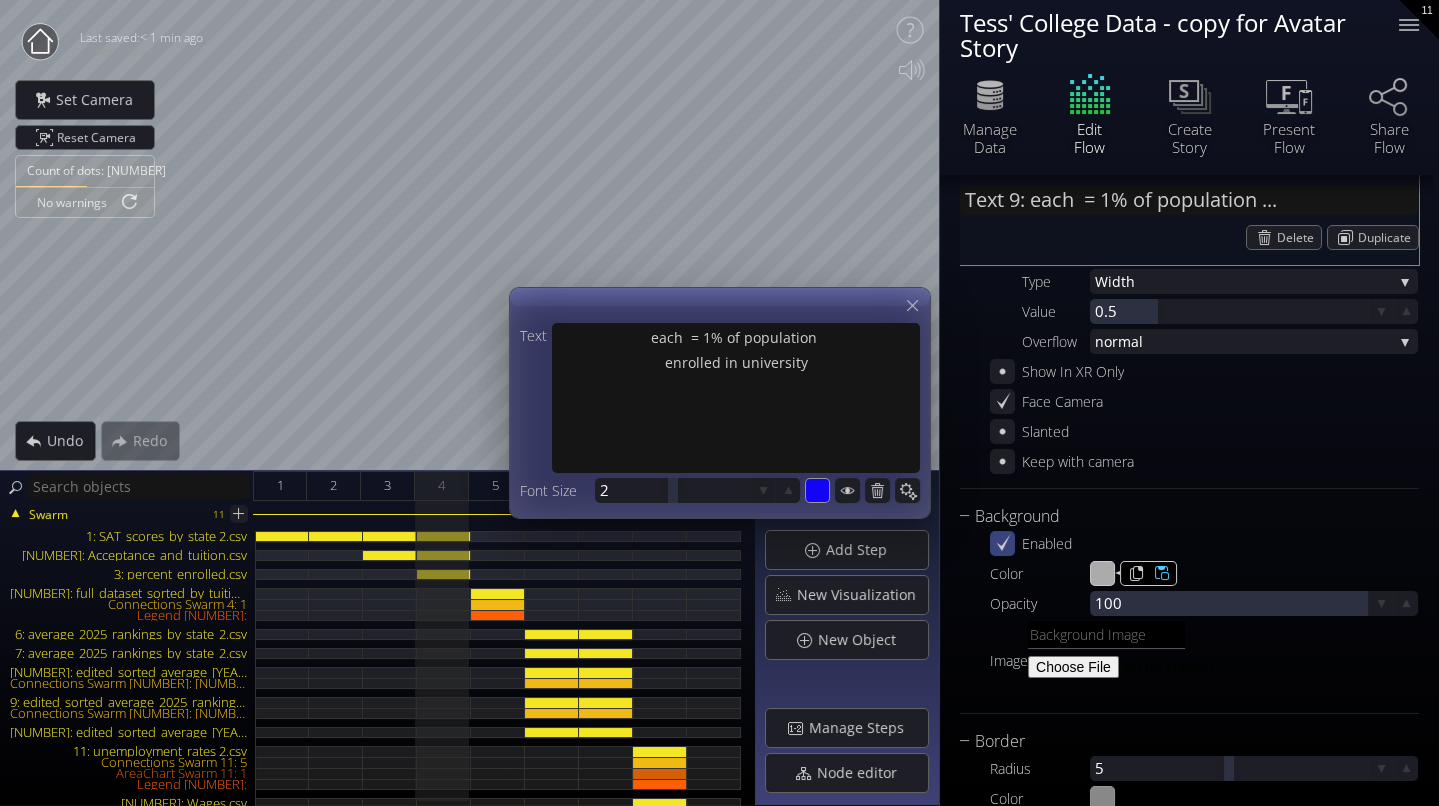 click on "#ababab" at bounding box center [1103, 574] 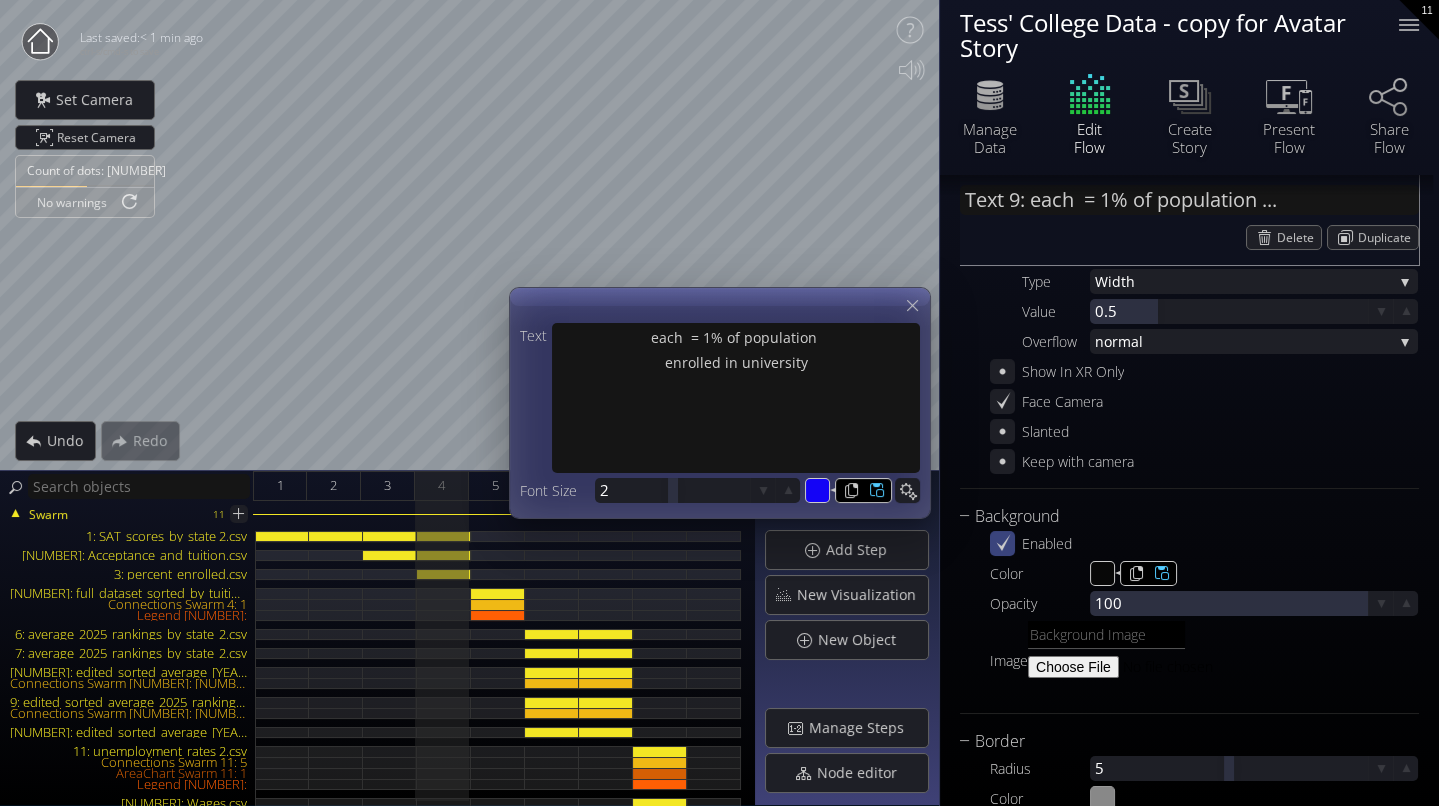 type on "#080808" 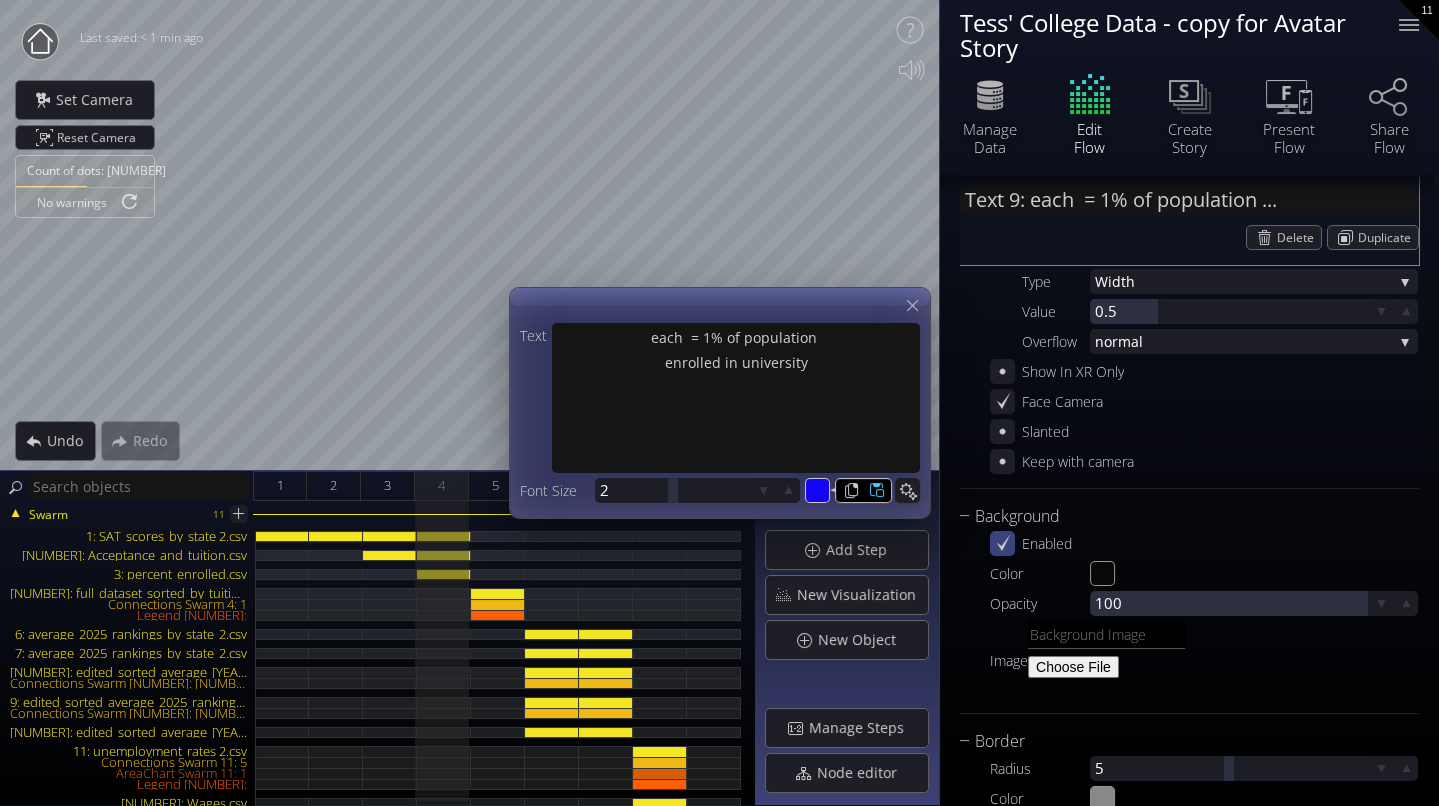 type on "#7970f5" 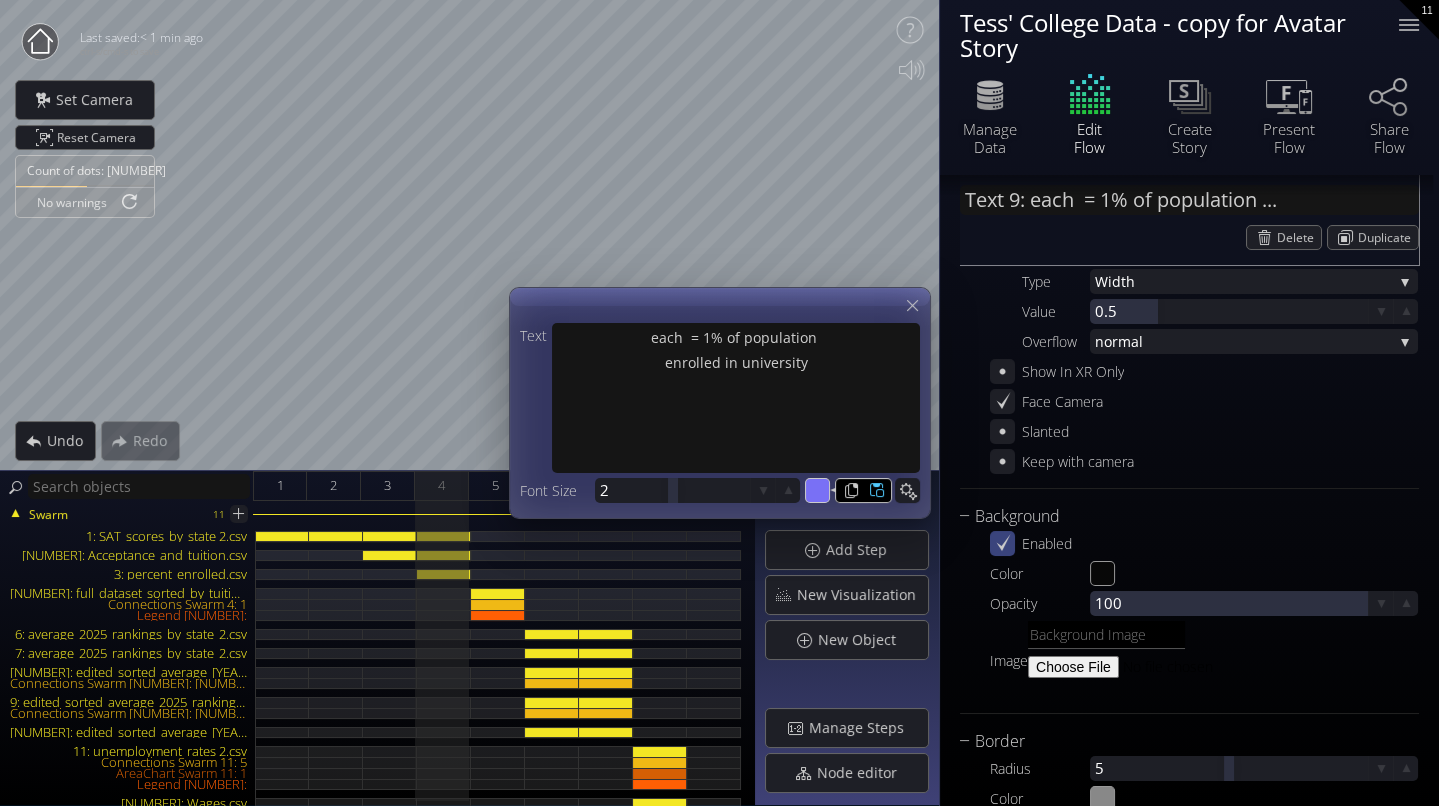 type on "#7970f5" 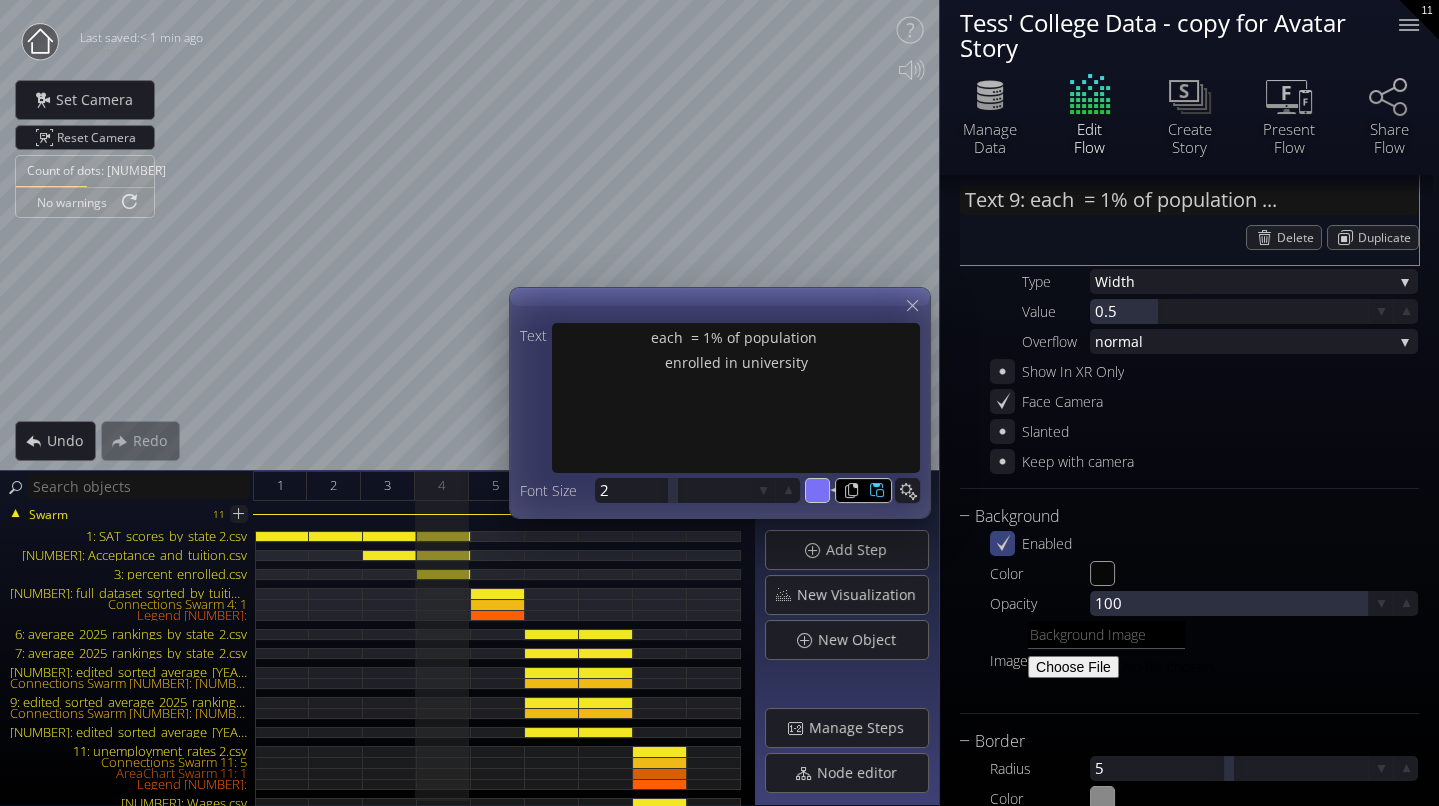 type on "#877ff5" 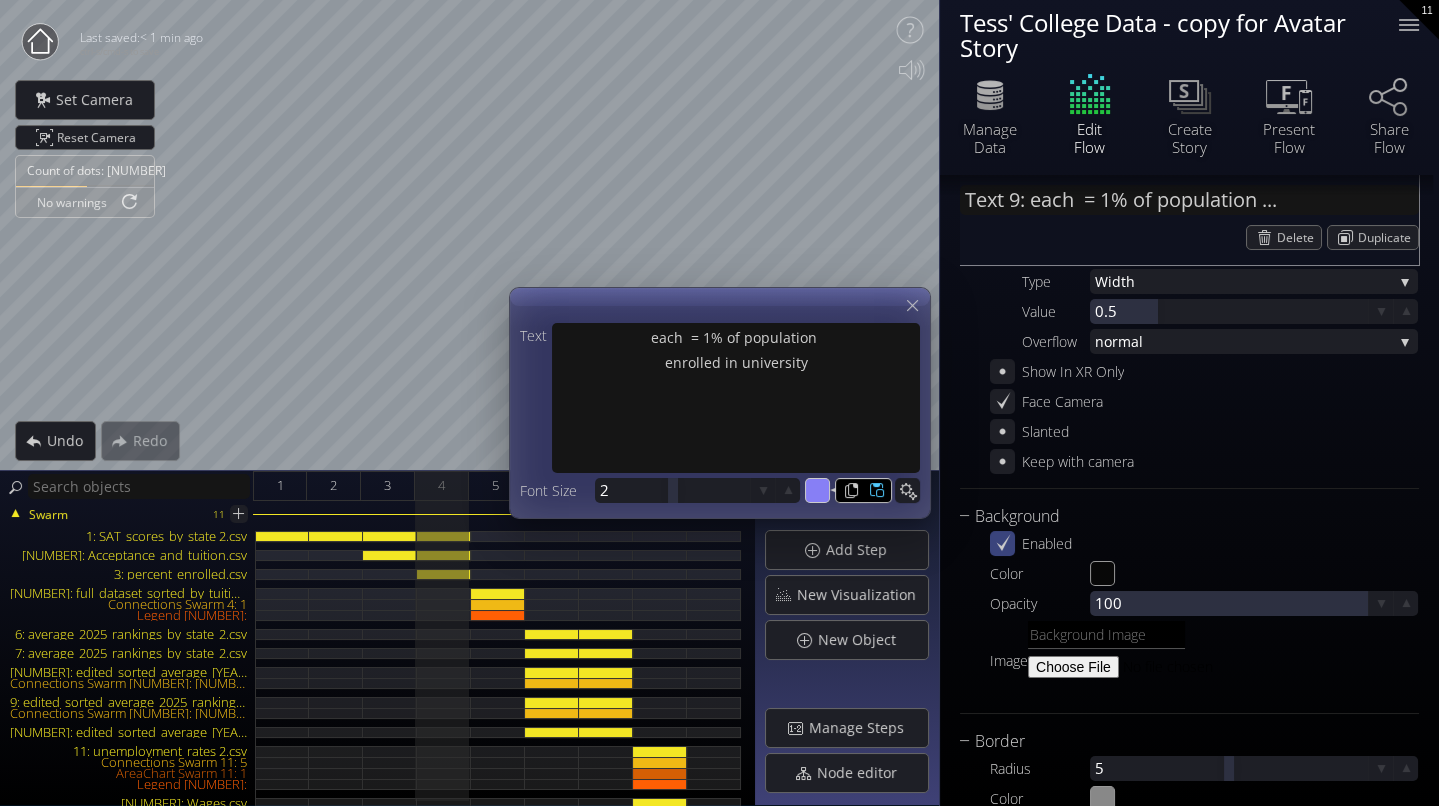 type on "#877ff5" 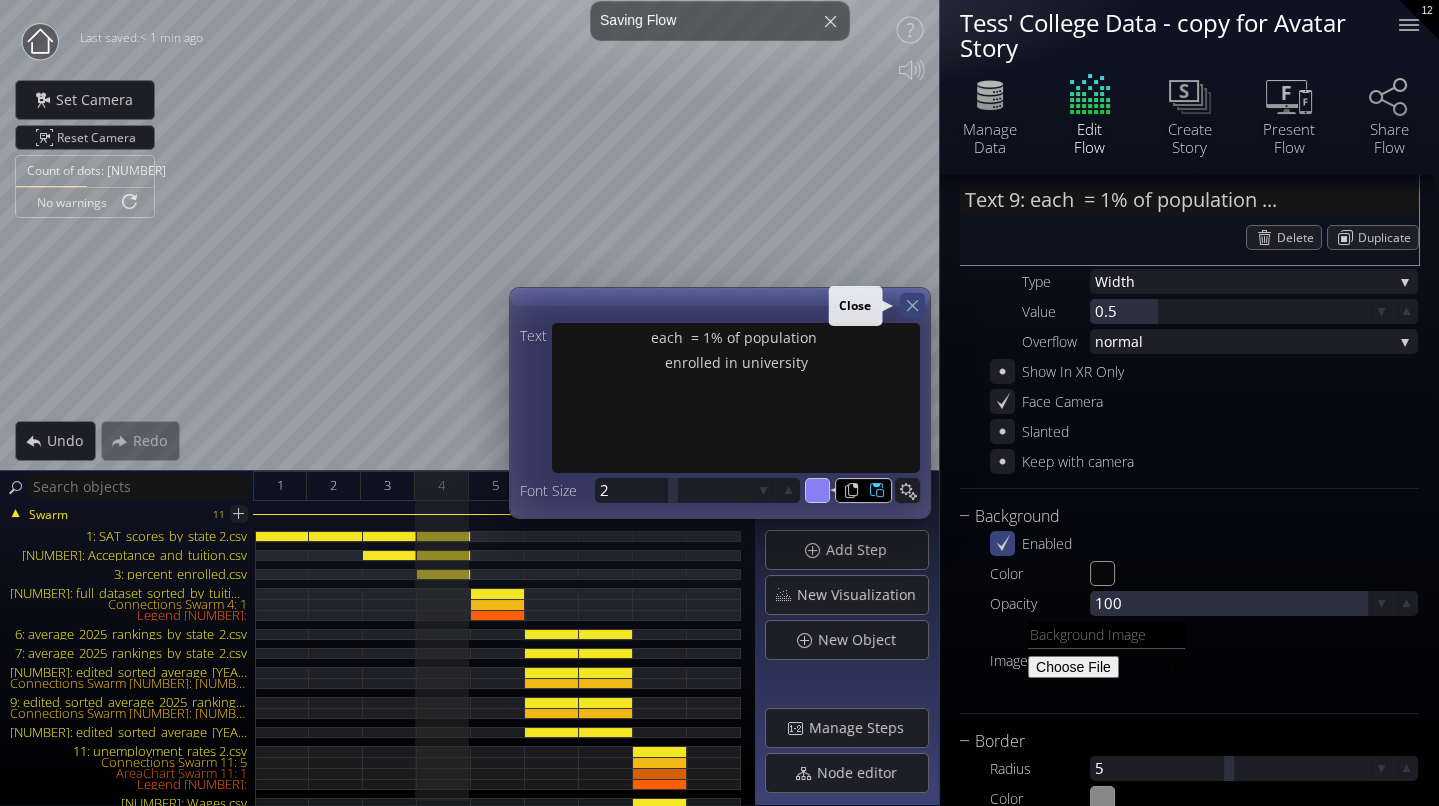 type on "#877ff5" 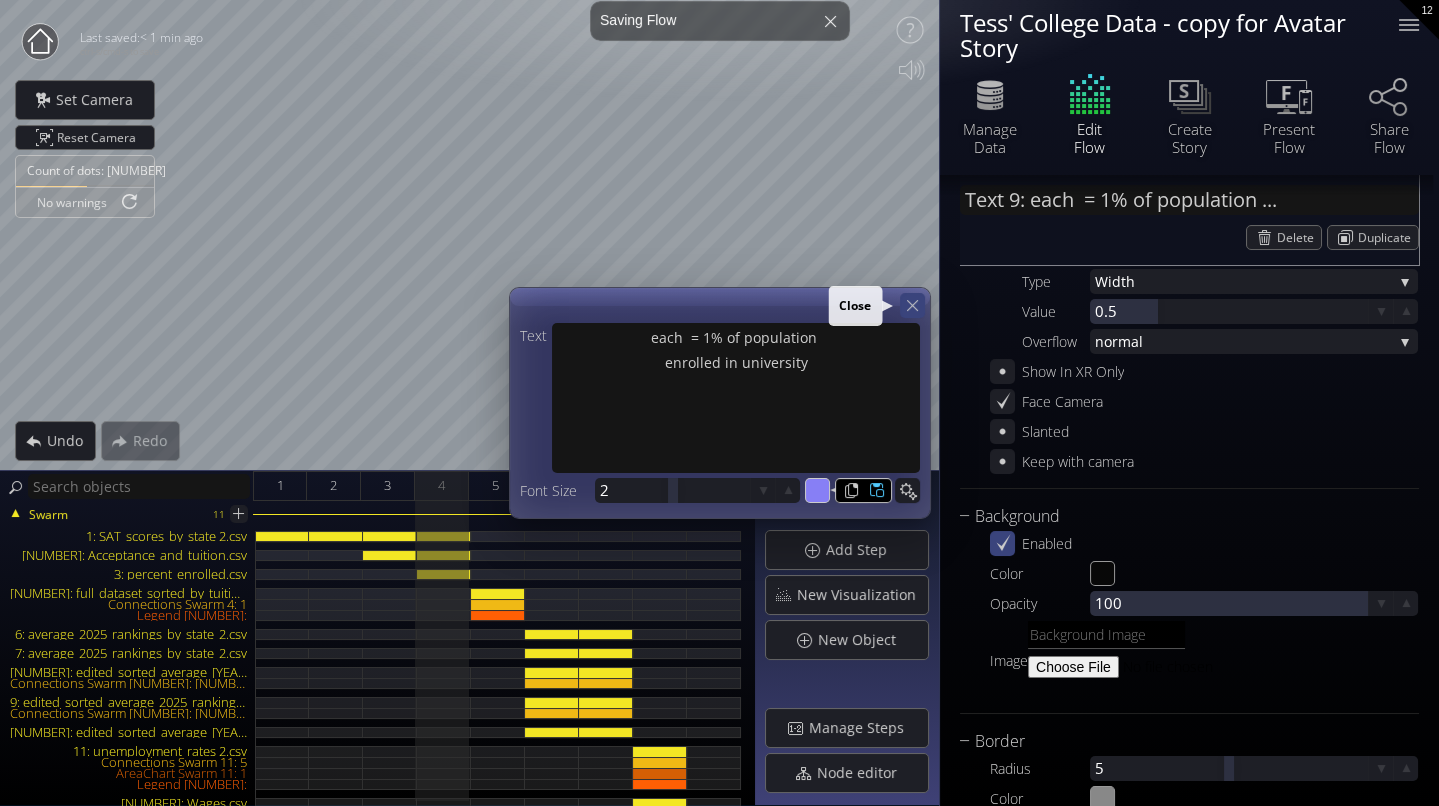 click 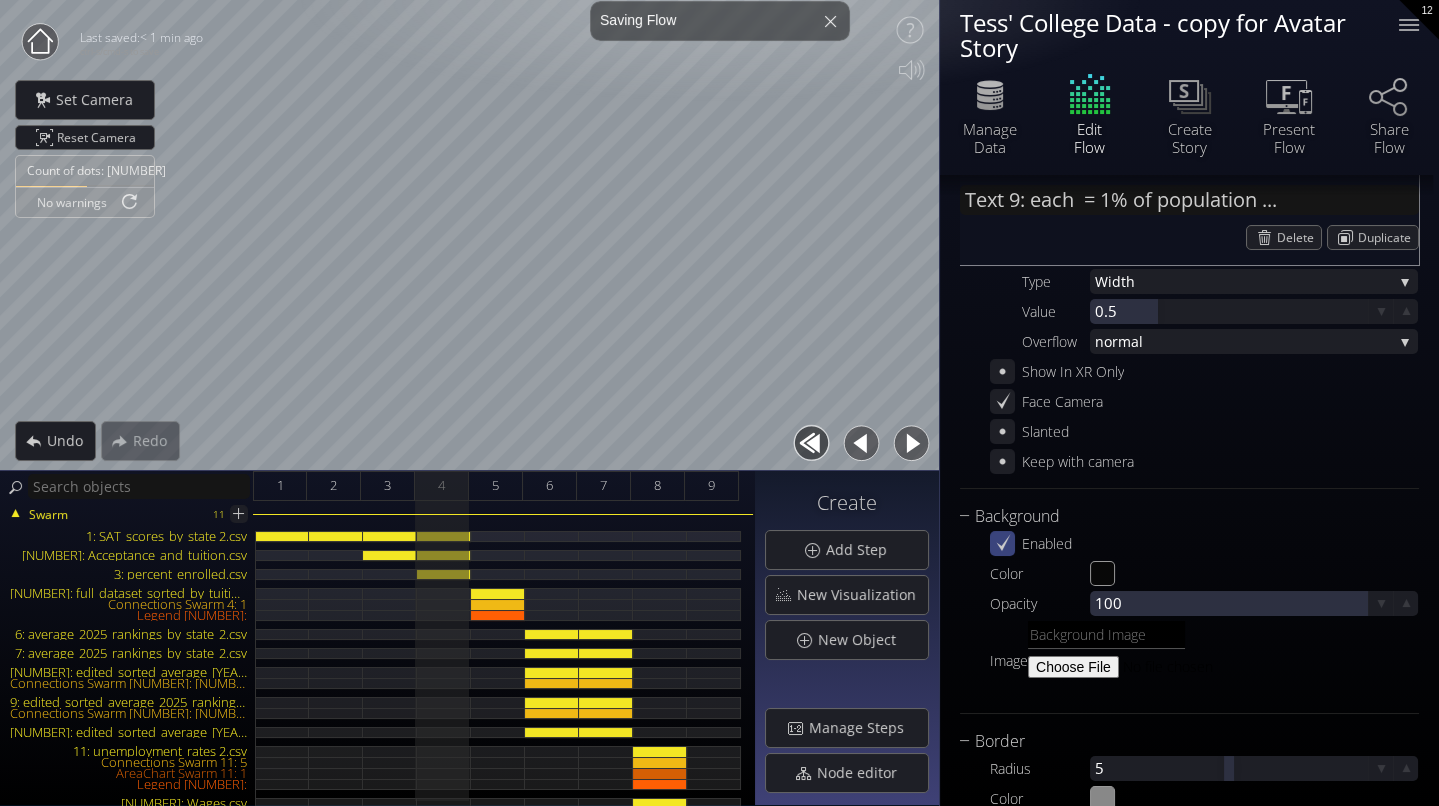 type on "Text [NUMBER]: each • = $[CURRENCY] tuition" 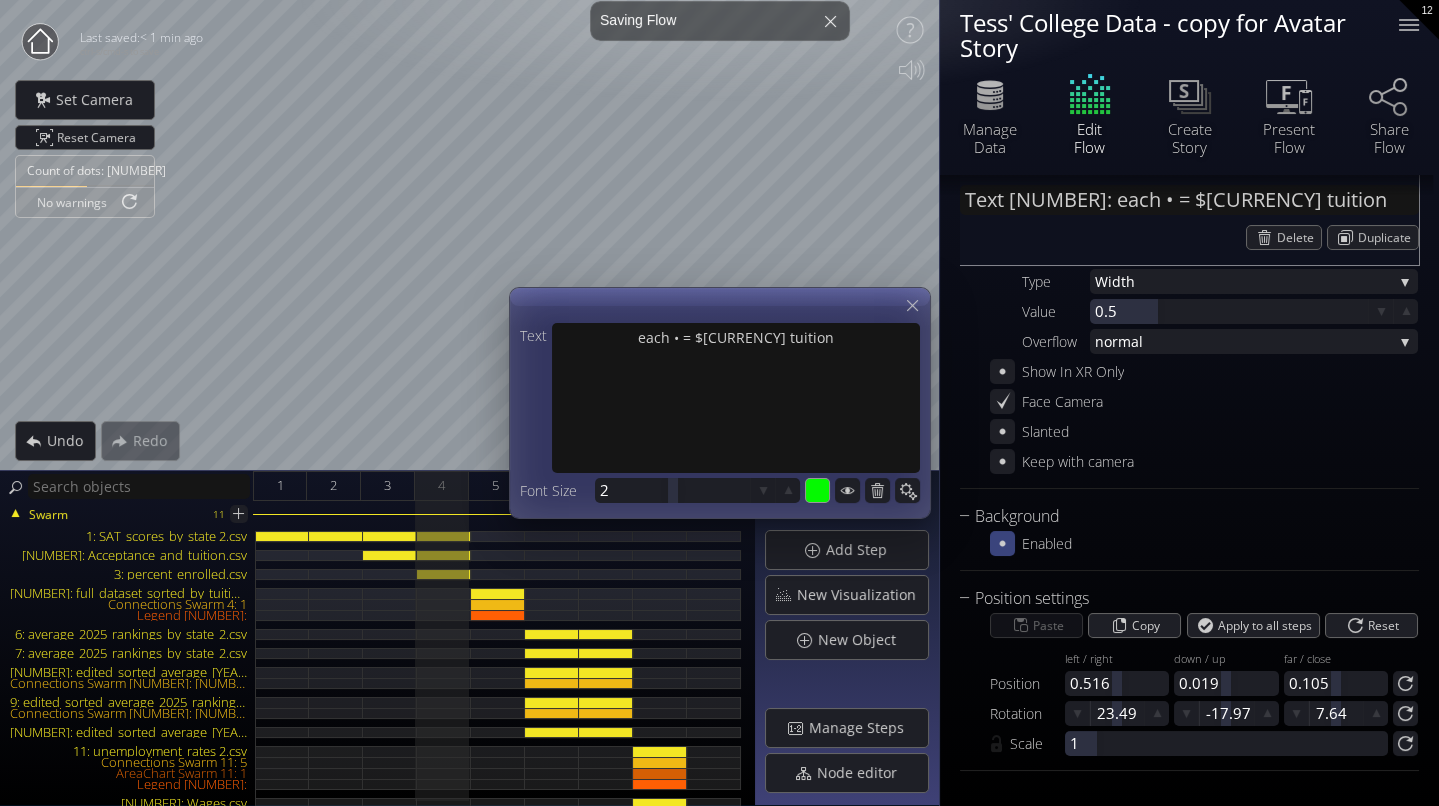 click 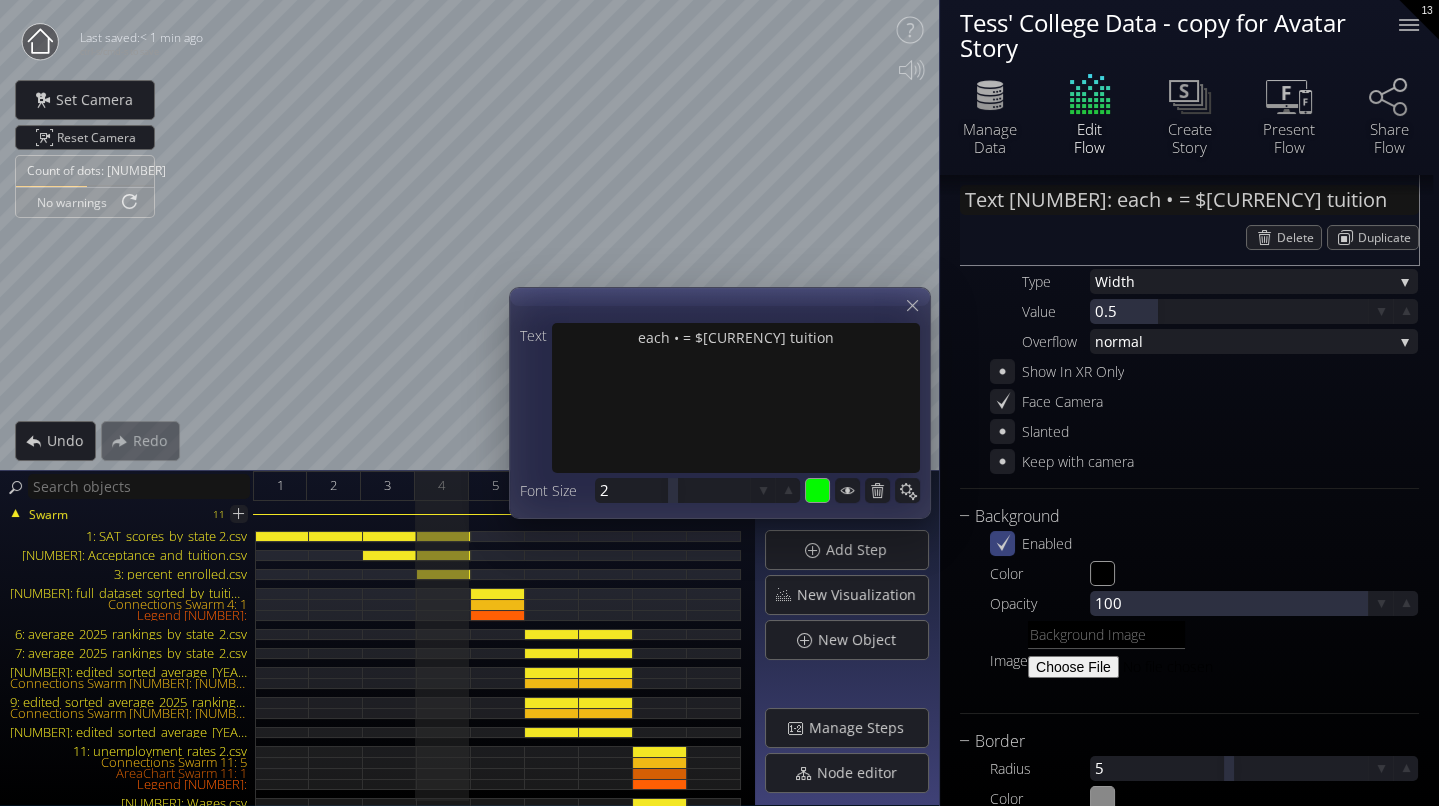 type on "Text 2: each • = 1% of students ..." 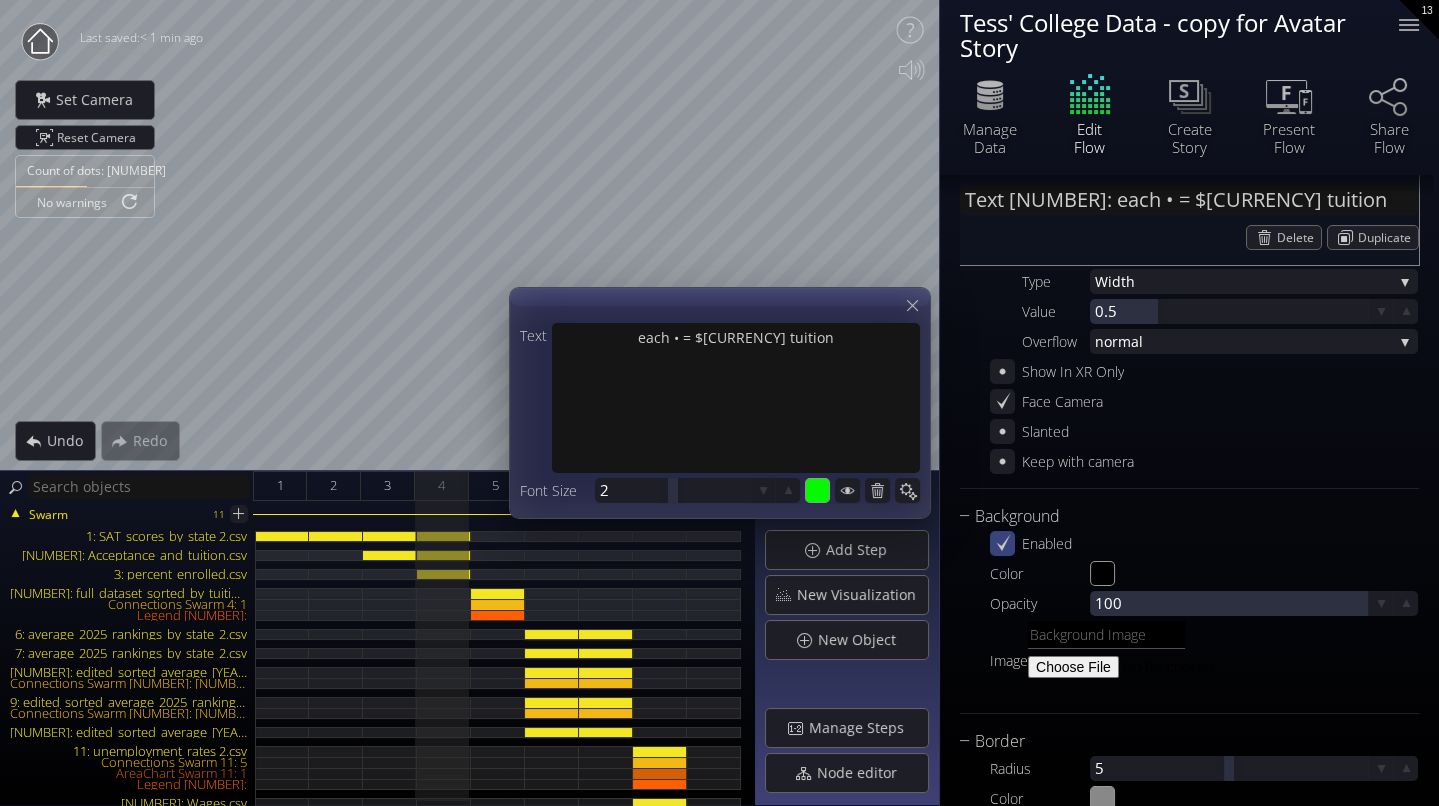 type on "each • = [PERCENT]% of students taking SAT" 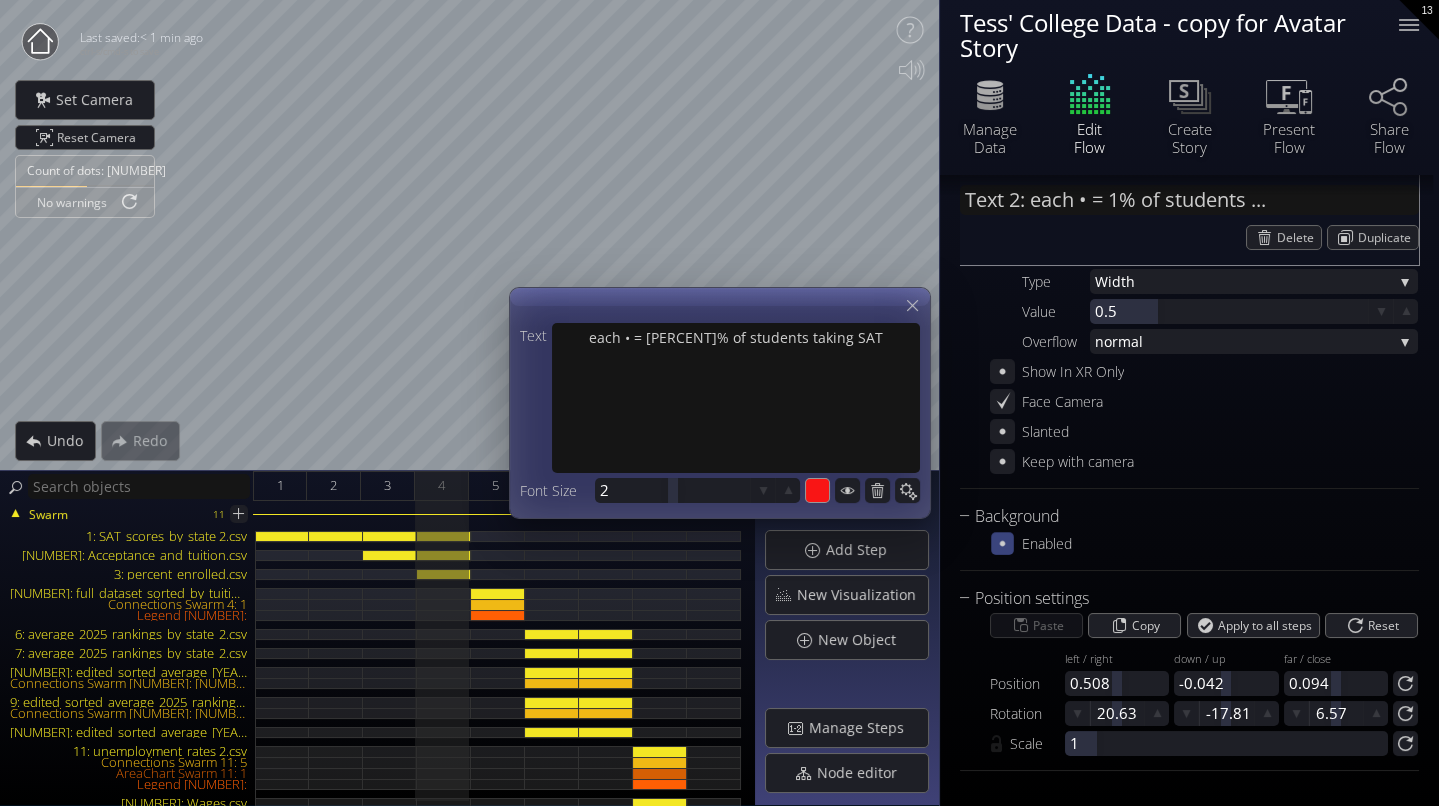 click 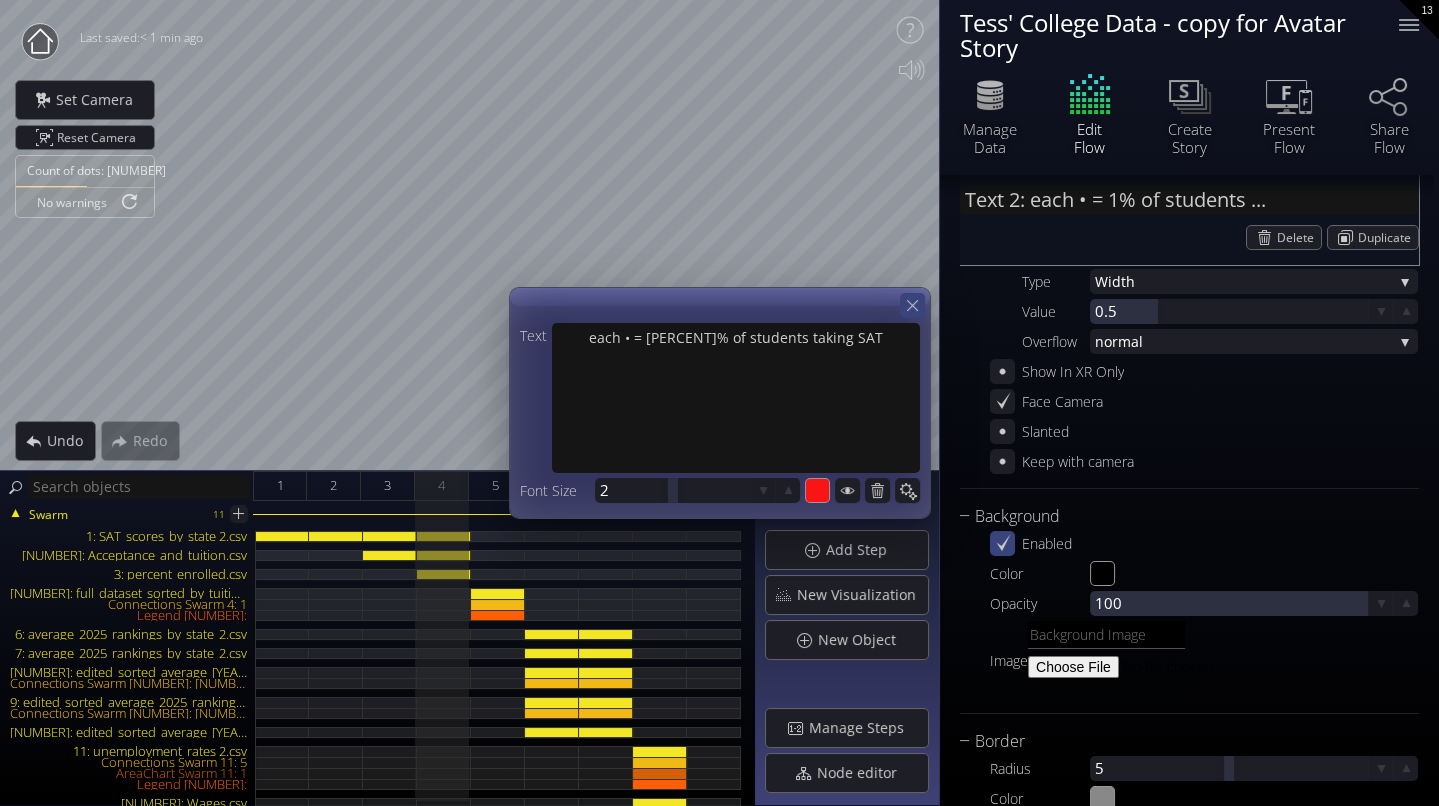 click at bounding box center (912, 305) 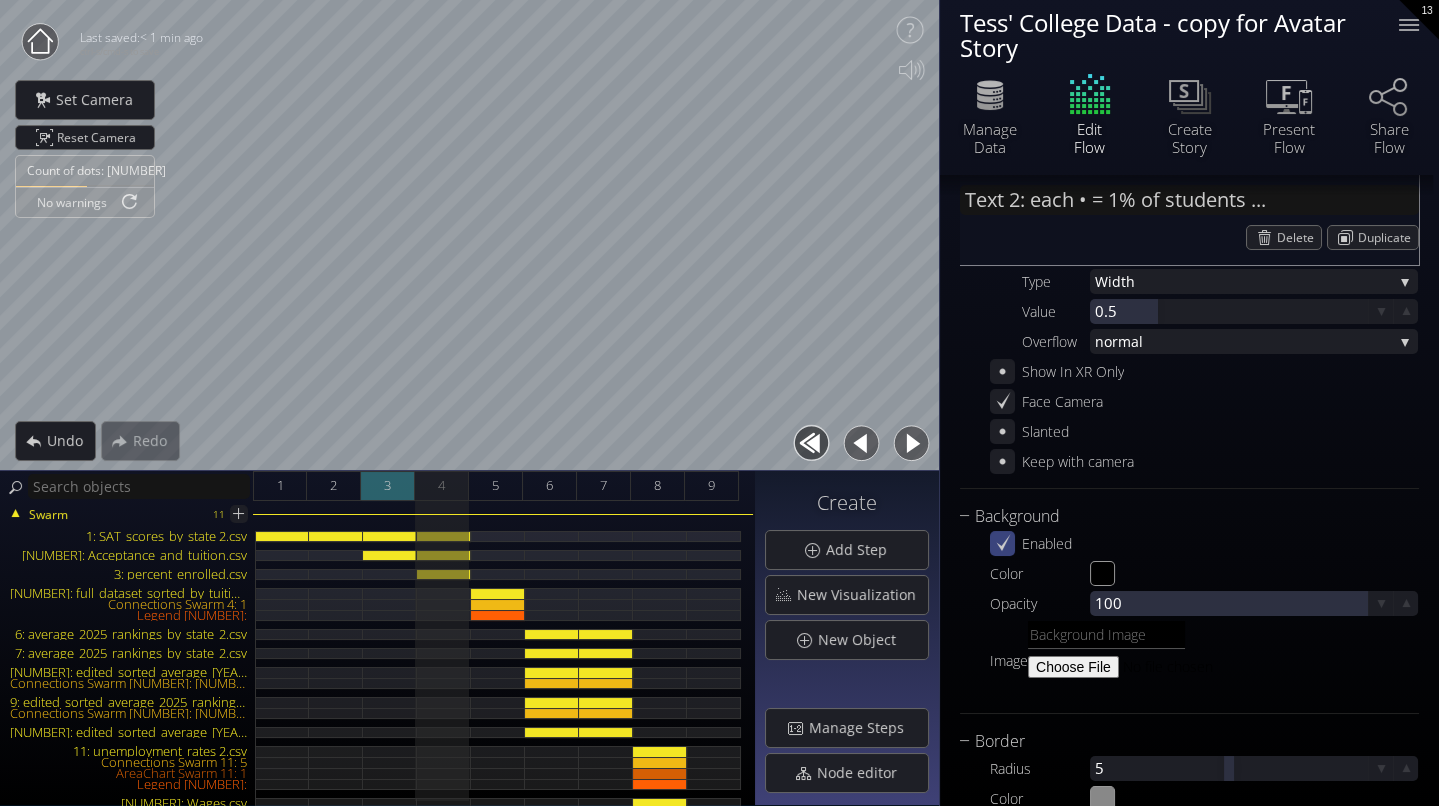 click on "3" at bounding box center (388, 486) 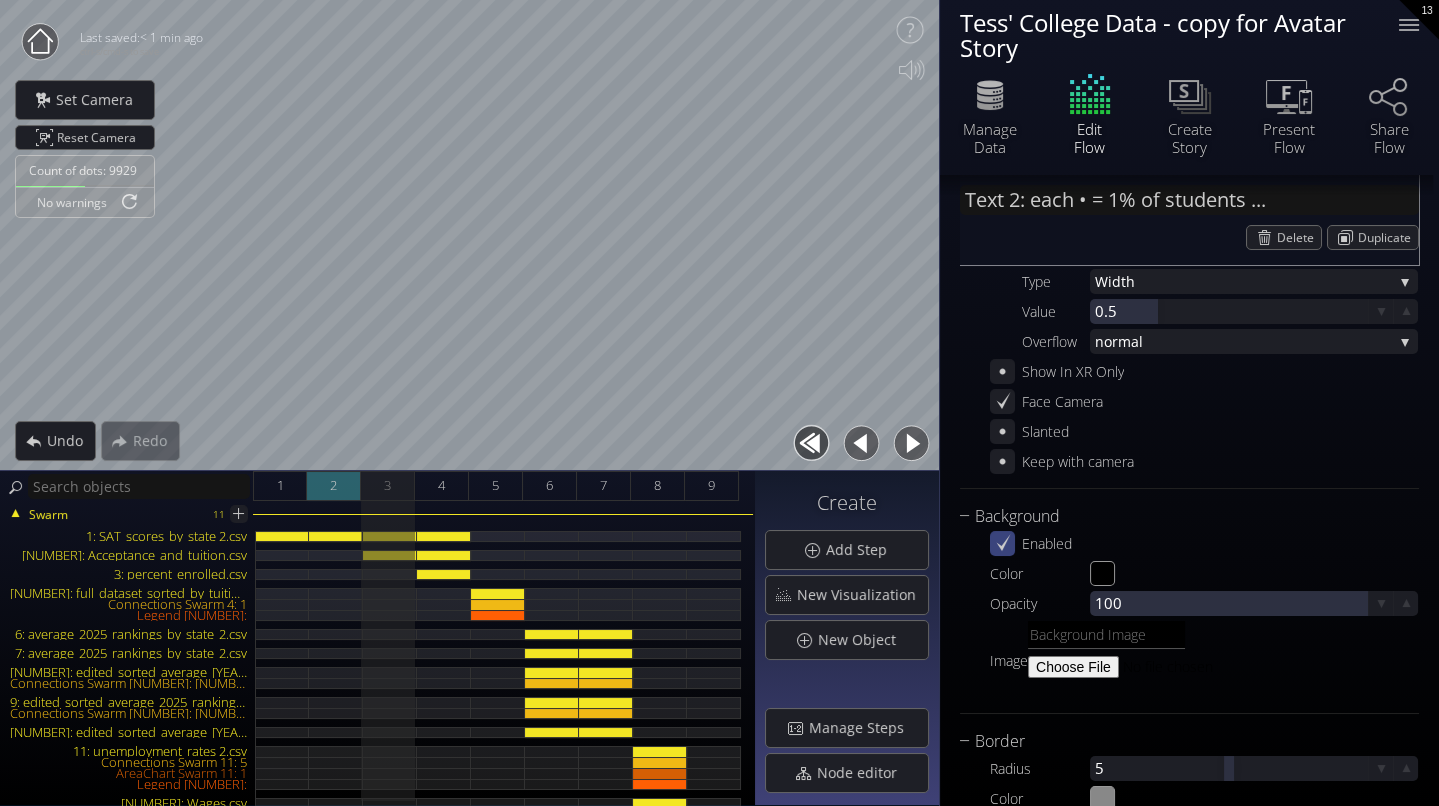 click on "2" at bounding box center [334, 486] 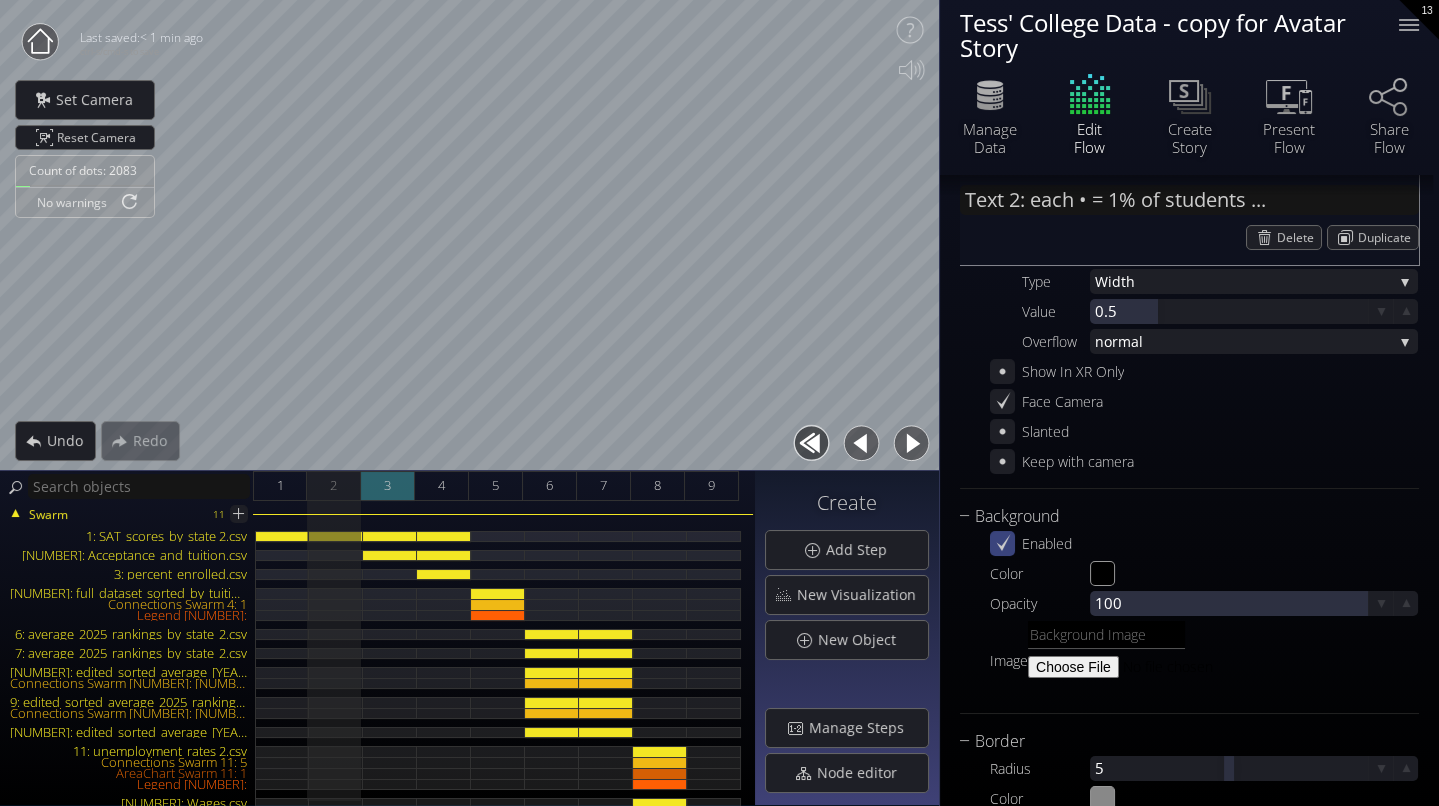 click on "3" at bounding box center (388, 486) 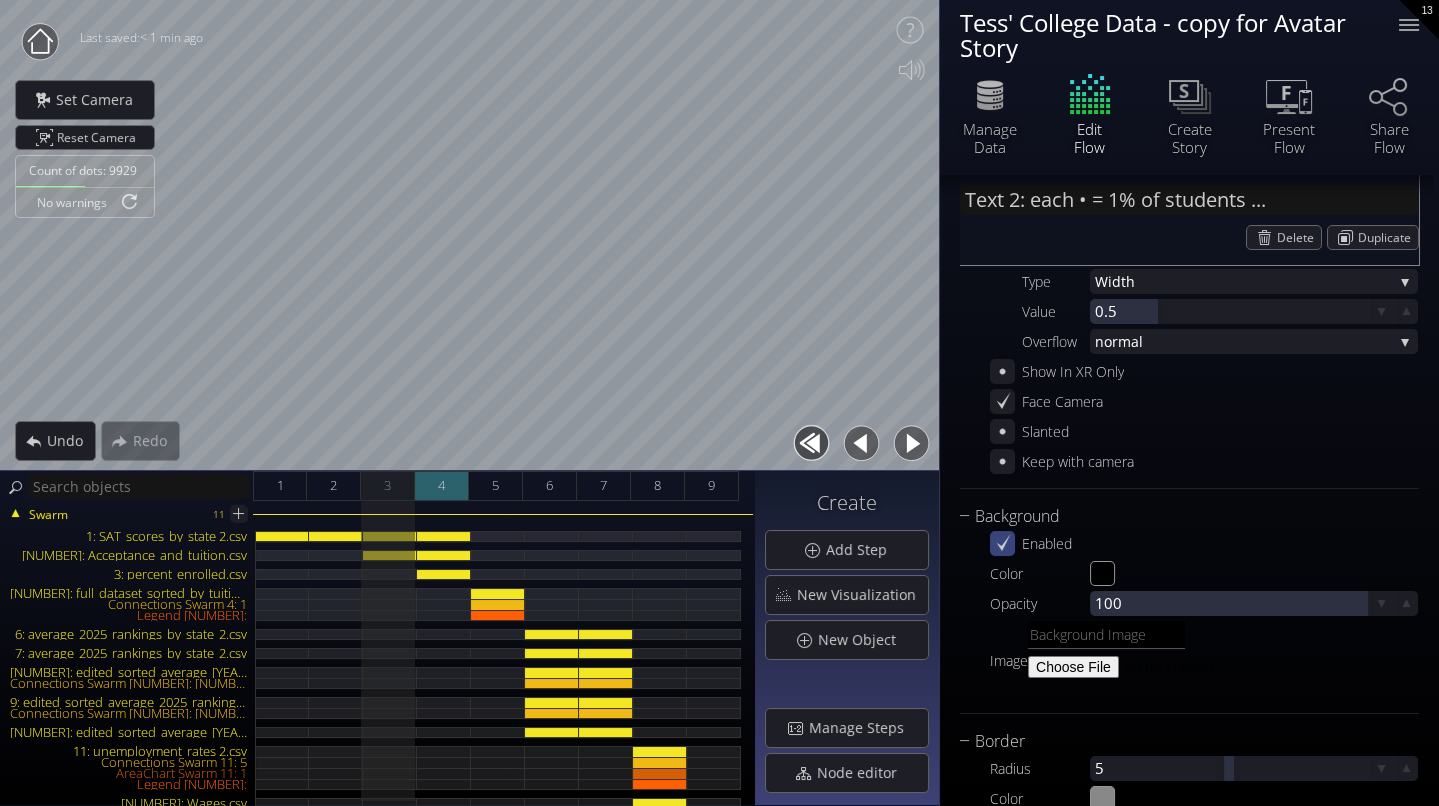 click on "4" at bounding box center (442, 486) 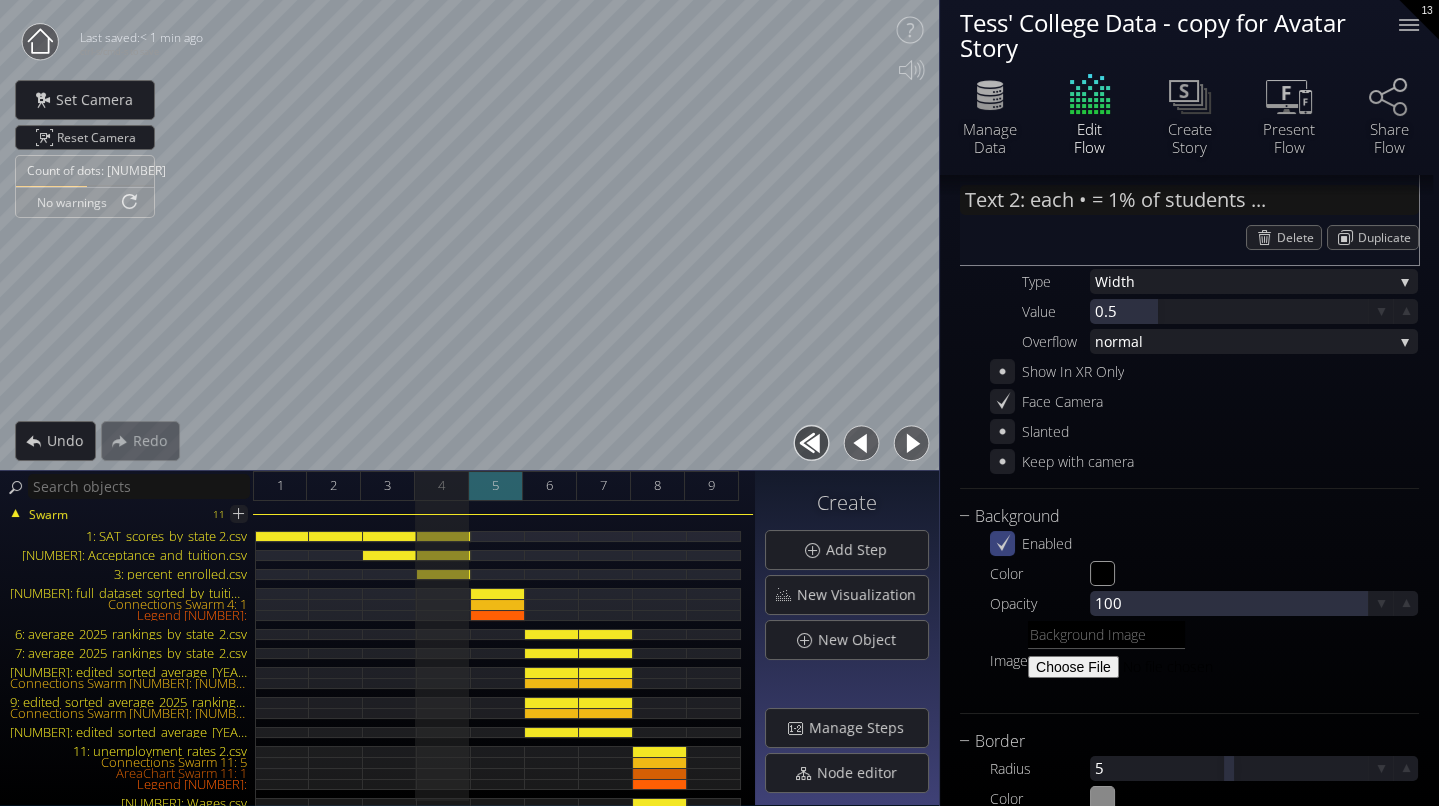 click on "5" at bounding box center (496, 486) 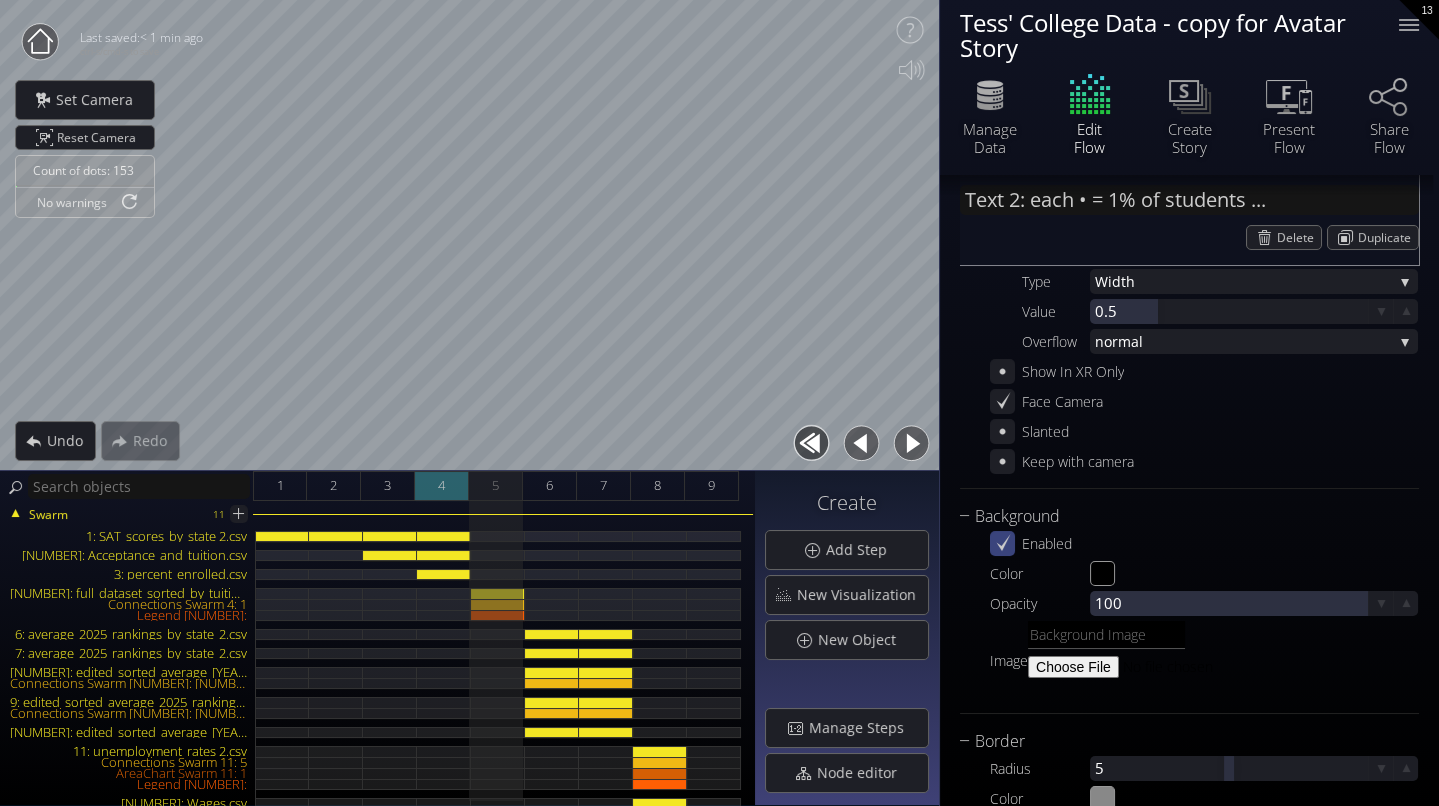 click on "4" at bounding box center [442, 486] 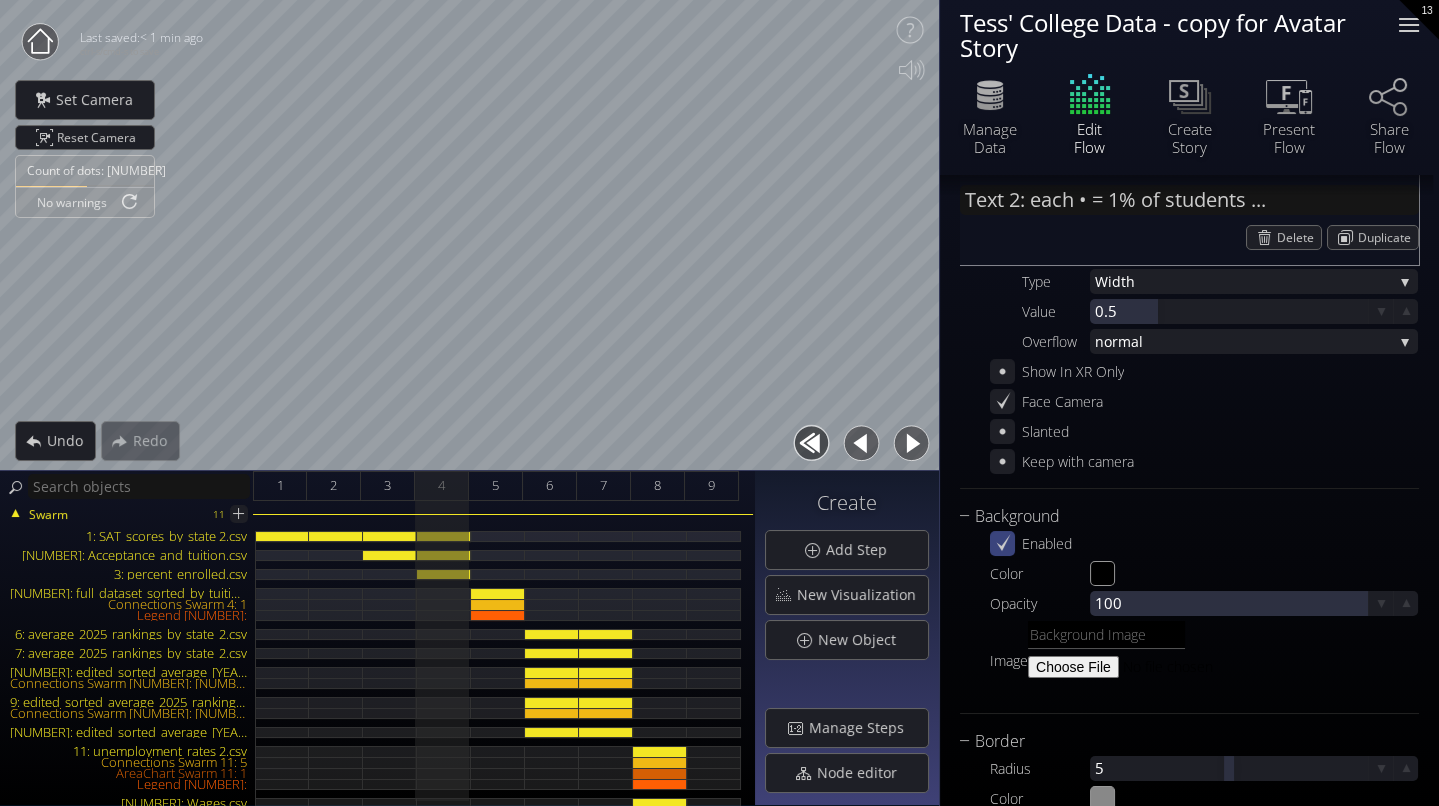 click at bounding box center [1409, 25] 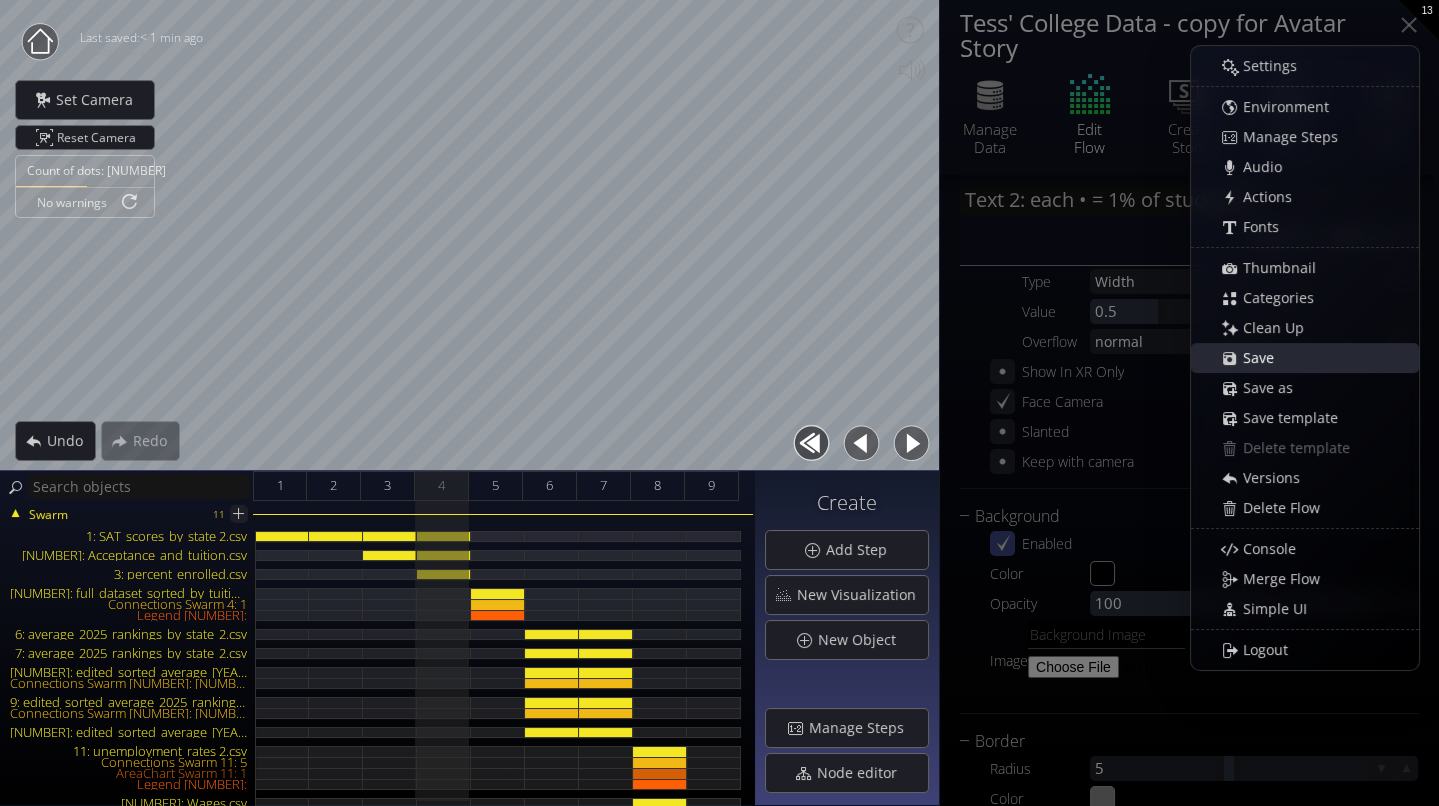 click on "Save" at bounding box center [1264, 358] 